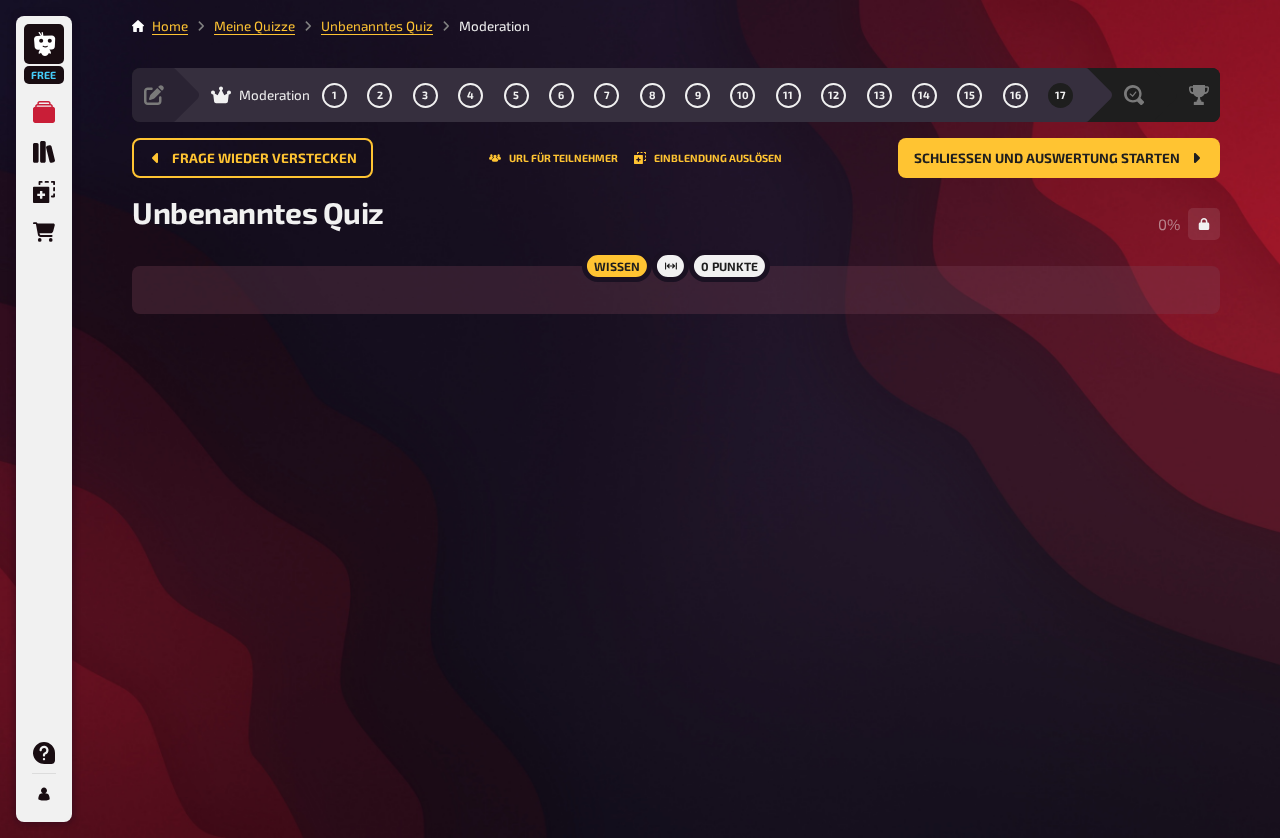 scroll, scrollTop: 0, scrollLeft: 0, axis: both 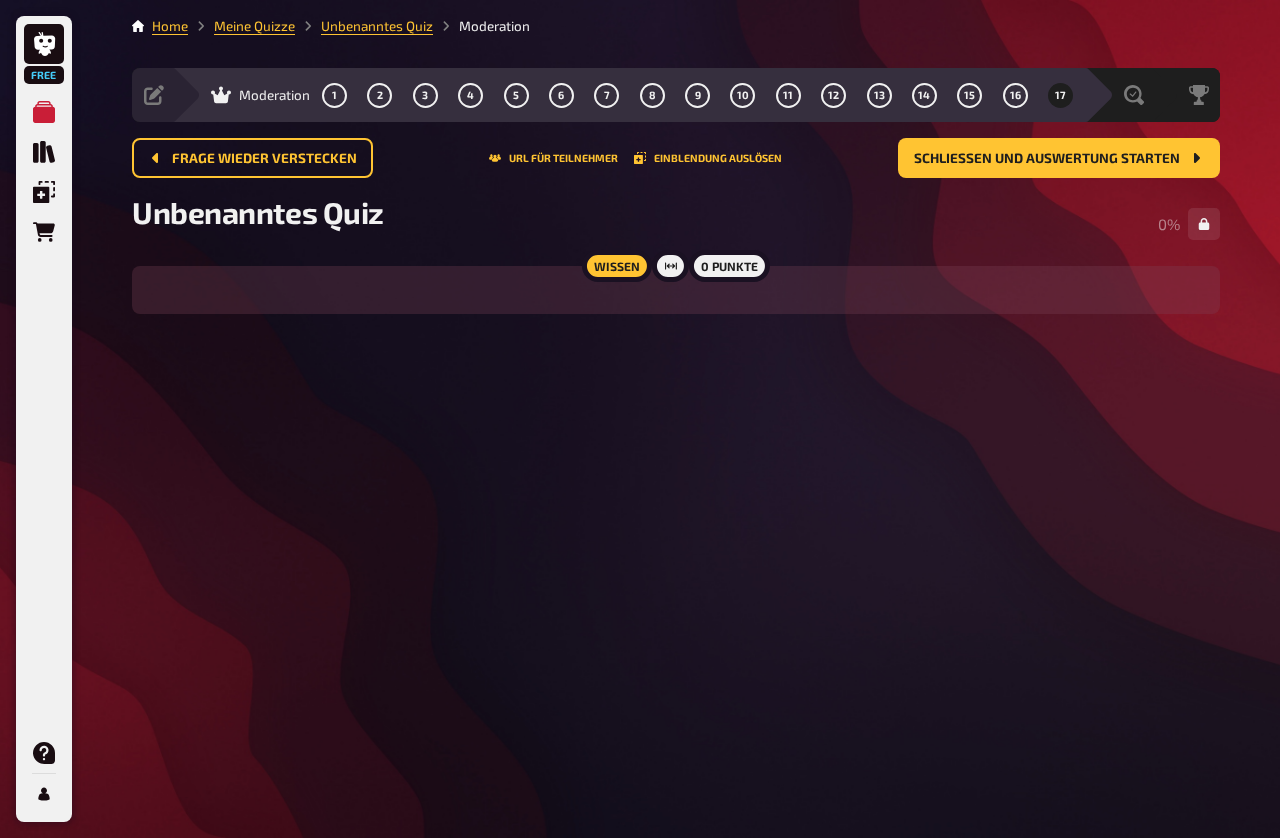 click on "Home Meine Quizze Unbenanntes Quiz Moderation Vorbereitung Inhalte Bearbeiten Quiz Lobby Moderation 1 2 3 4 5 6 7 8 9 10 11 12 13 14 15 16 17 Auswertung Siegerehrung Frage wieder verstecken URL für Teilnehmer Einblendung auslösen Schließen und Auswertung starten Schließen und Auswertung starten Unbenanntes Quiz 0 % Wissen 0 Punkte" at bounding box center [676, 181] 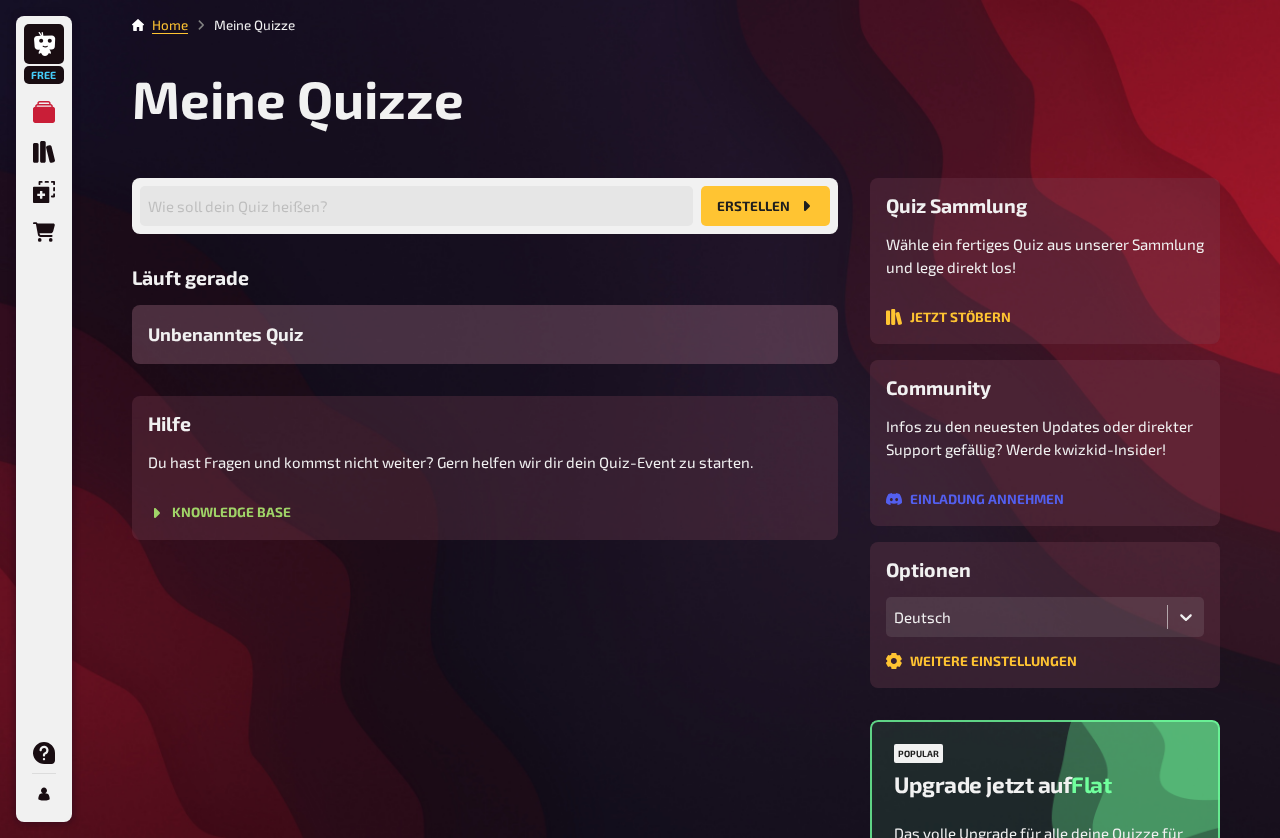 scroll, scrollTop: 0, scrollLeft: 0, axis: both 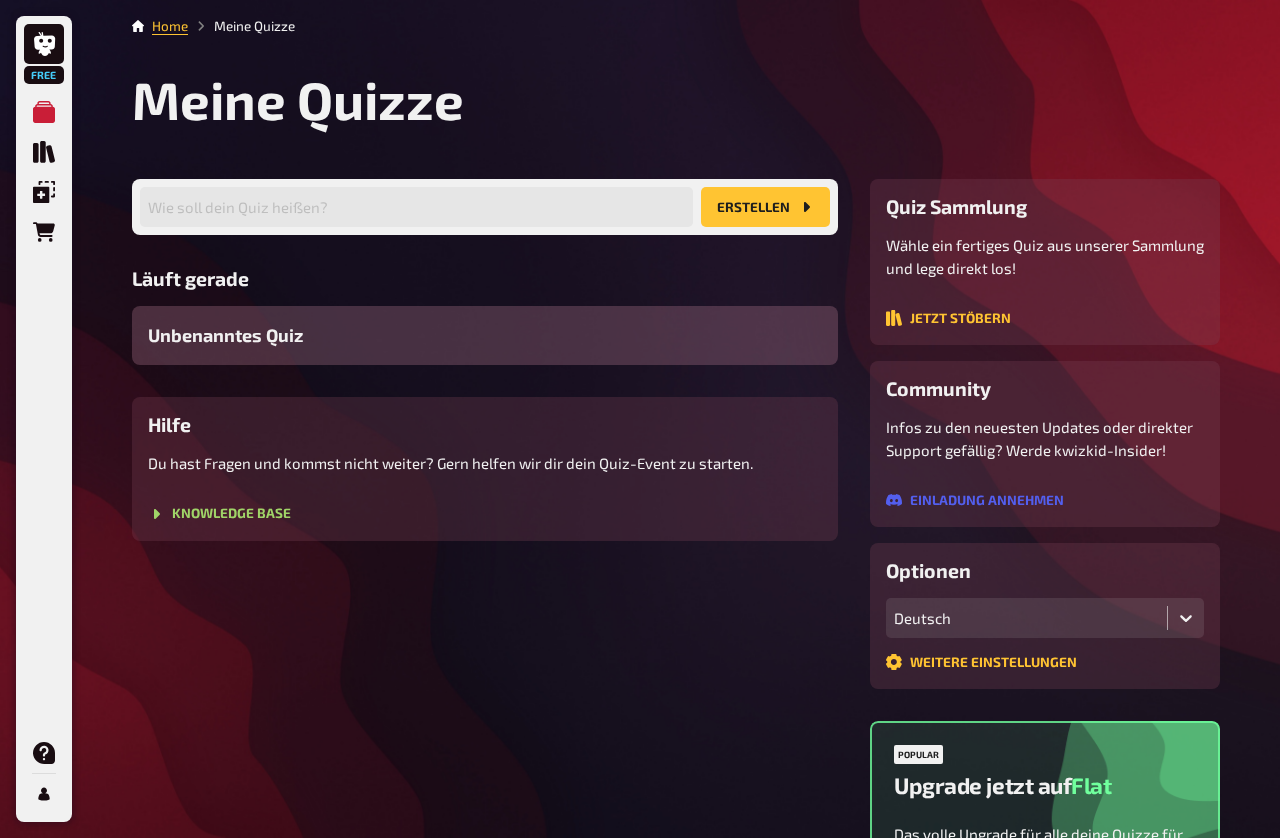 click on "Unbenanntes Quiz" at bounding box center (225, 335) 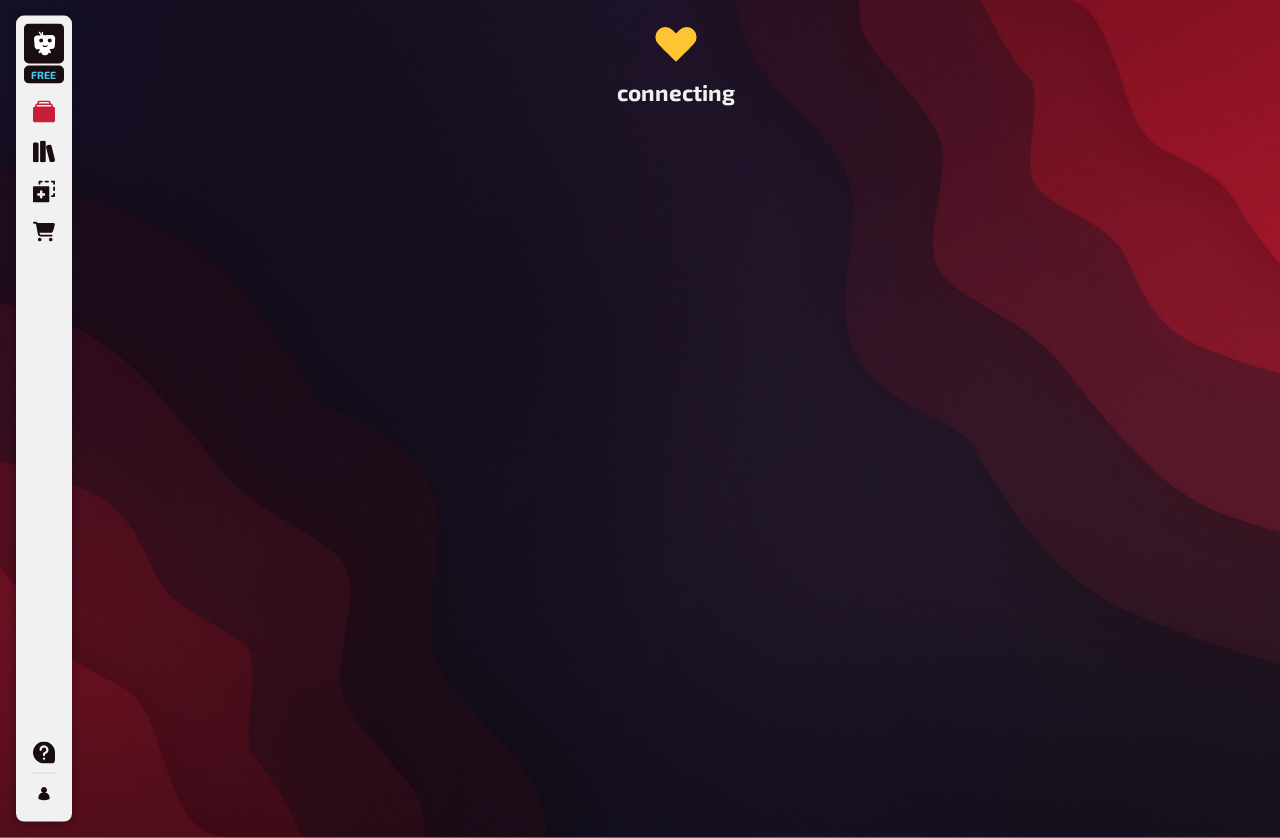 scroll, scrollTop: 1, scrollLeft: 0, axis: vertical 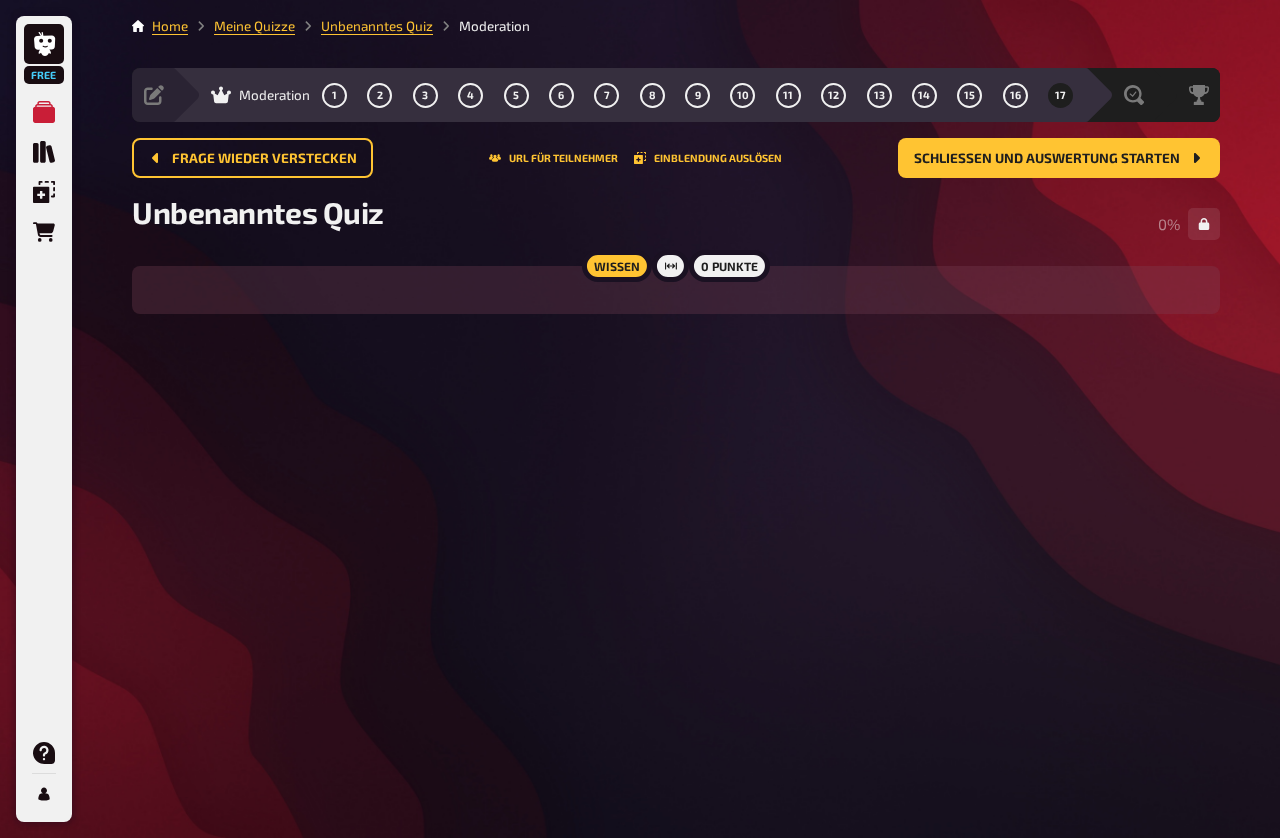 click on "Auswertung" at bounding box center [1131, 95] 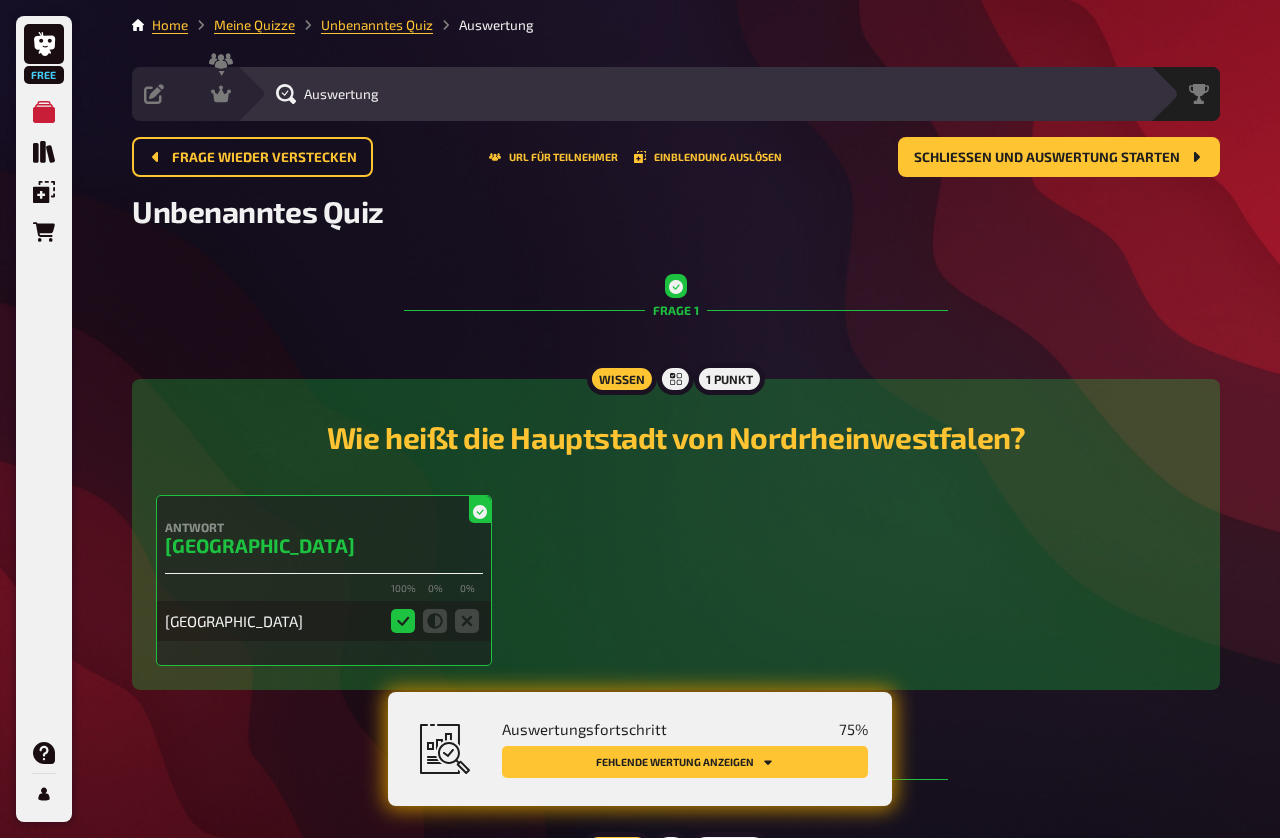 click on "Siegerehrung" at bounding box center [1185, 94] 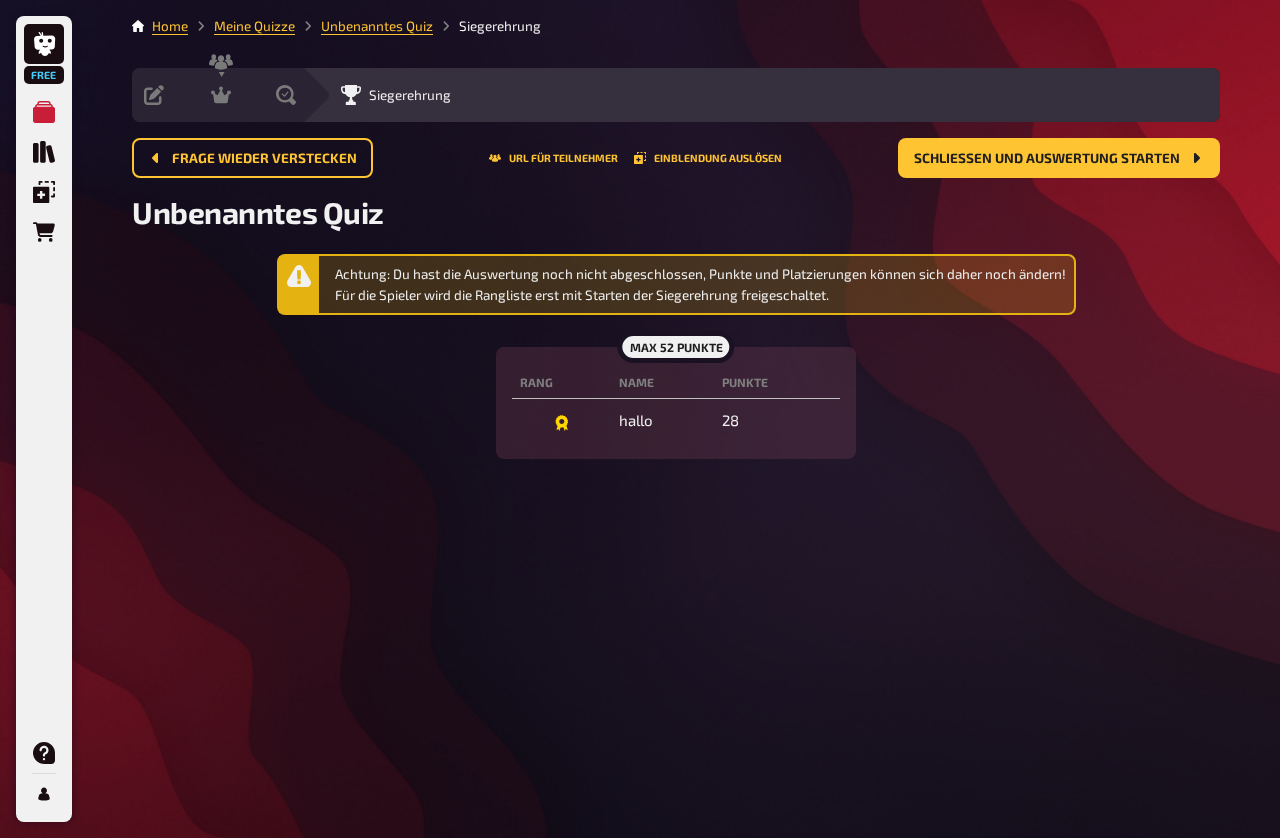 click on "Auswertung" at bounding box center (269, 95) 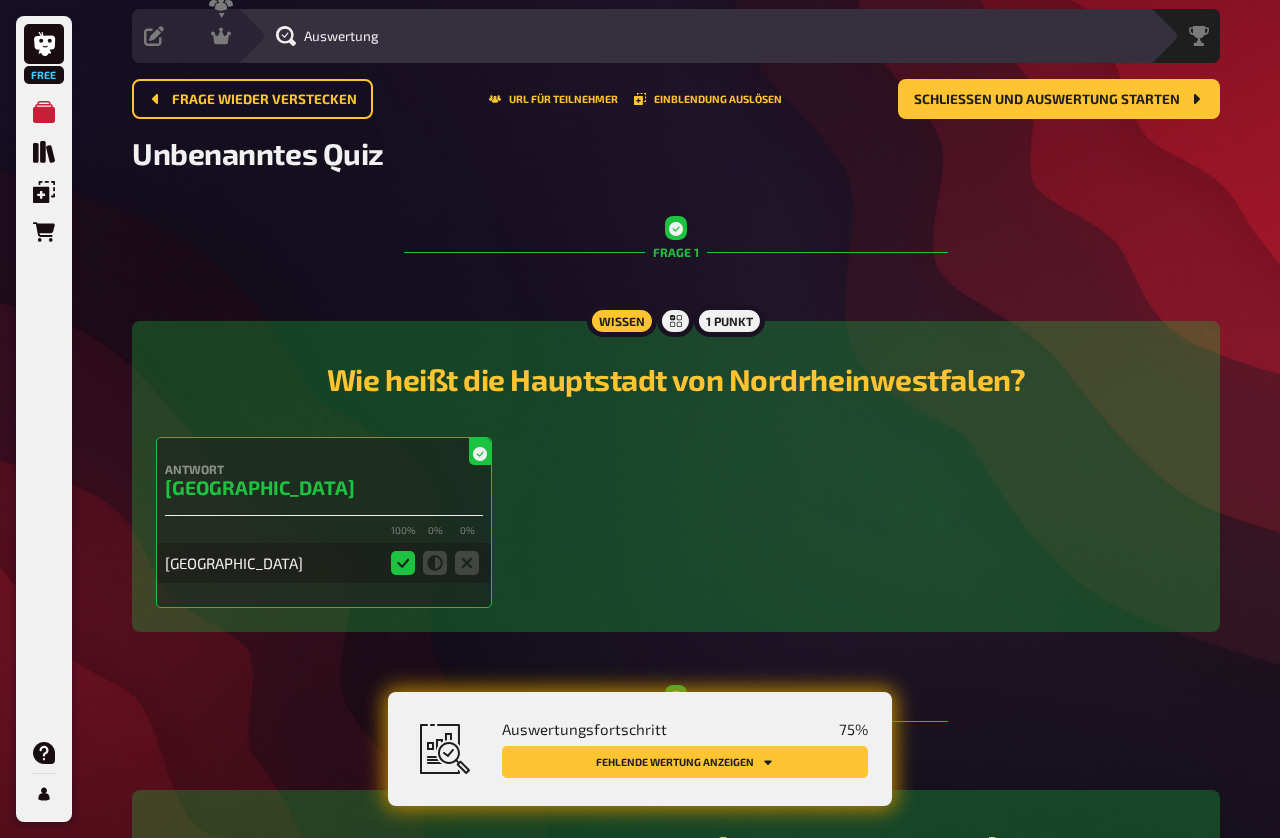 scroll, scrollTop: 0, scrollLeft: 0, axis: both 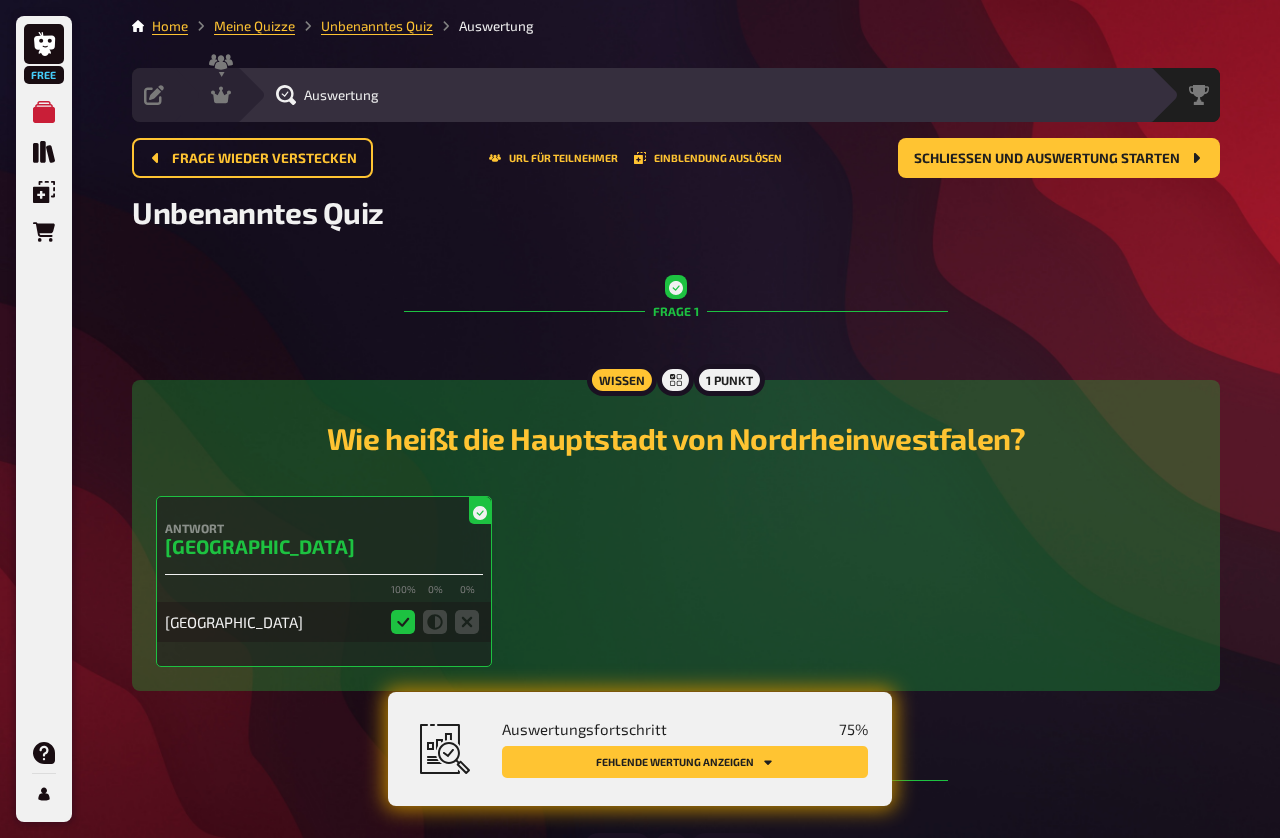 click on "Auswertung" at bounding box center [693, 95] 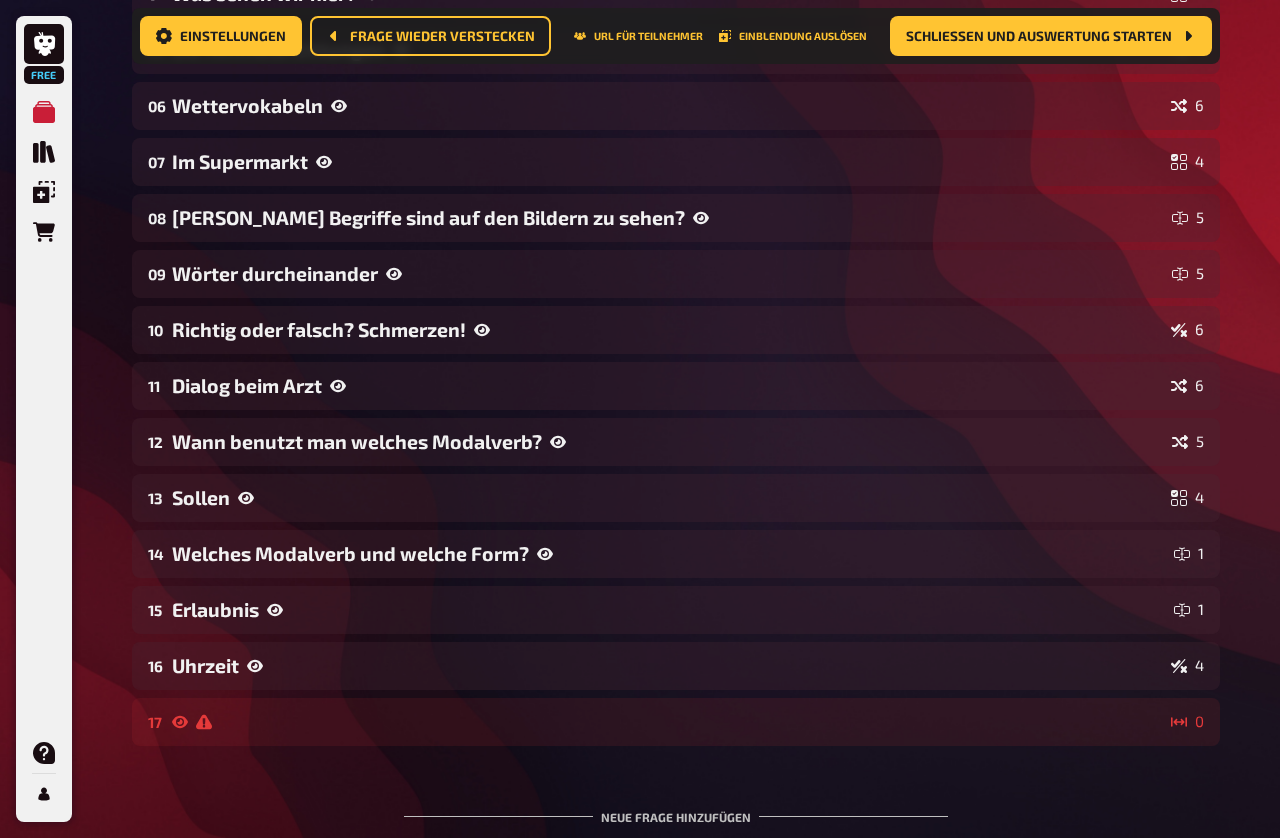 scroll, scrollTop: 721, scrollLeft: 0, axis: vertical 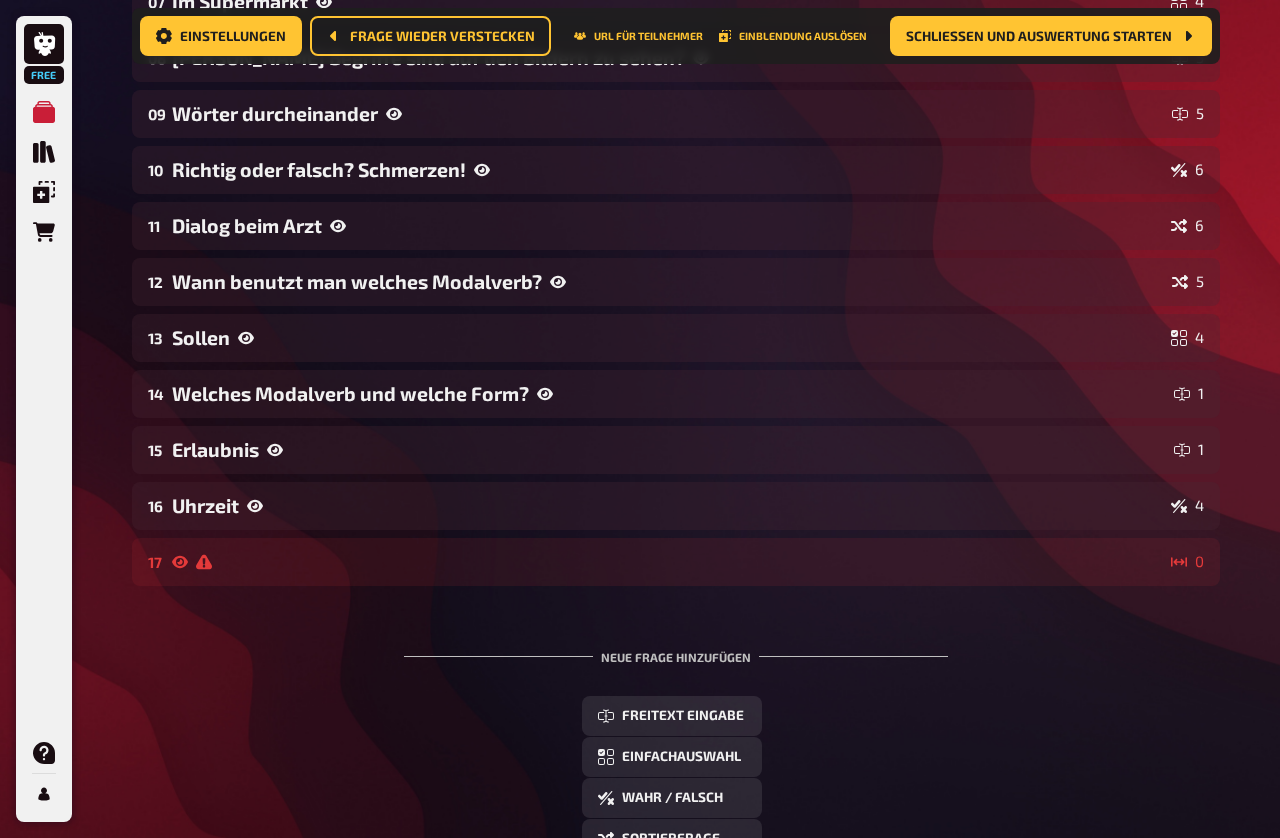 click on "17 0" at bounding box center (676, 562) 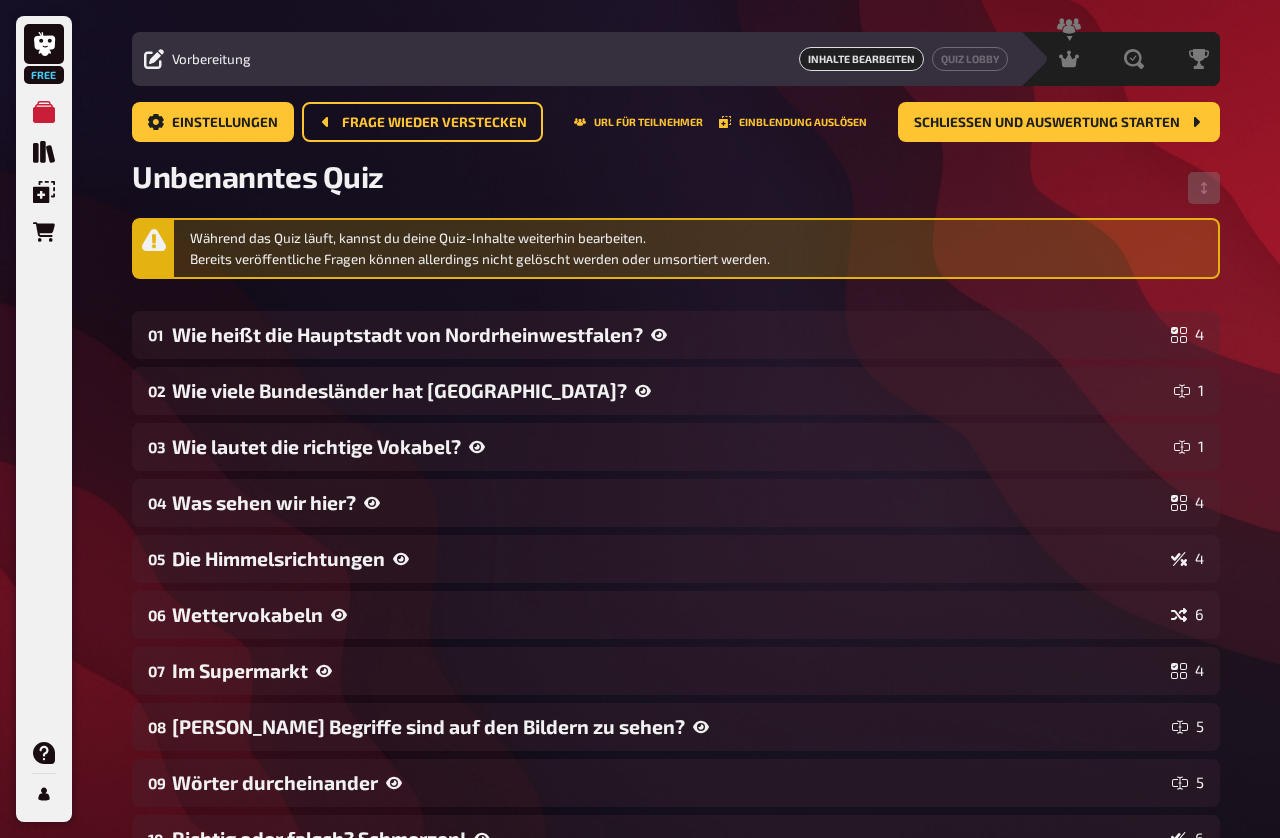 scroll, scrollTop: 0, scrollLeft: 0, axis: both 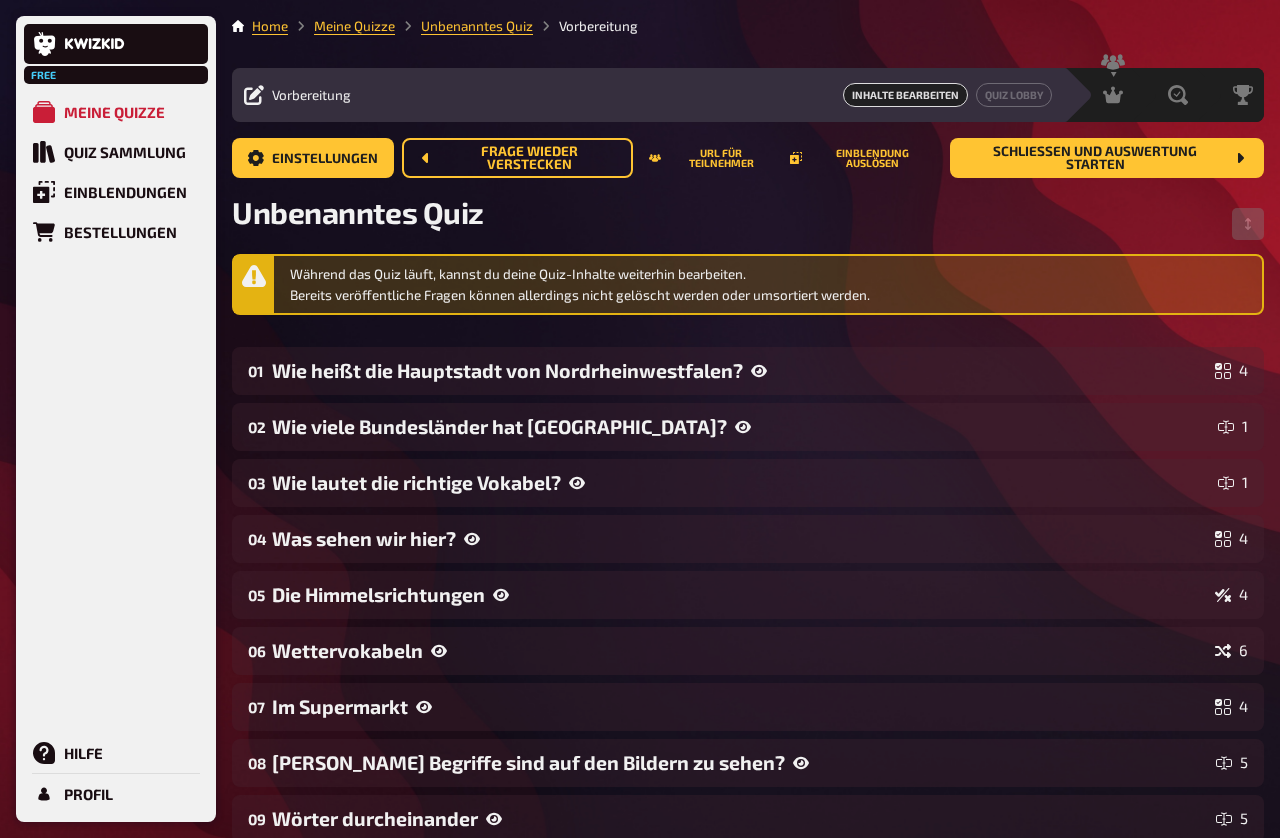 click 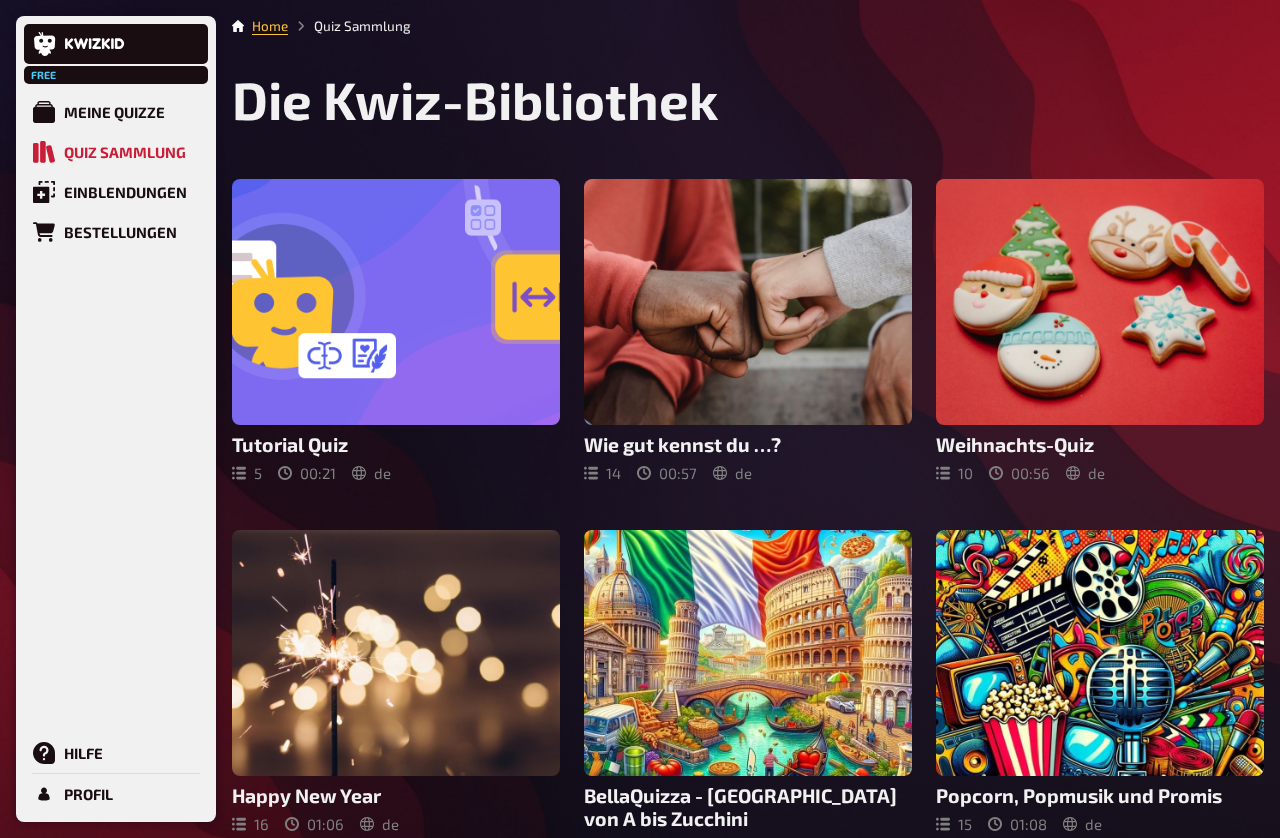 click on "Meine Quizze" at bounding box center [114, 112] 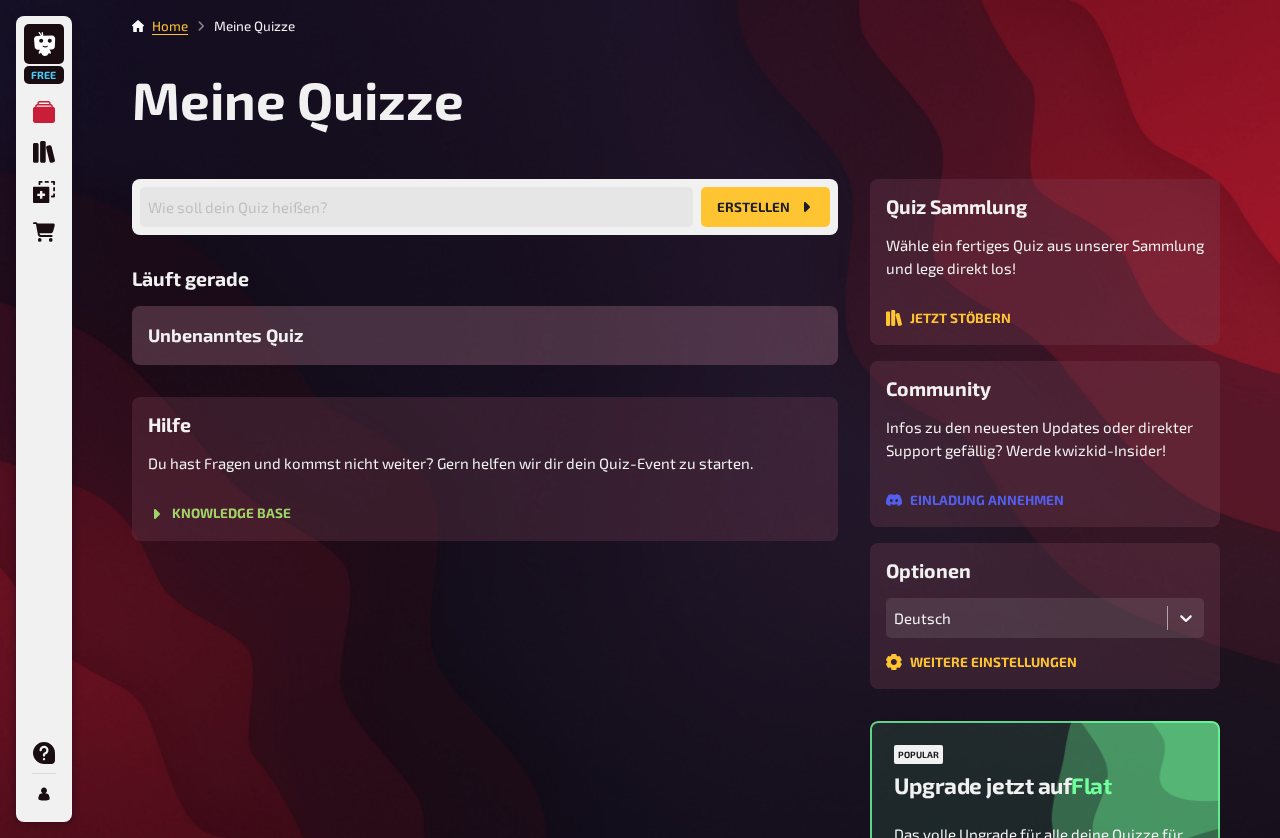 click on "Meine Quizze" at bounding box center [241, 26] 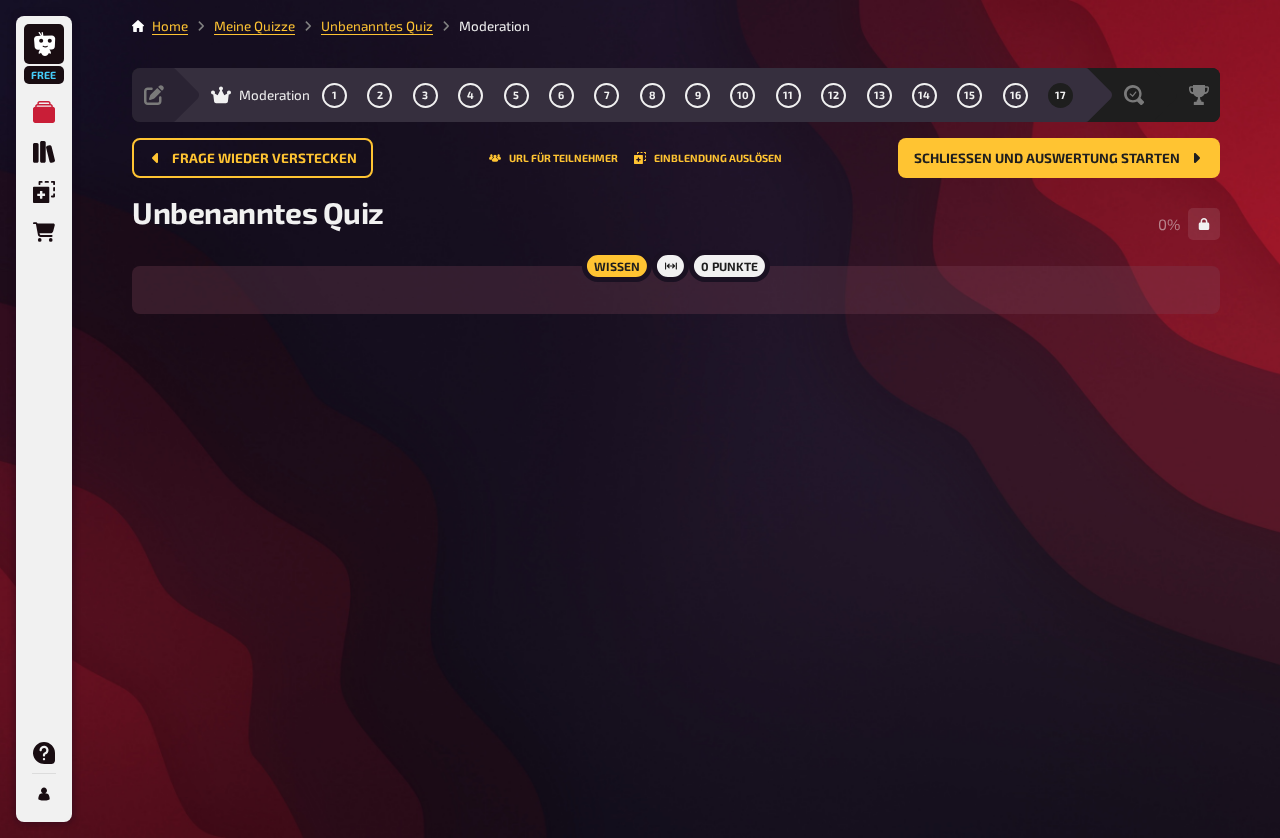 click on "1" at bounding box center (335, 95) 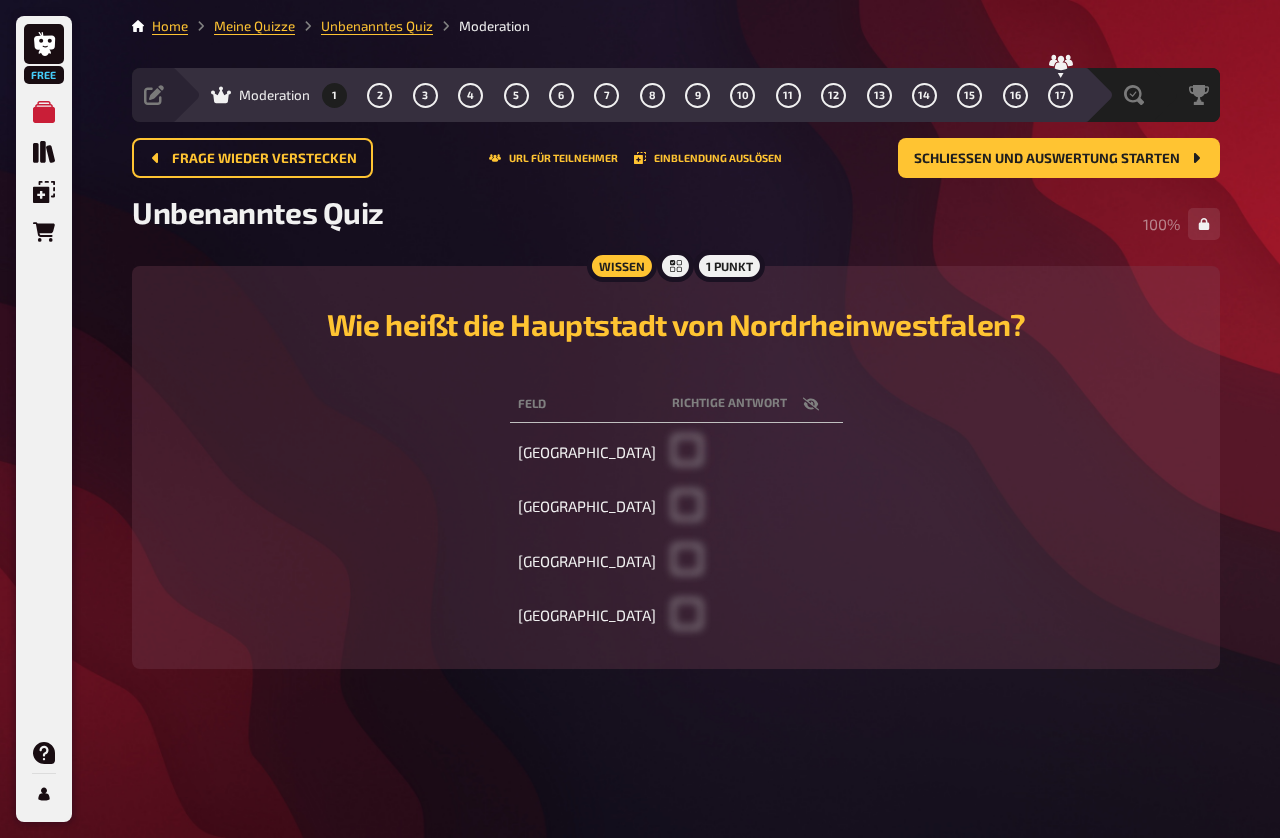 click on "1" at bounding box center (335, 95) 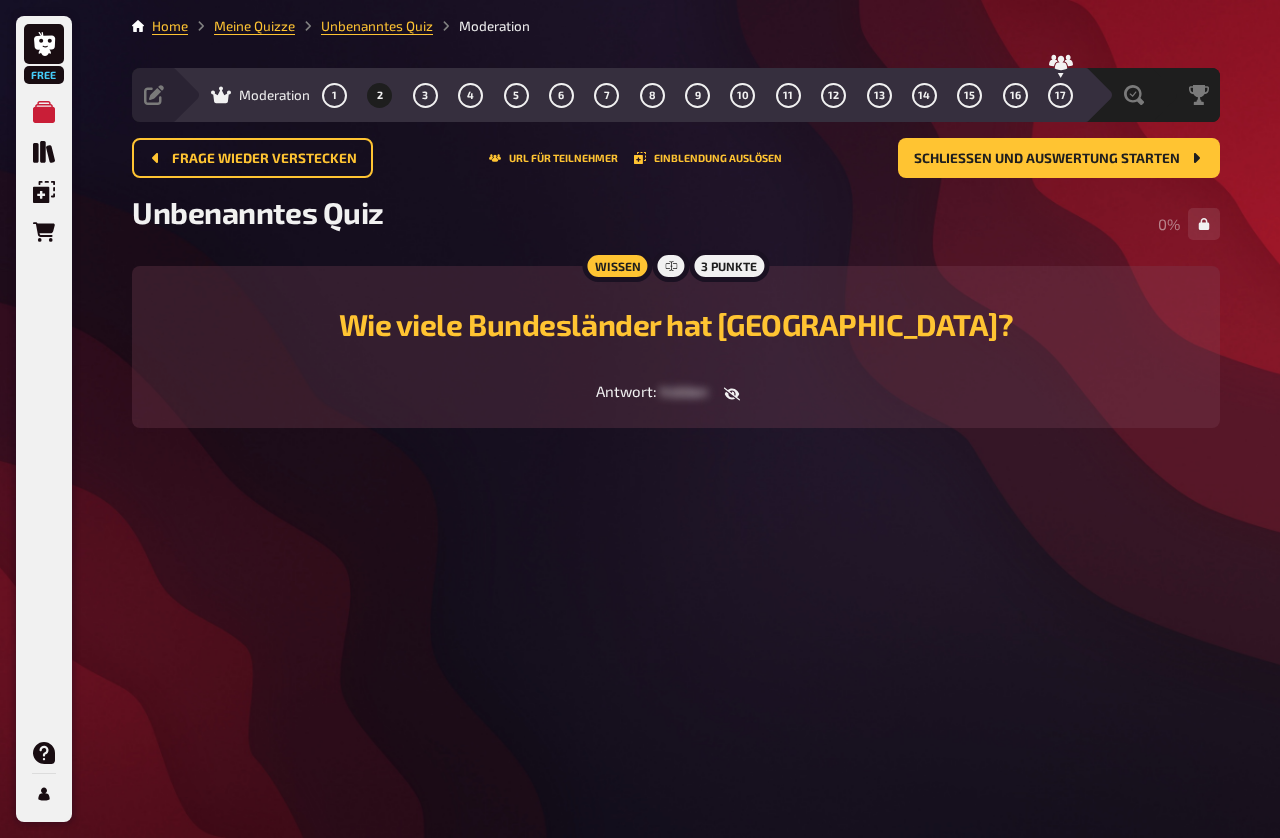 click on "3" at bounding box center [425, 95] 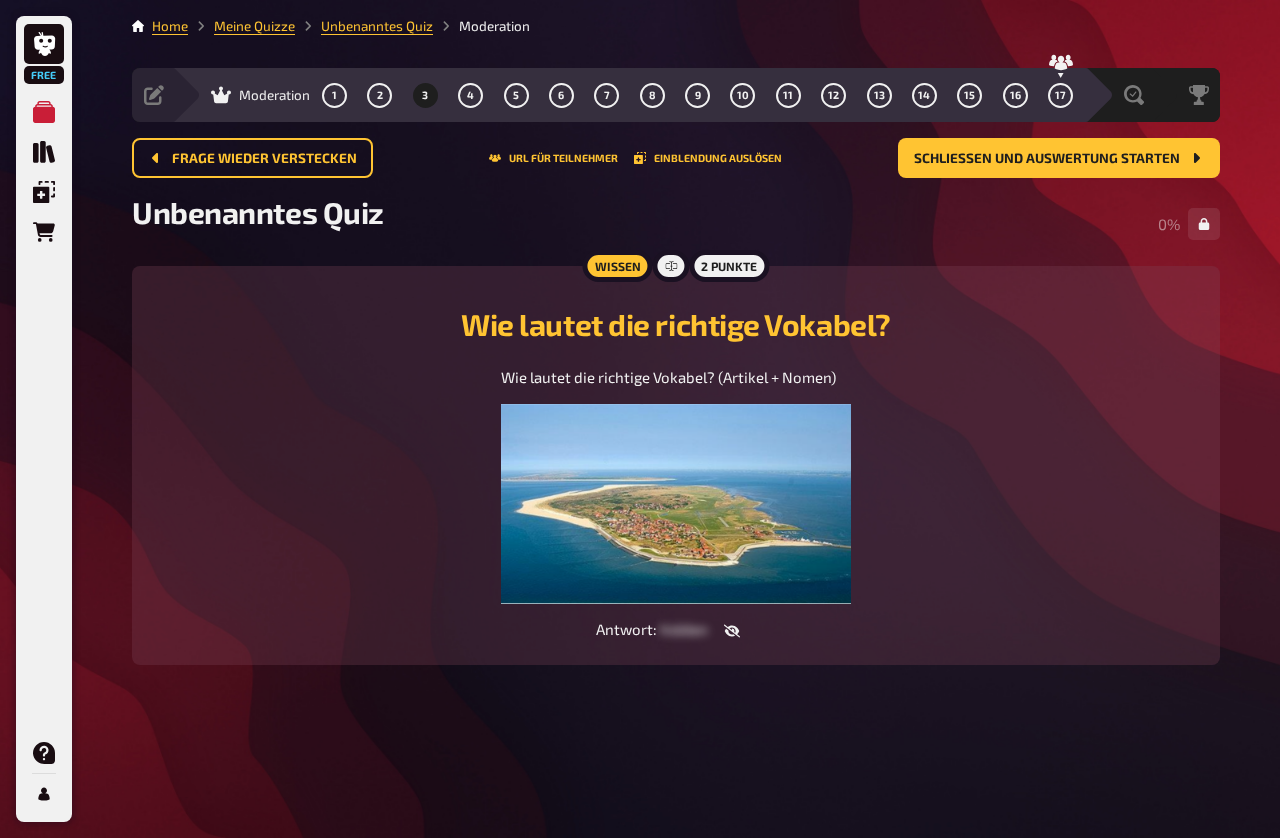 click on "Meine Quizze" at bounding box center [254, 26] 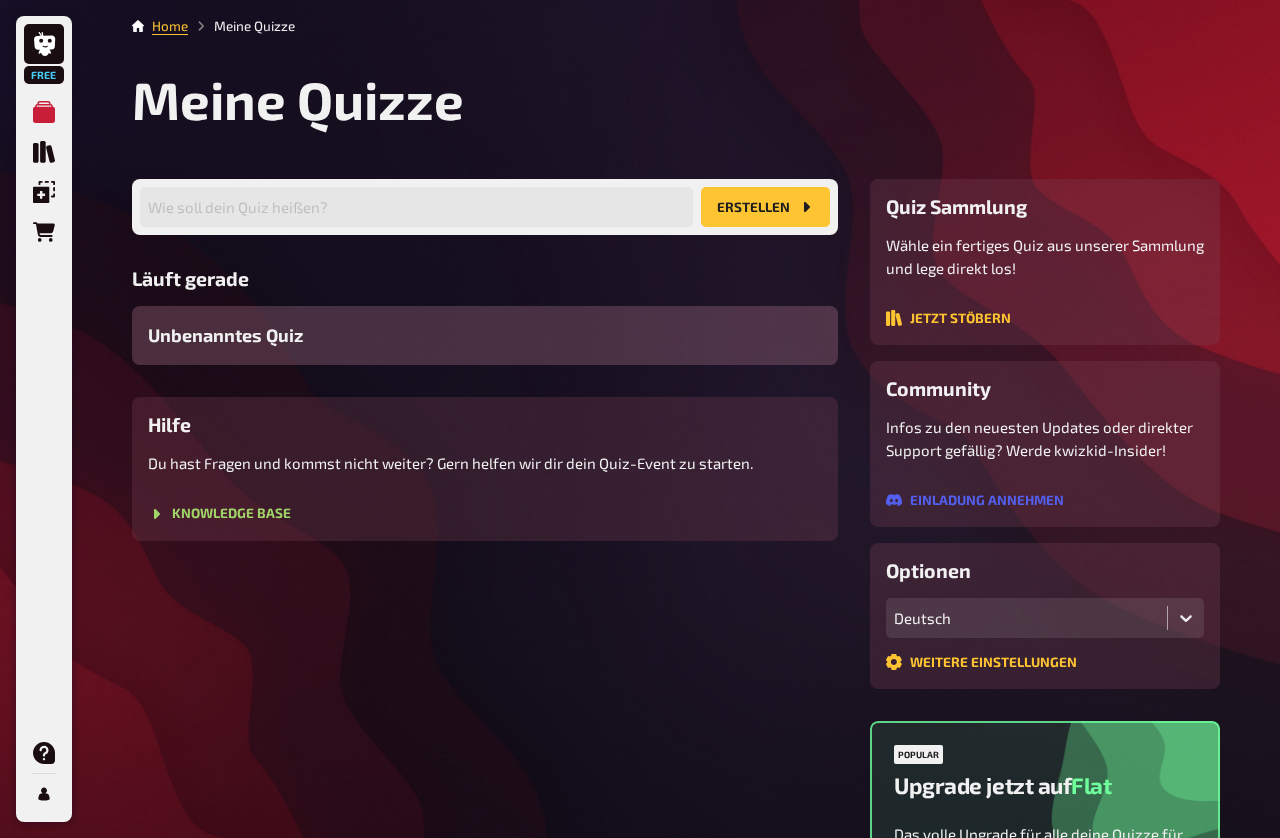 click on "Wähle ein fertiges Quiz aus unserer Sammlung und lege direkt los! Jetzt stöbern" at bounding box center (1045, 281) 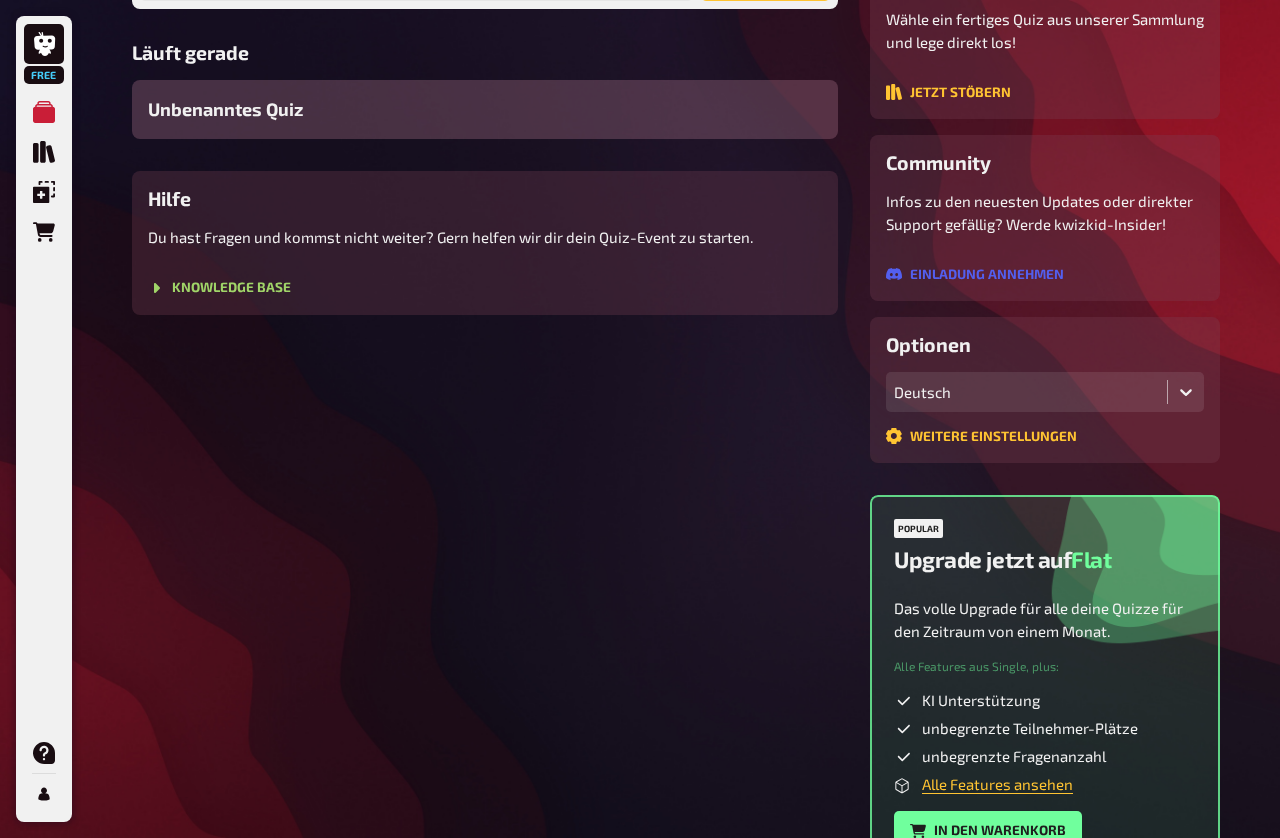 scroll, scrollTop: 0, scrollLeft: 0, axis: both 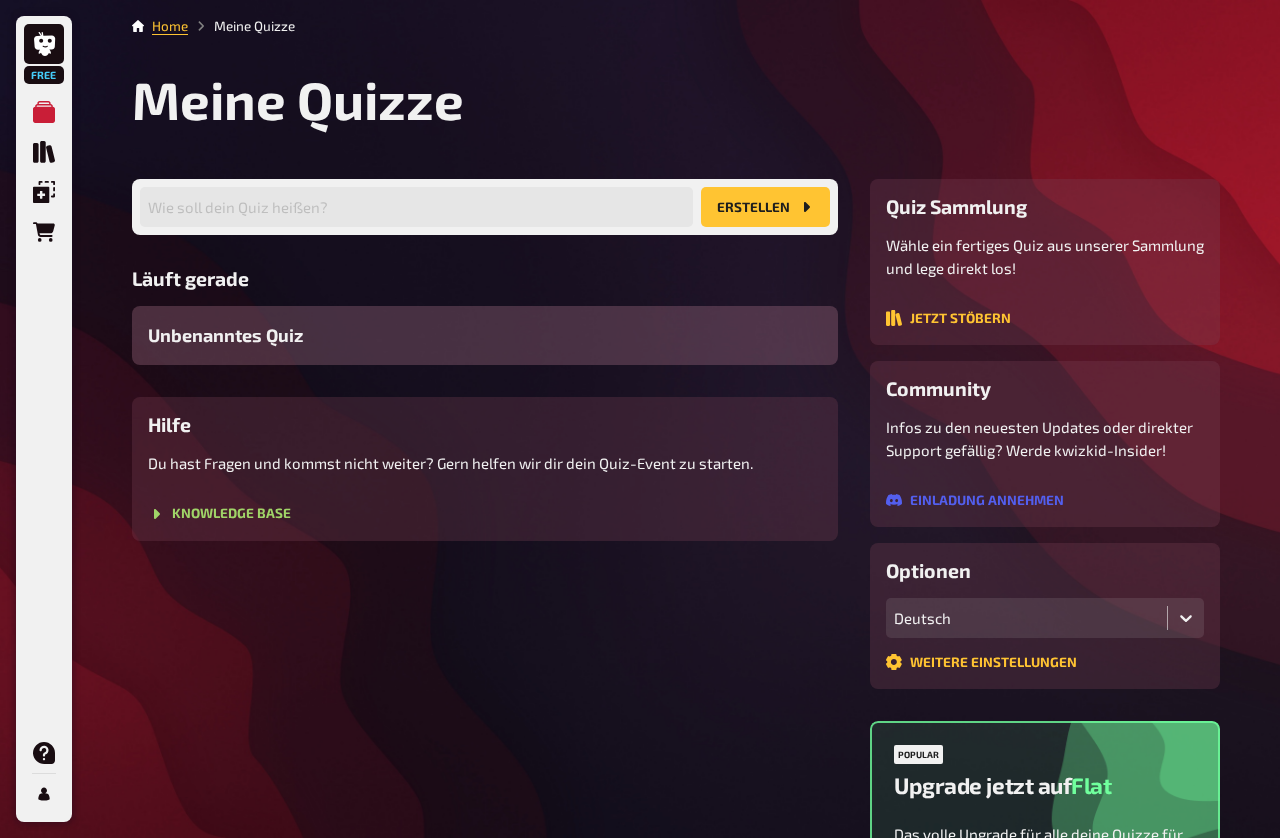 click on "Unbenanntes Quiz" at bounding box center [485, 335] 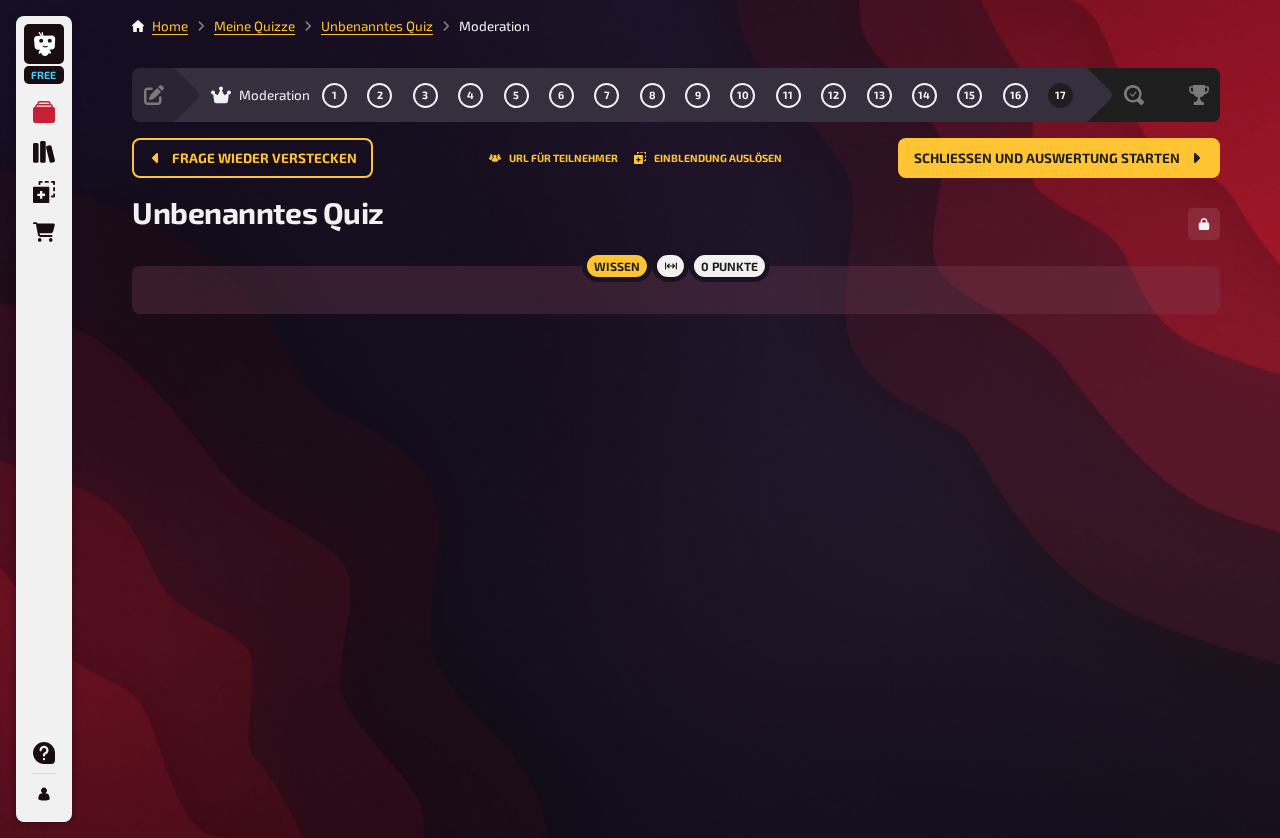 click on "2" at bounding box center (380, 95) 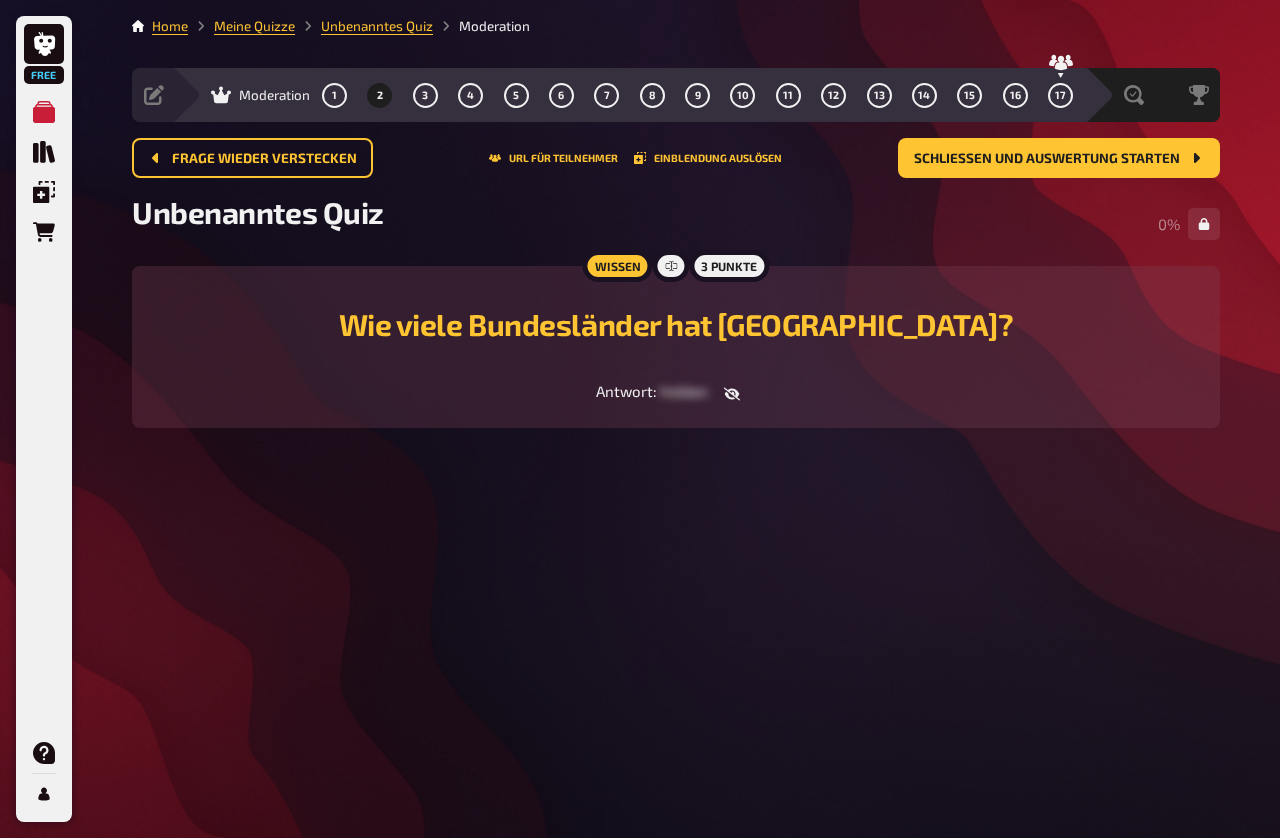 click on "1" at bounding box center (335, 95) 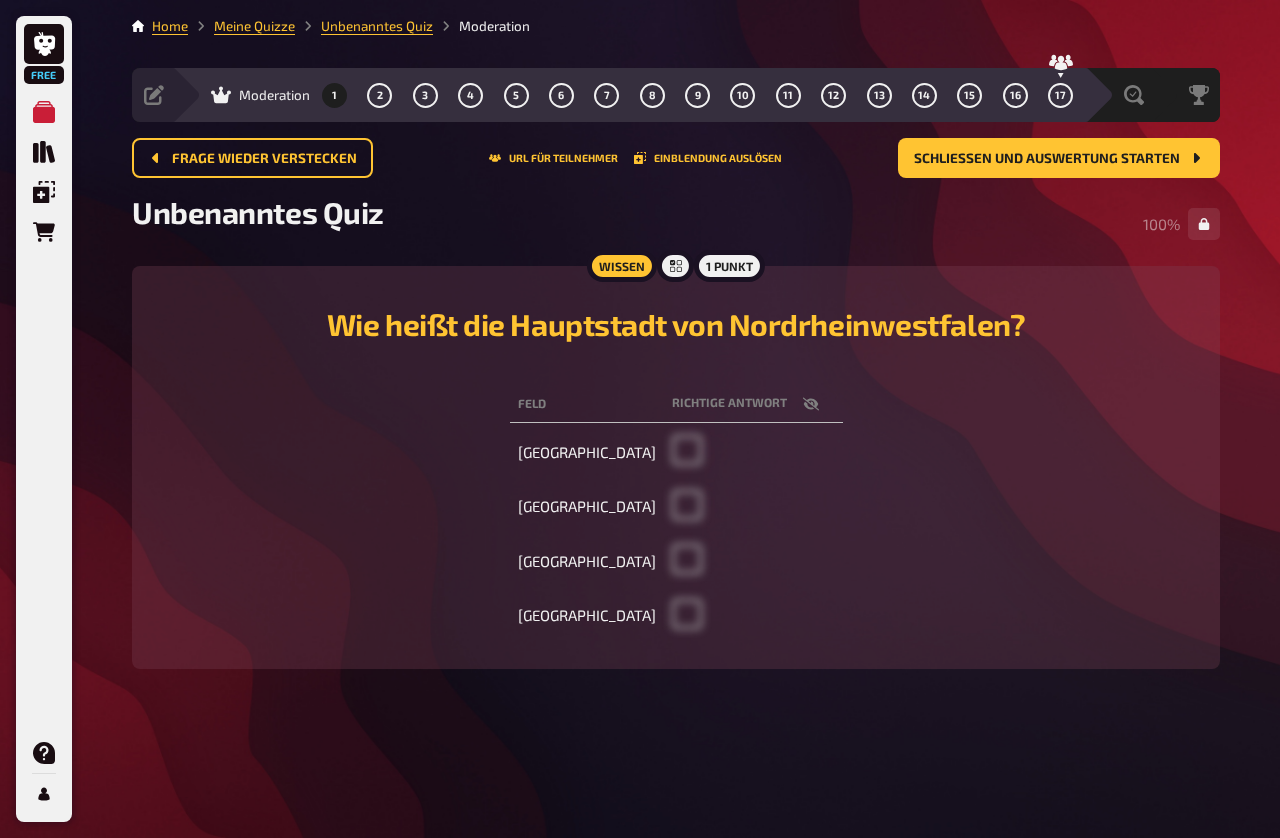 click on "Moderation 1 2 3 4 5 6 7 8 9 10 11 12 13 14 15 16 17" at bounding box center (642, 95) 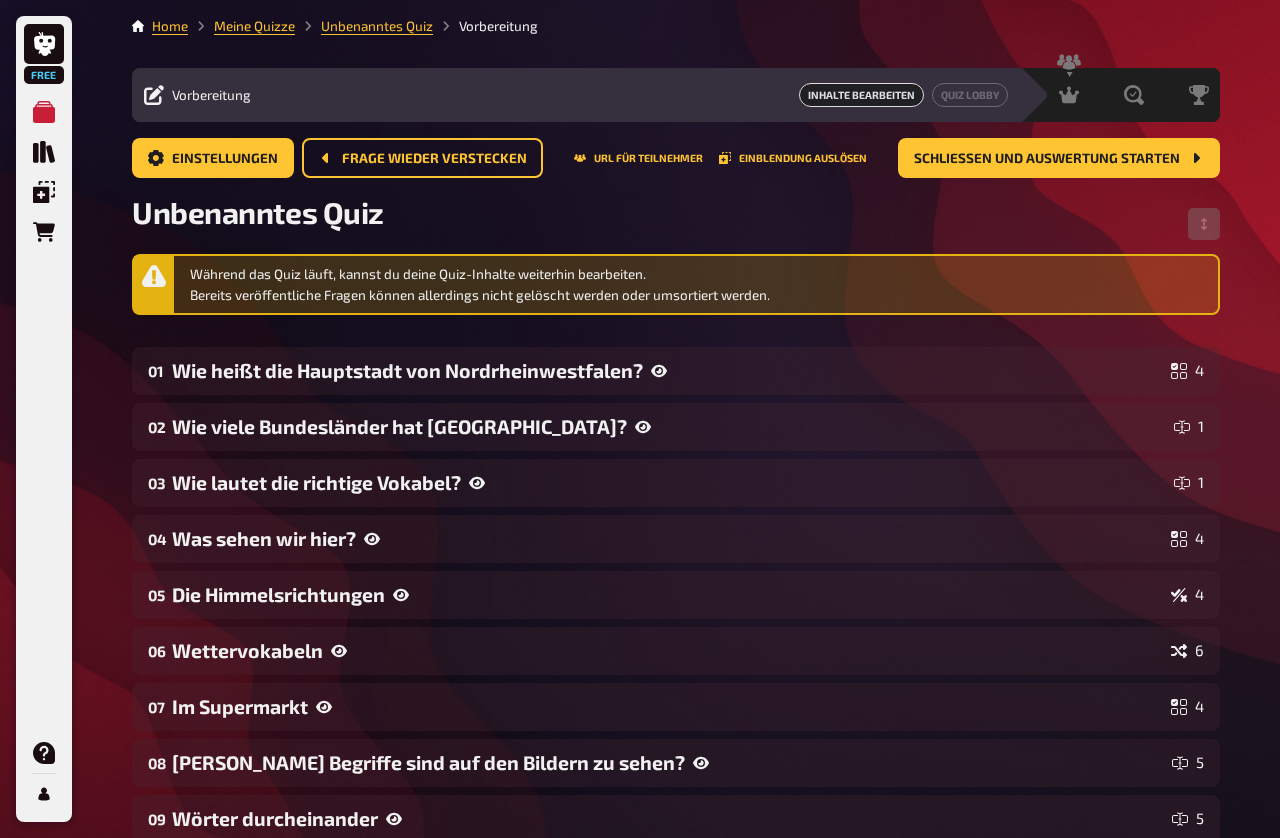 click on "URL für Teilnehmer" at bounding box center [638, 158] 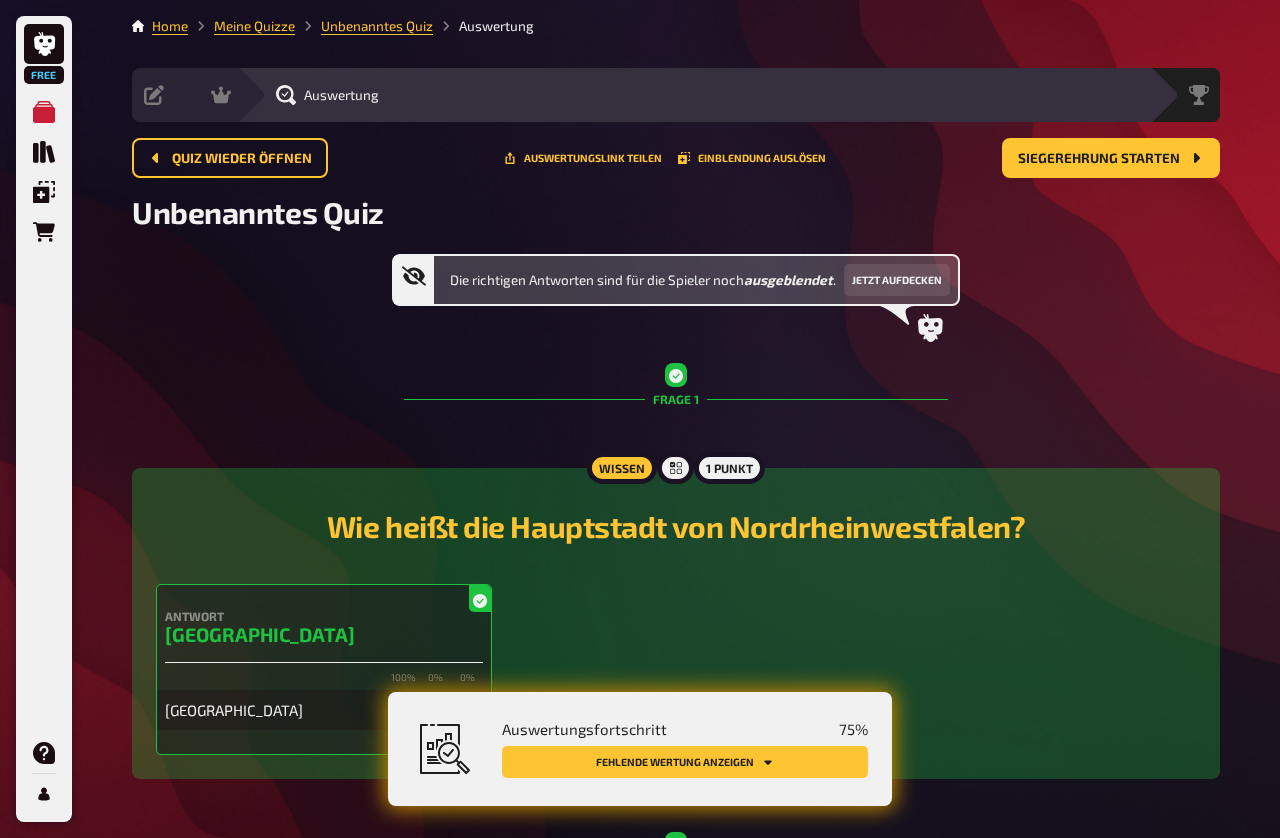 click on "Siegerehrung starten" at bounding box center [1099, 159] 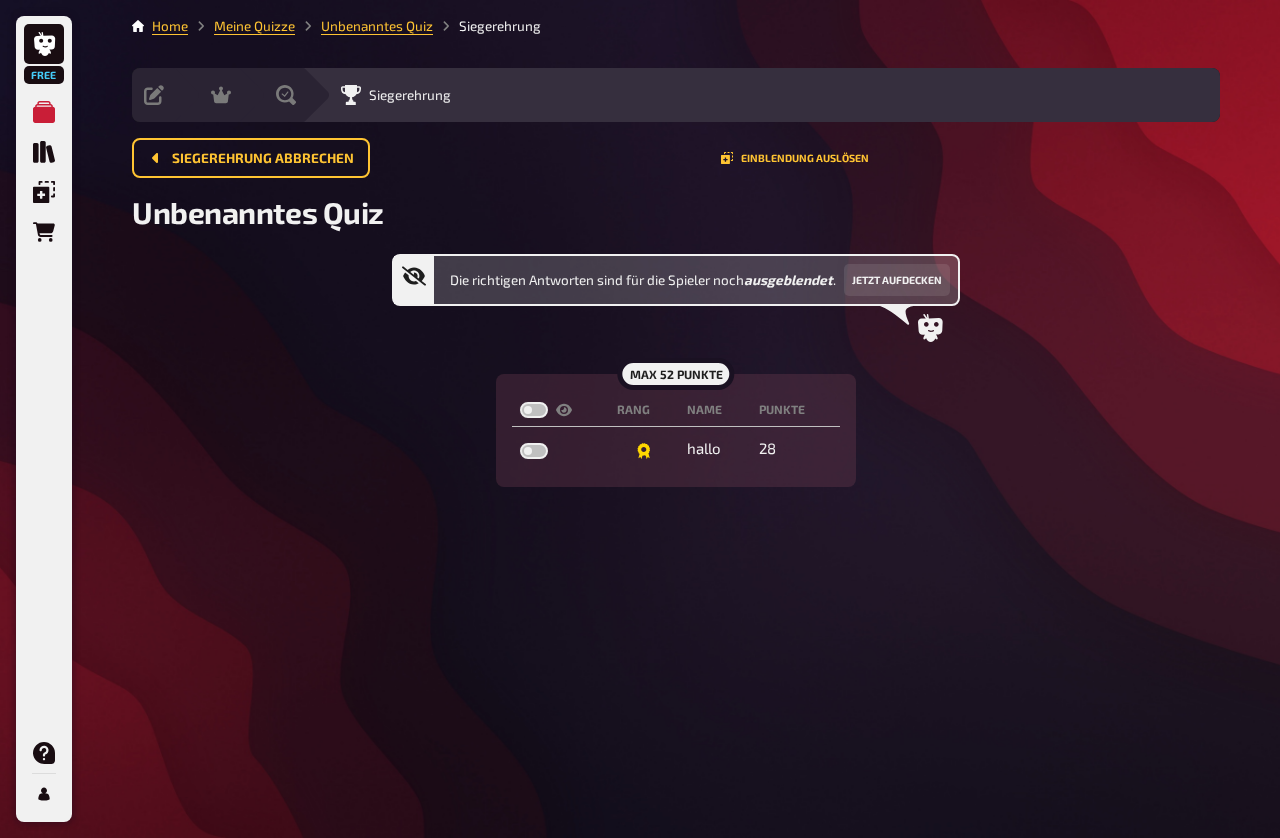 click on "Jetzt aufdecken" at bounding box center [897, 280] 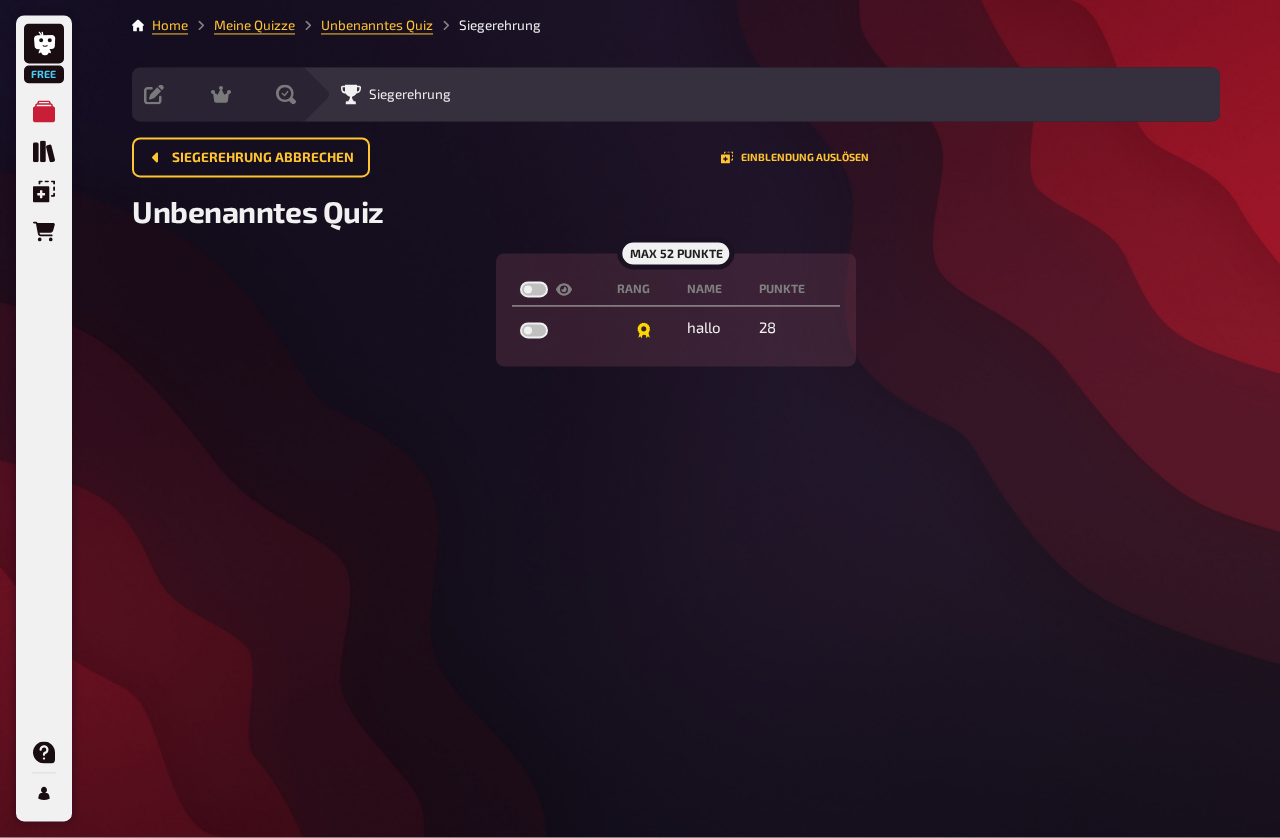 scroll, scrollTop: 76, scrollLeft: 0, axis: vertical 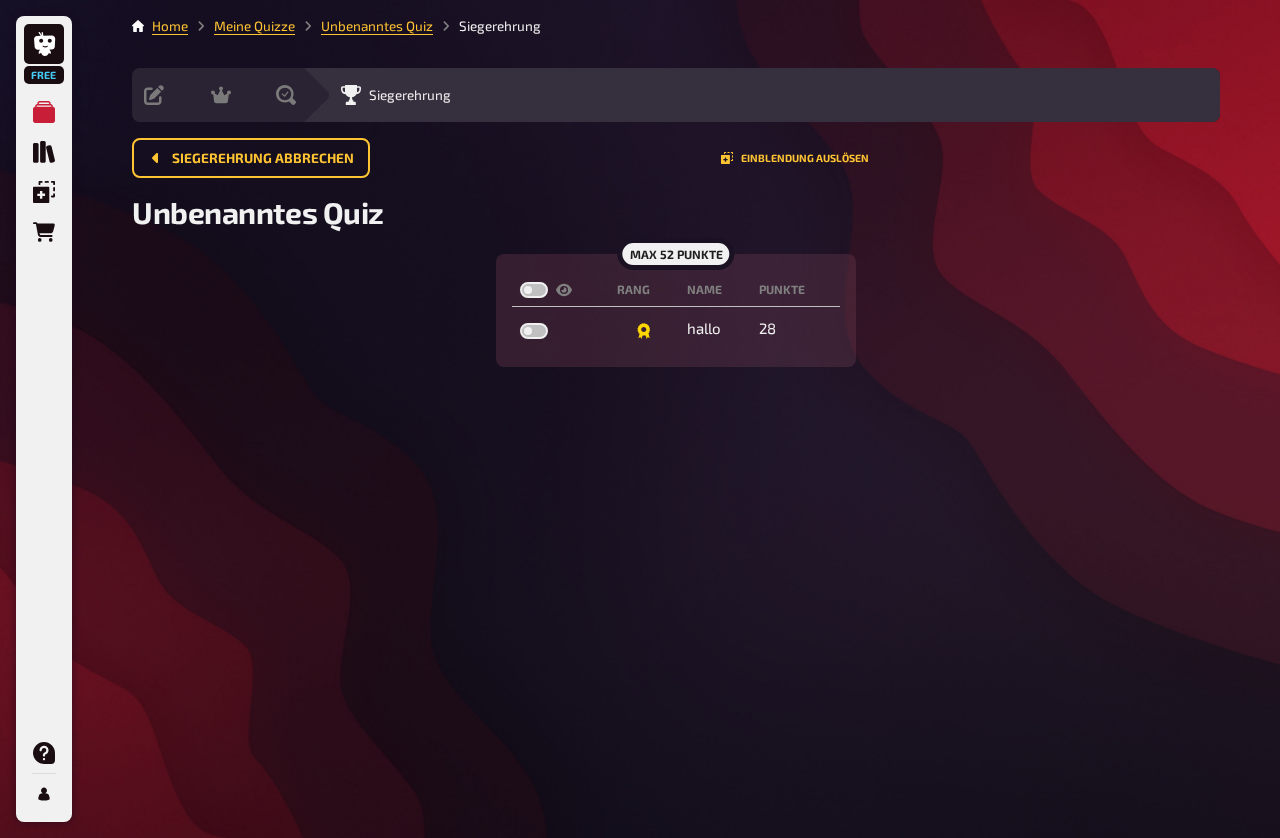 click on "max   52 Punkte" at bounding box center [675, 254] 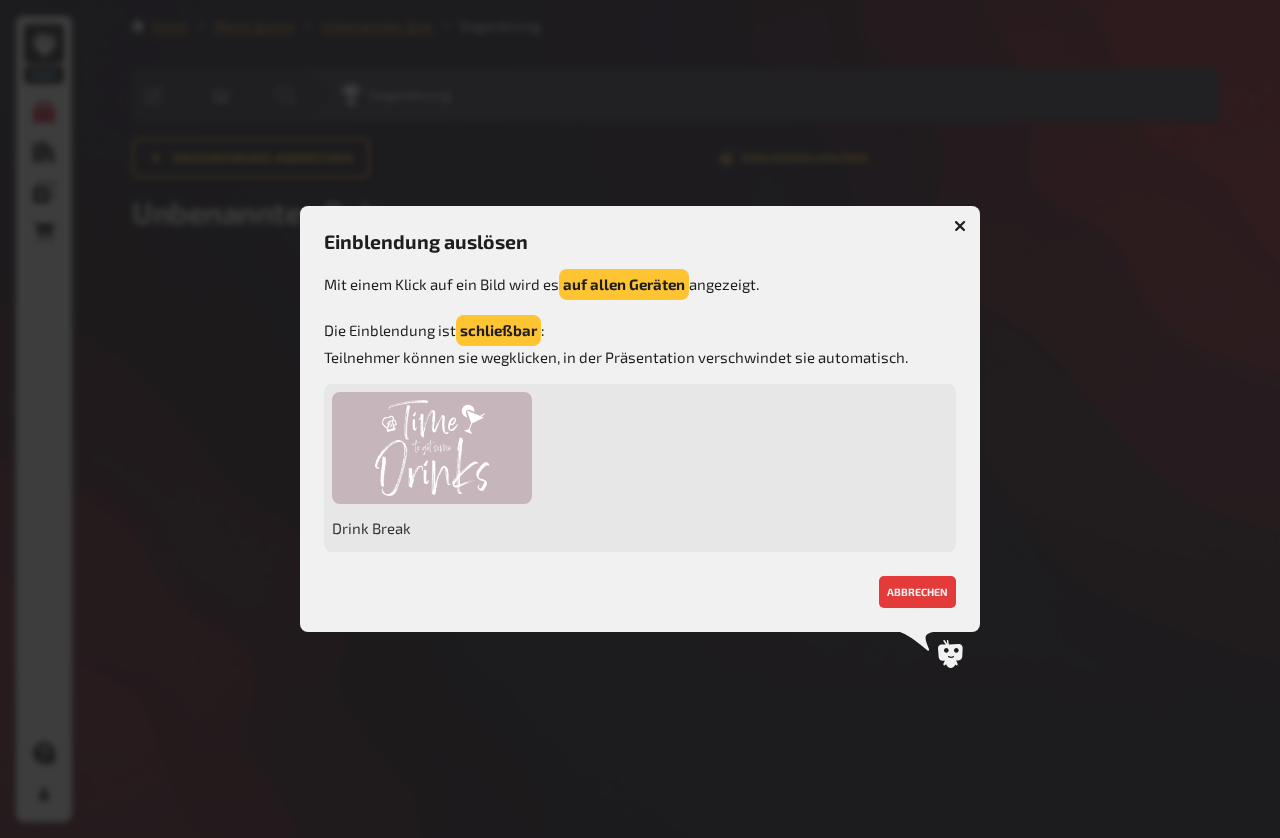 click on "abbrechen" at bounding box center (917, 592) 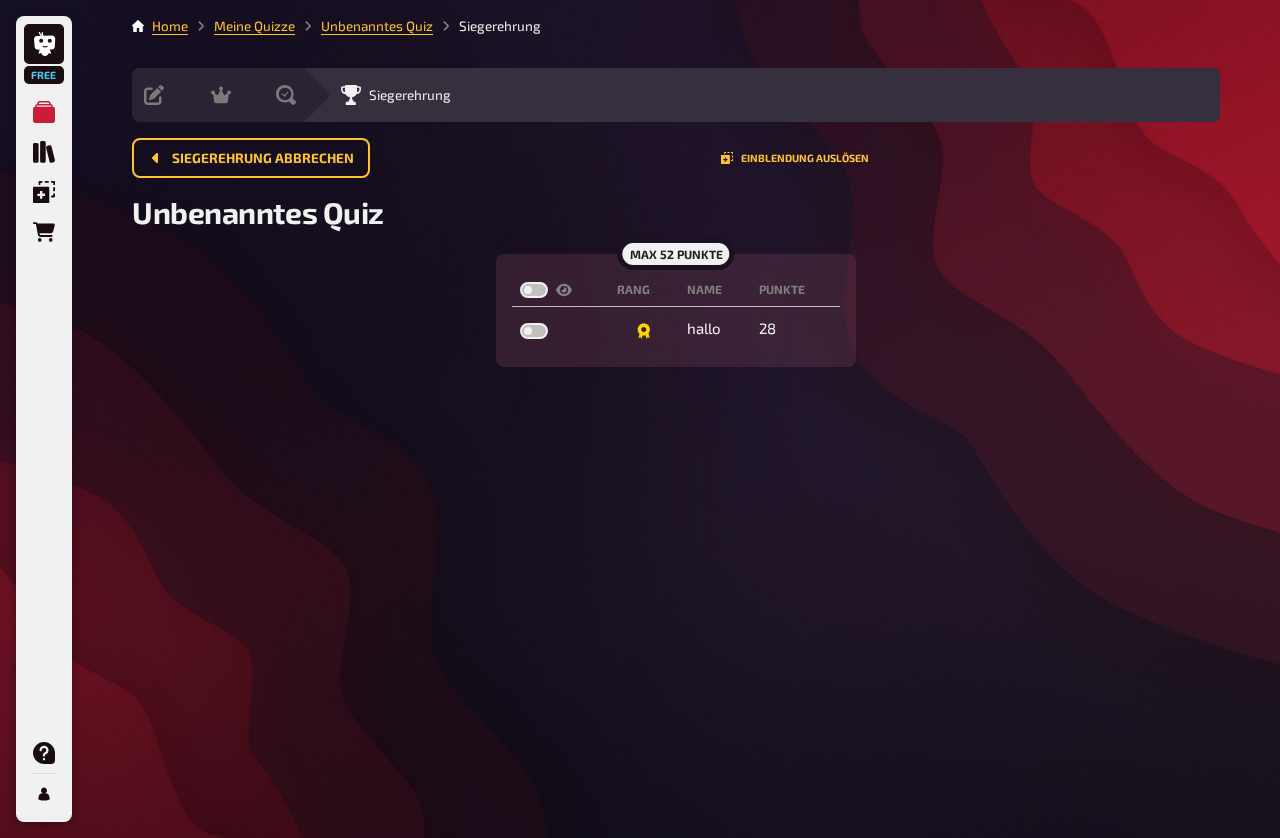 click on "Siegerehrung" at bounding box center [761, 95] 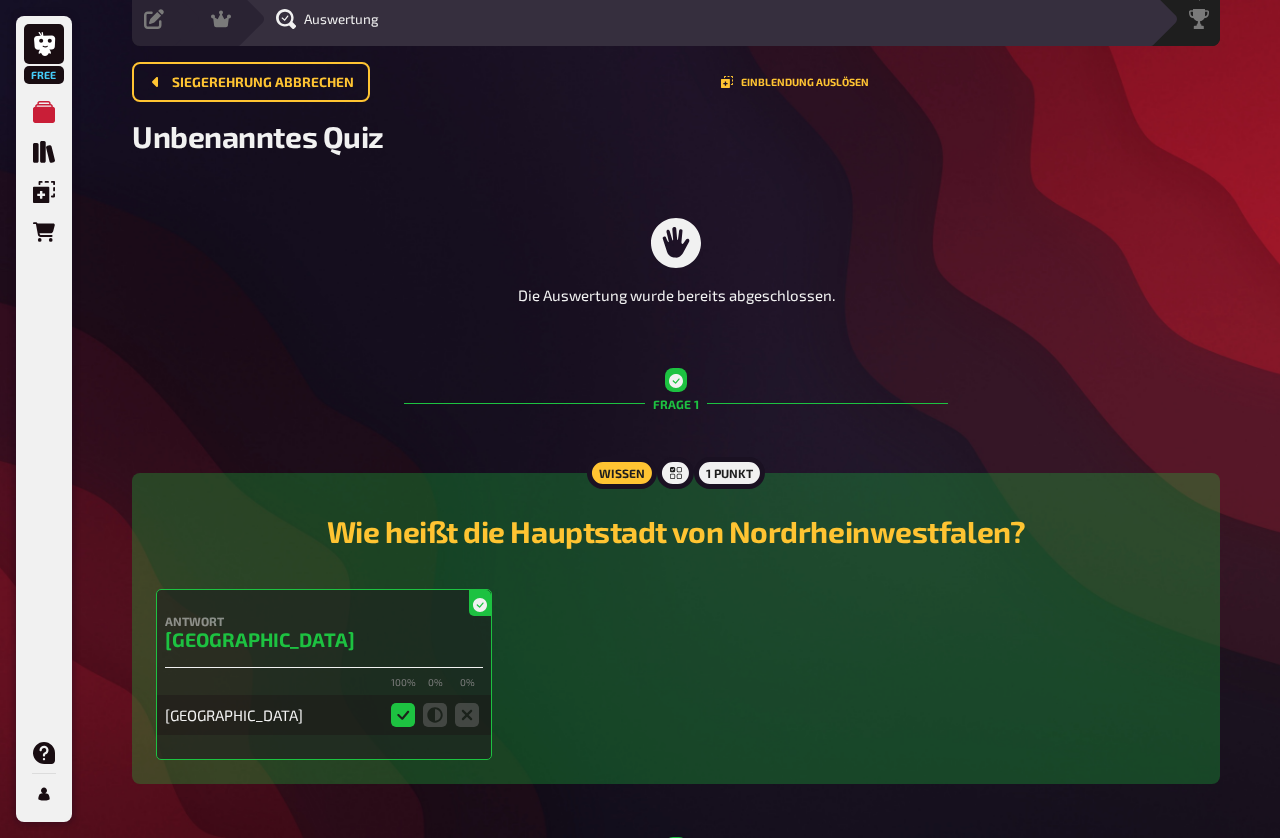 click on "Einblendung auslösen" at bounding box center (795, 82) 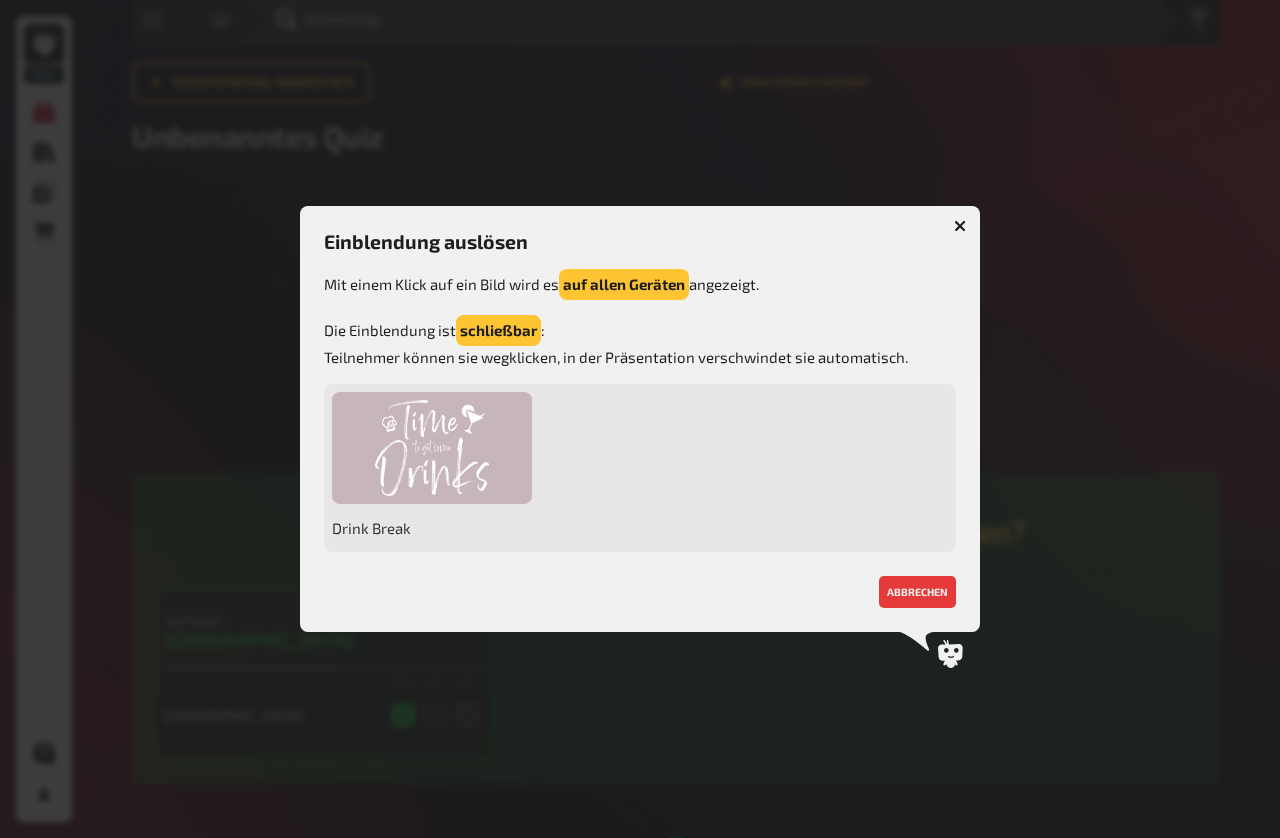 click at bounding box center (960, 226) 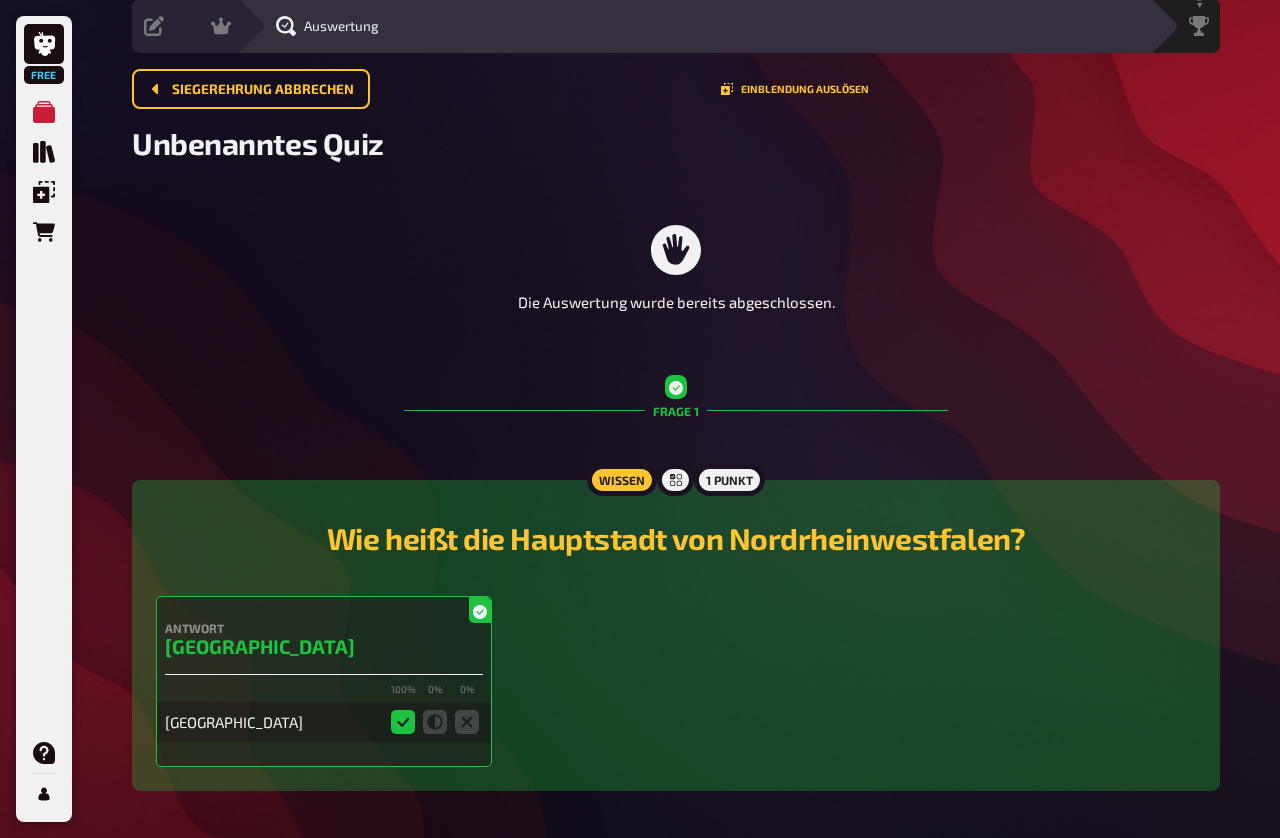 scroll, scrollTop: 0, scrollLeft: 0, axis: both 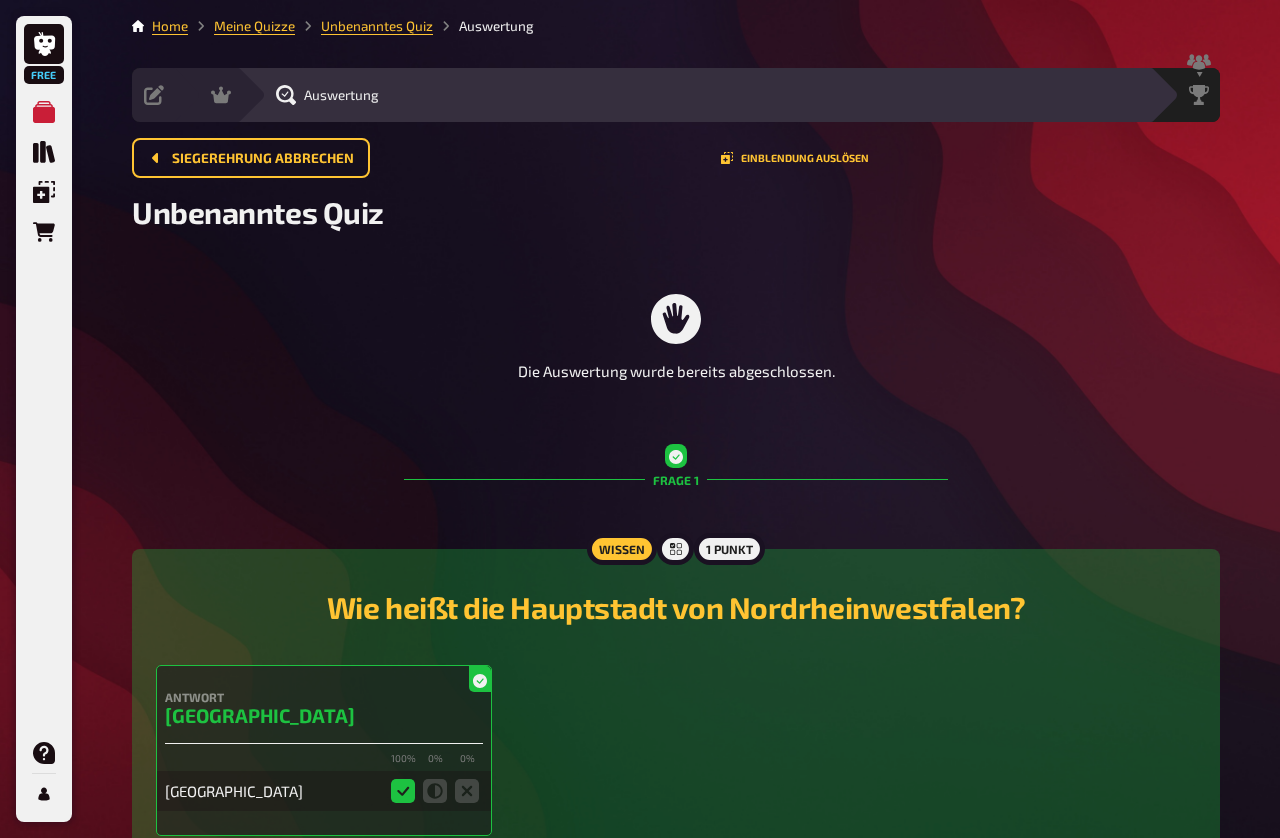 click on "Siegerehrung" at bounding box center (0, 0) 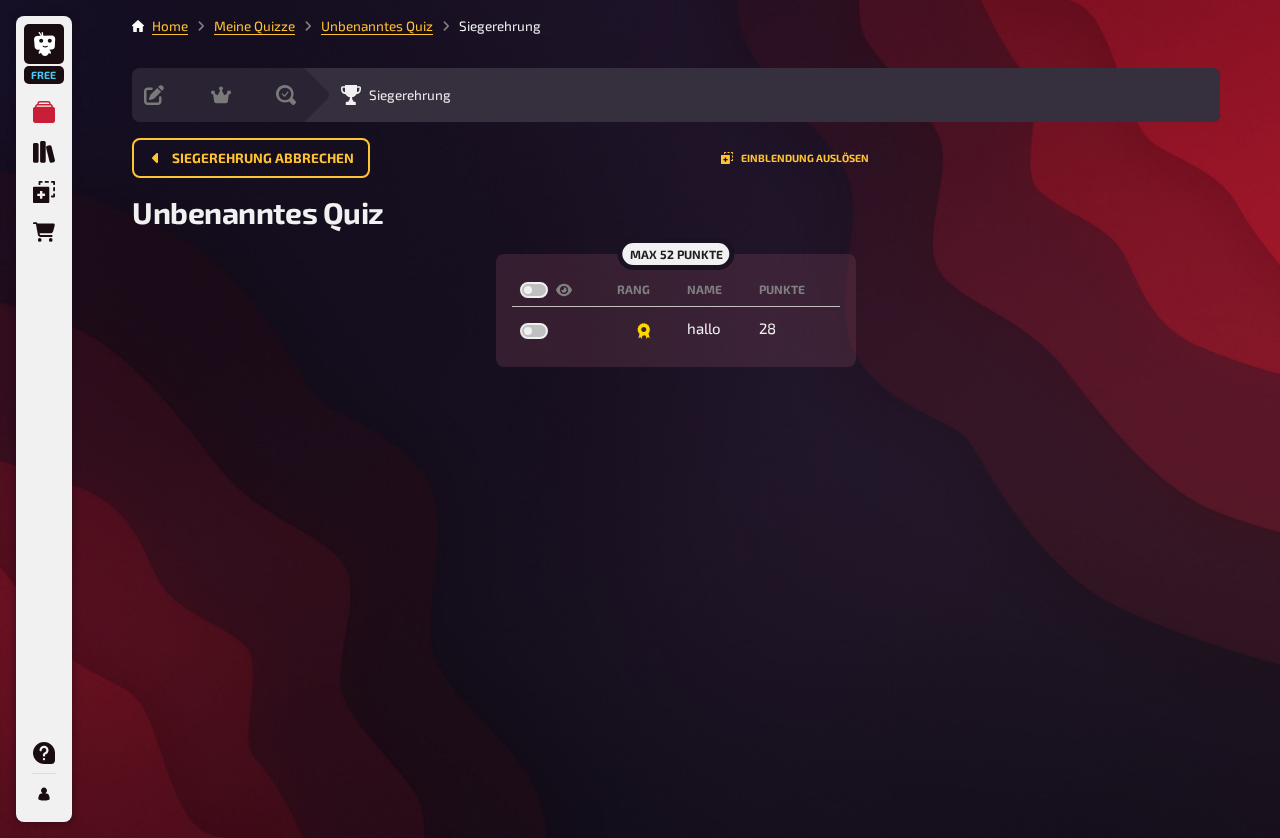 click on "Siegerehrung" at bounding box center [774, 95] 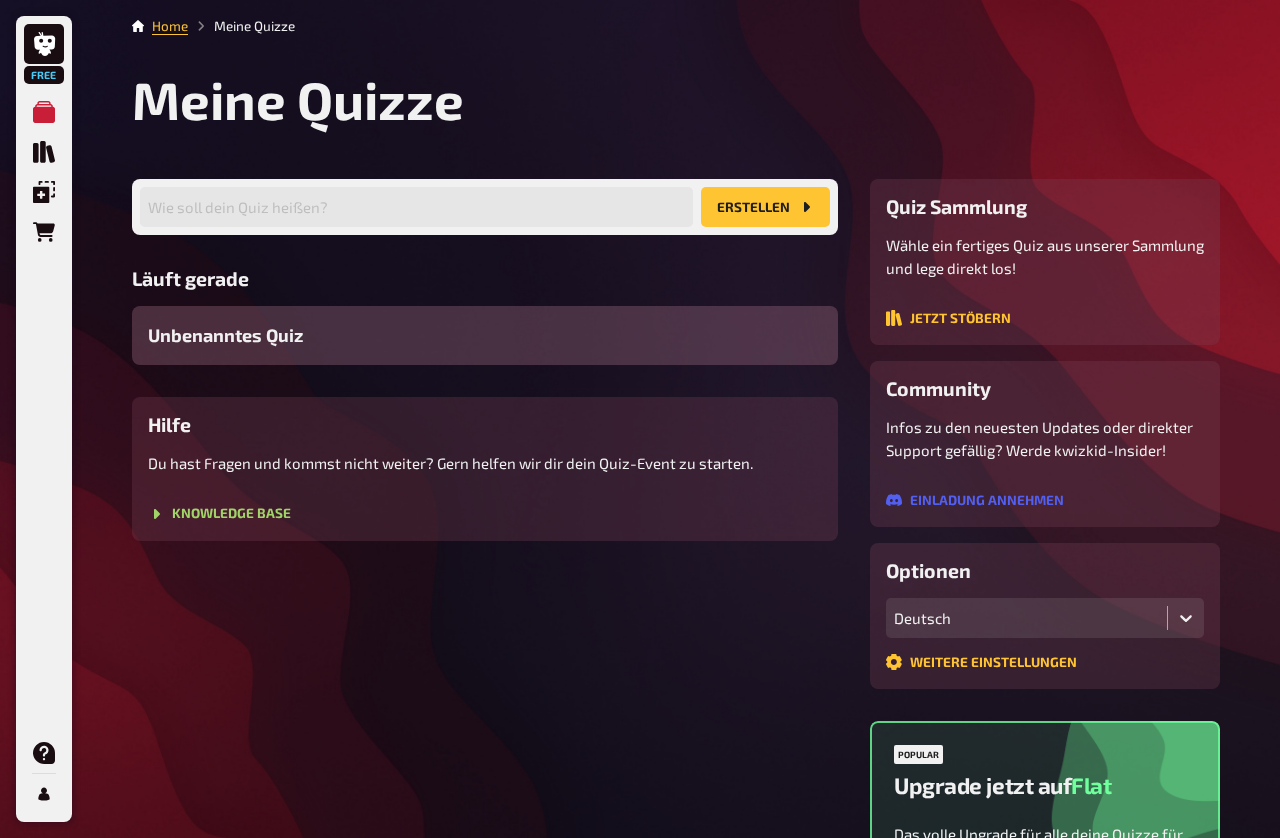 click on "Unbenanntes Quiz" at bounding box center (485, 335) 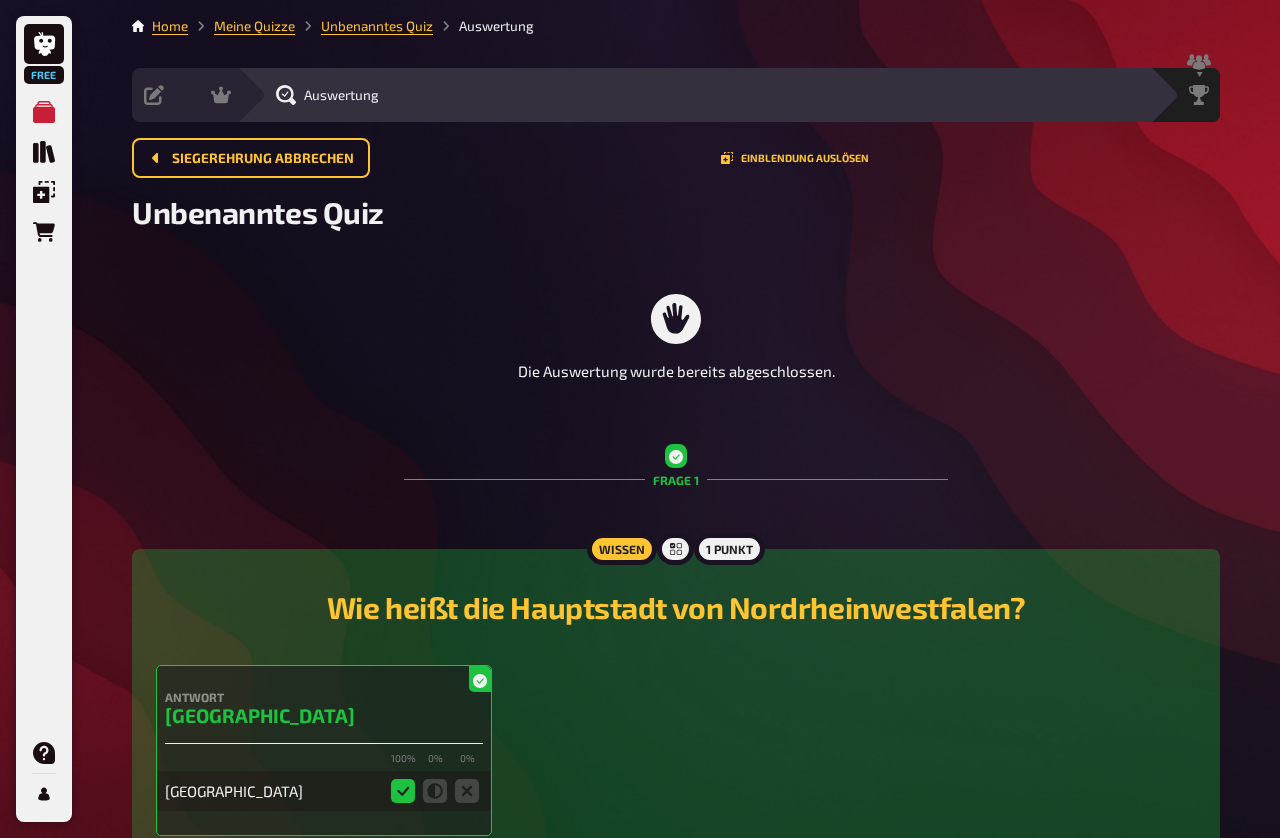 click on "Moderation undefined" at bounding box center (204, 95) 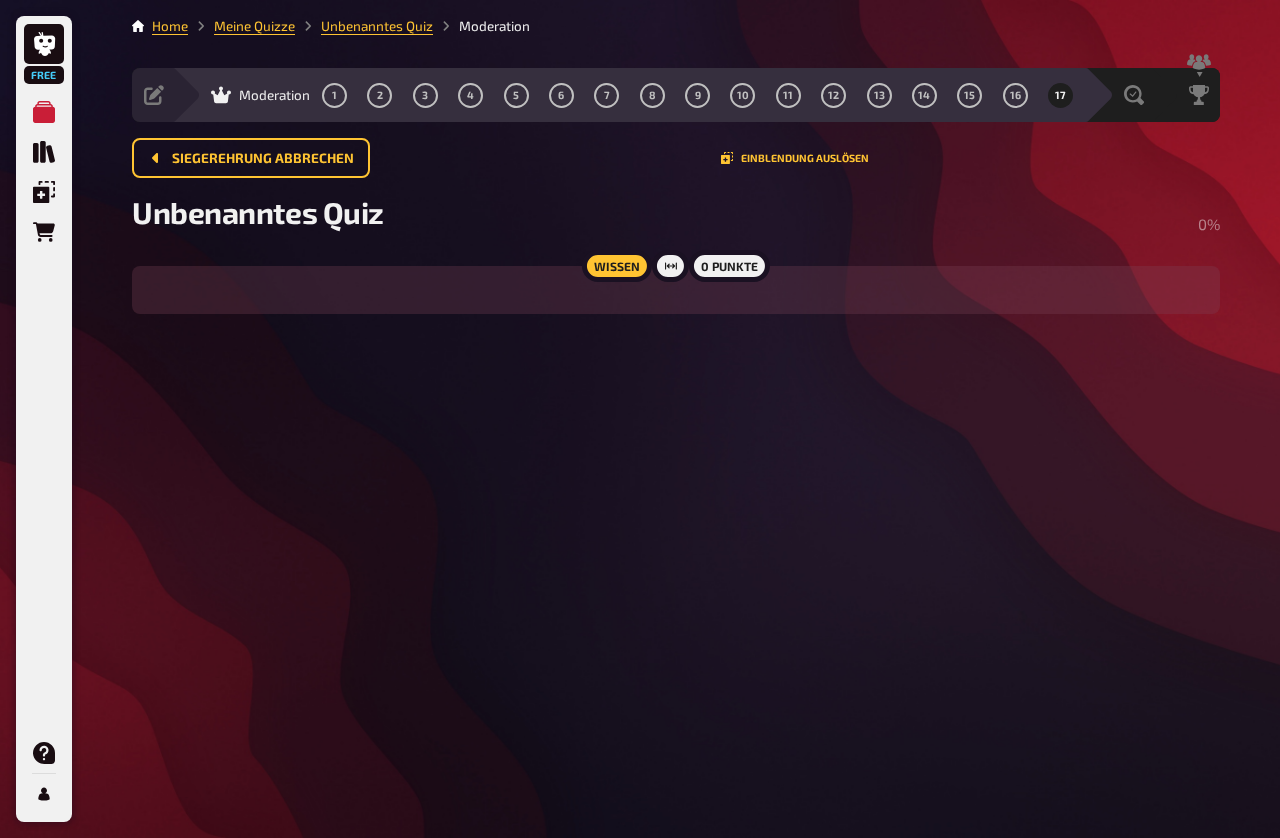 click on "Moderation 1 2 3 4 5 6 7 8 9 10 11 12 13 14 15 16 17" at bounding box center [628, 95] 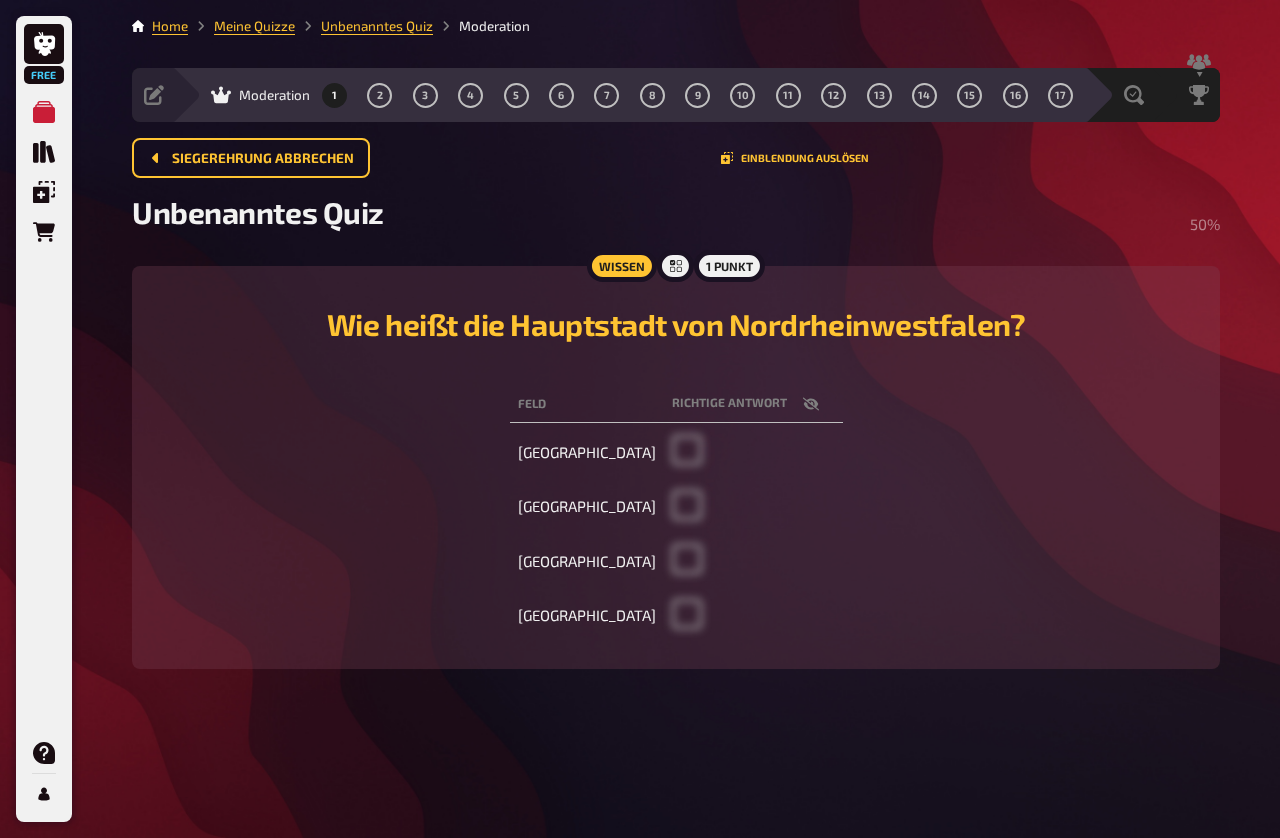 click on "Meine Quizze" at bounding box center (254, 26) 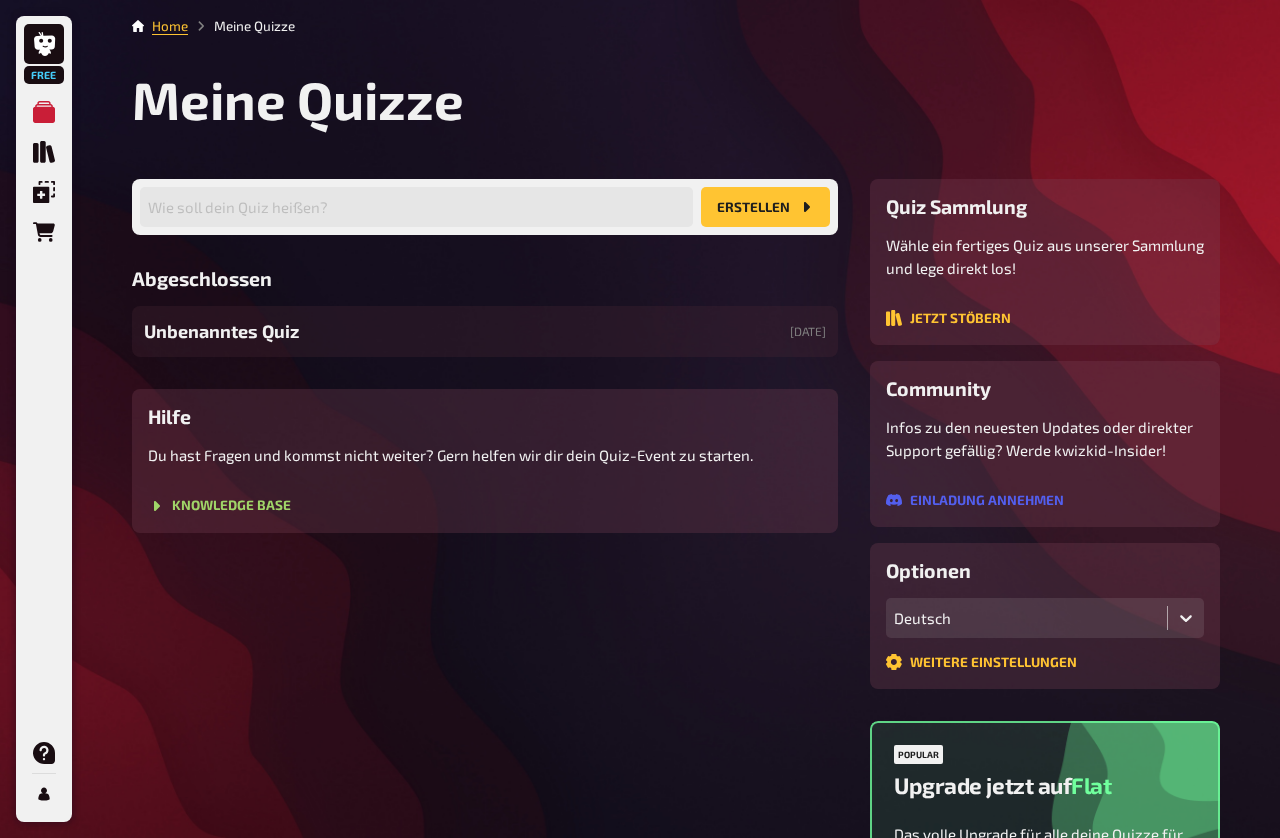 click on "Hilfe" at bounding box center [485, 416] 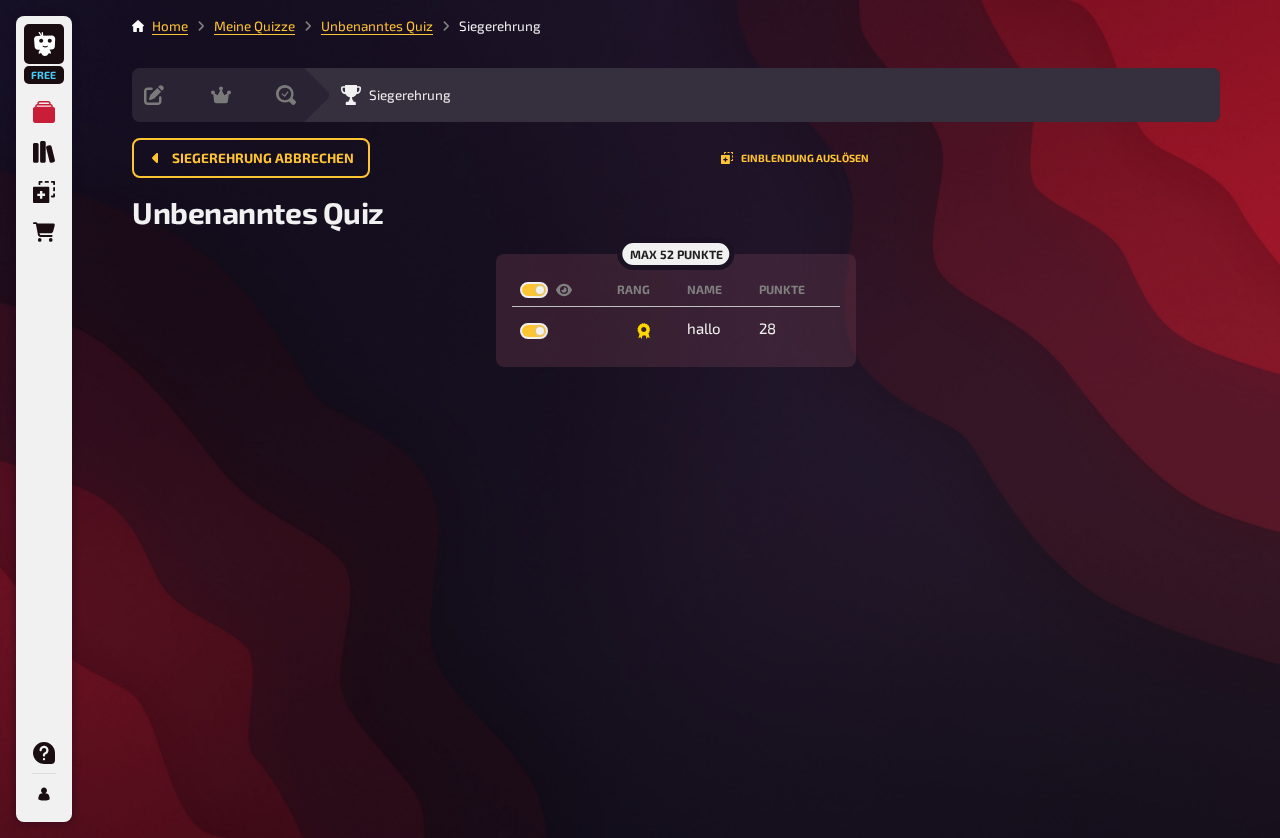 click on "Vorbereitung" at bounding box center [154, 95] 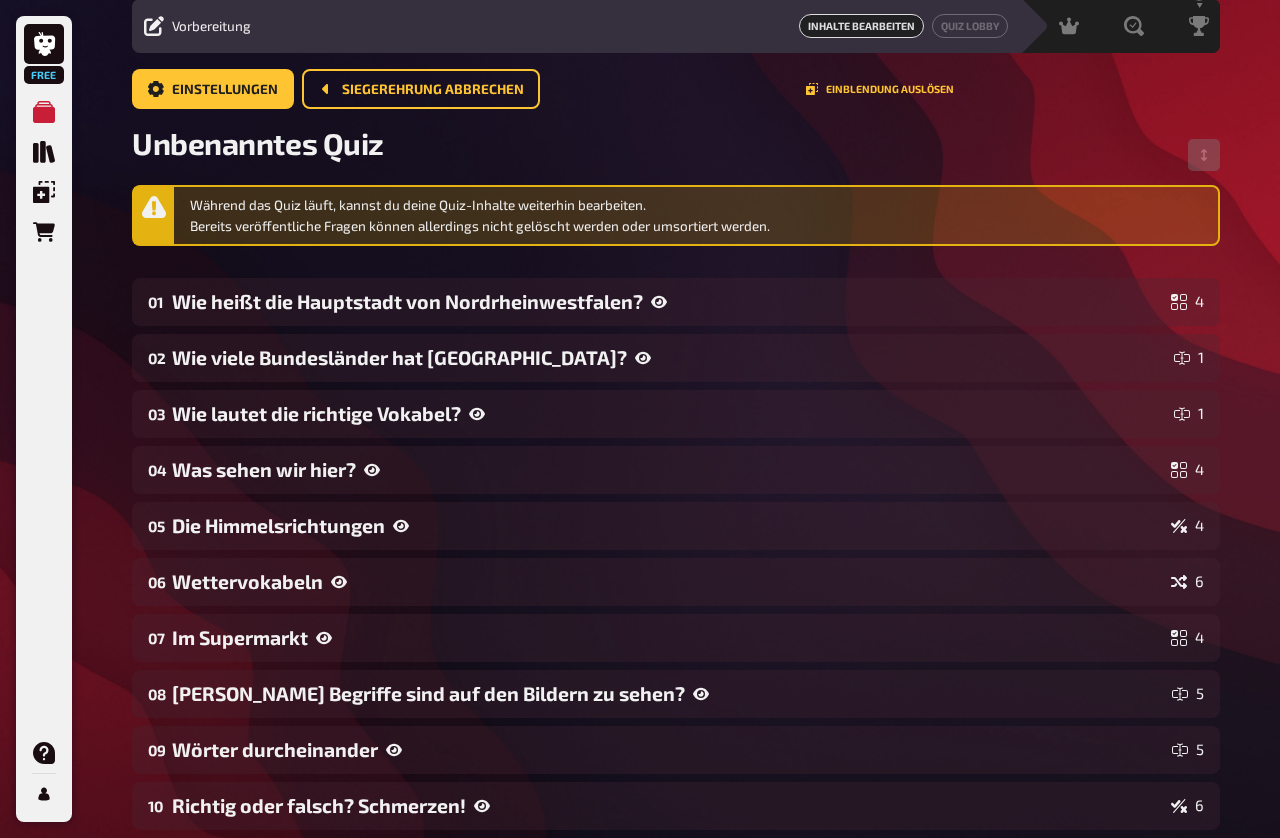 scroll, scrollTop: 71, scrollLeft: 0, axis: vertical 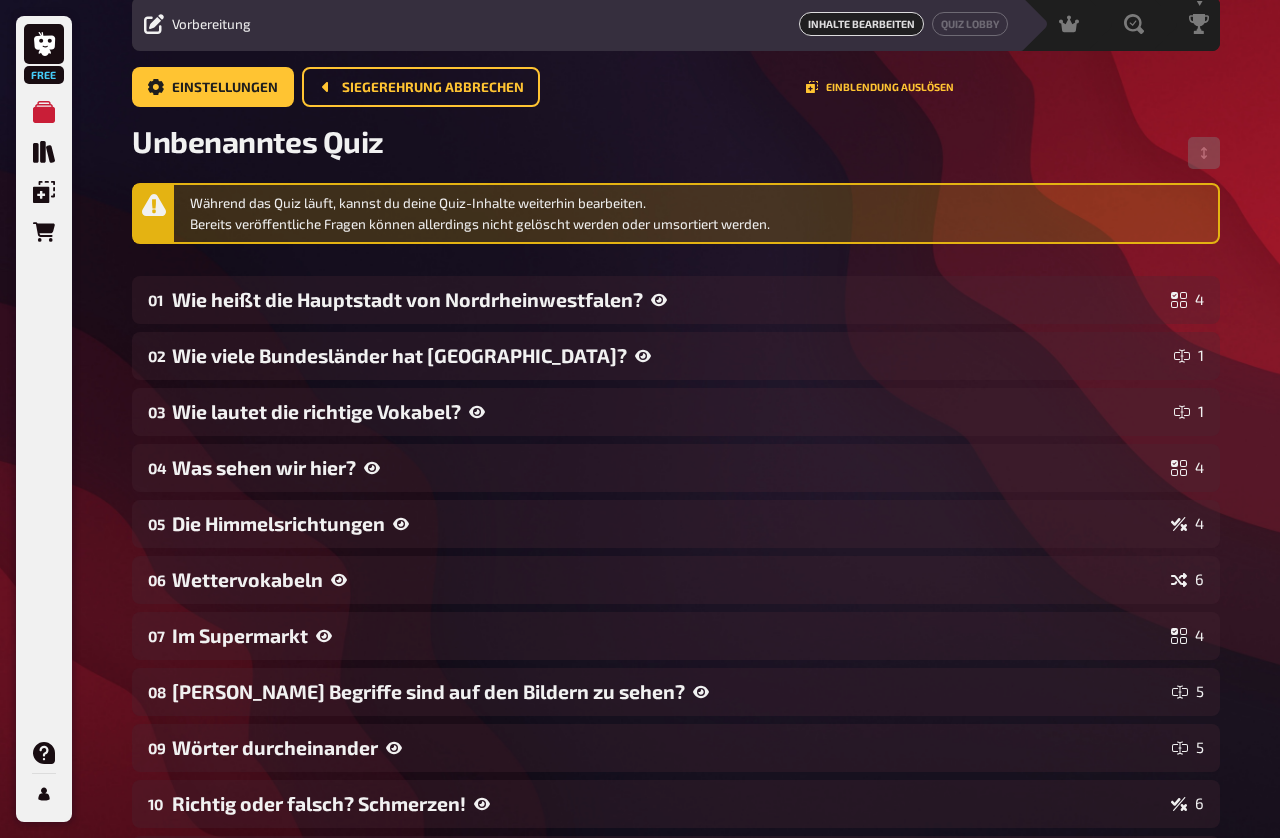 click on "Quiz Lobby" at bounding box center (970, 24) 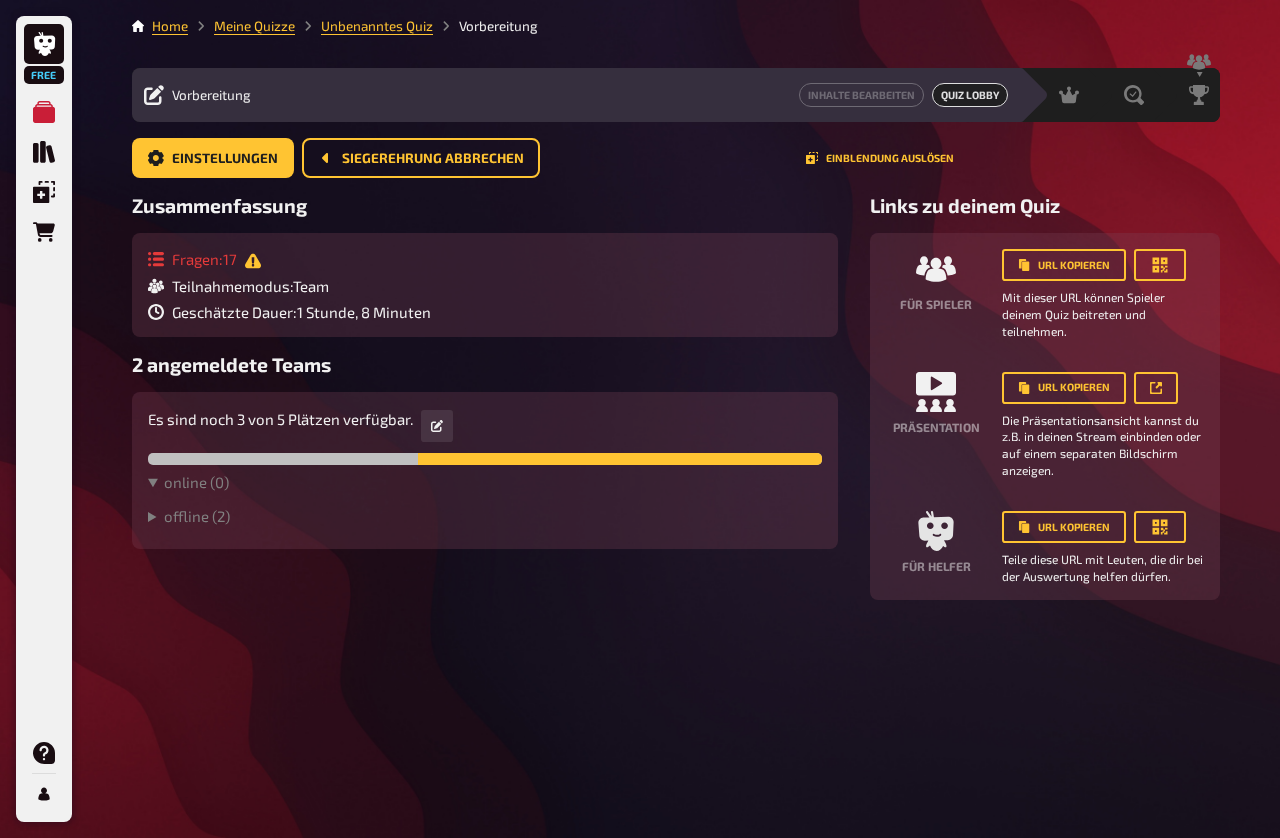 scroll, scrollTop: 0, scrollLeft: 0, axis: both 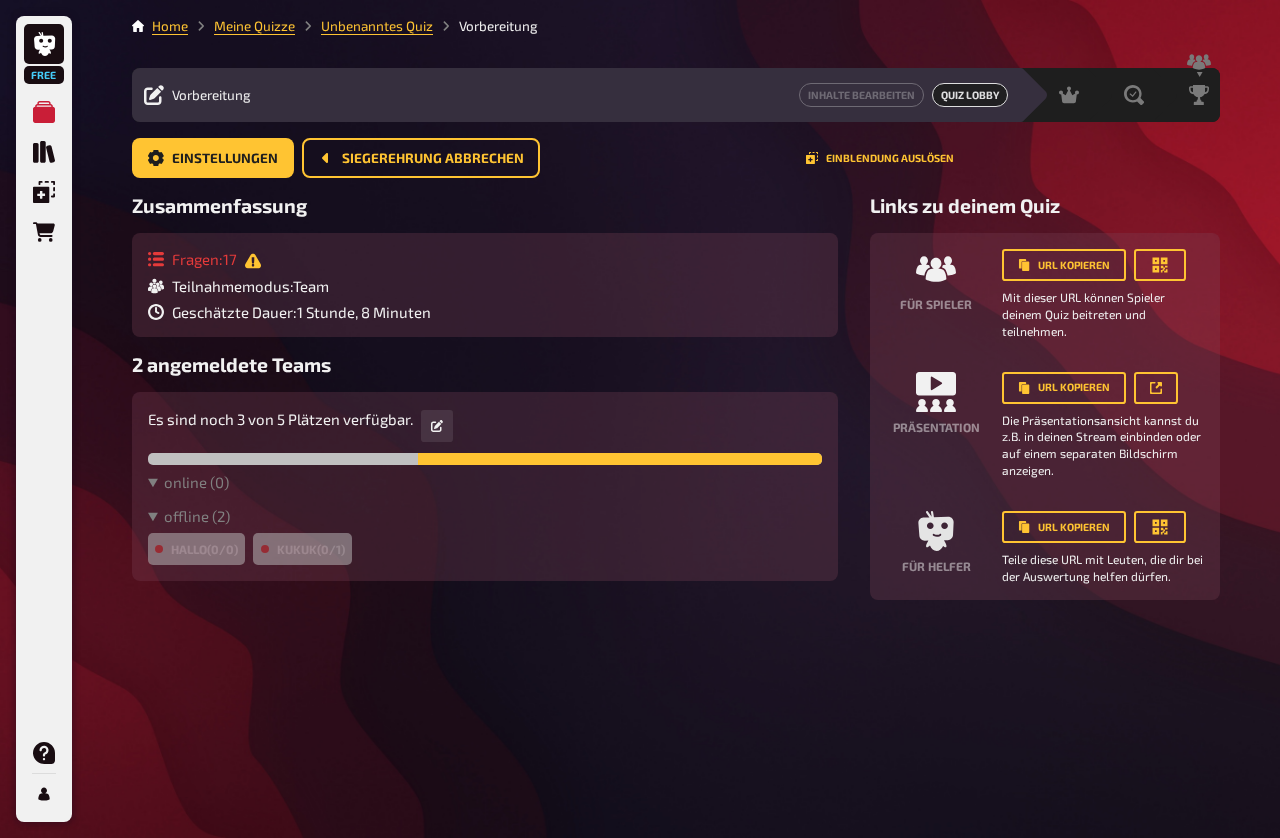 click on "online ( 0 )" at bounding box center [485, 482] 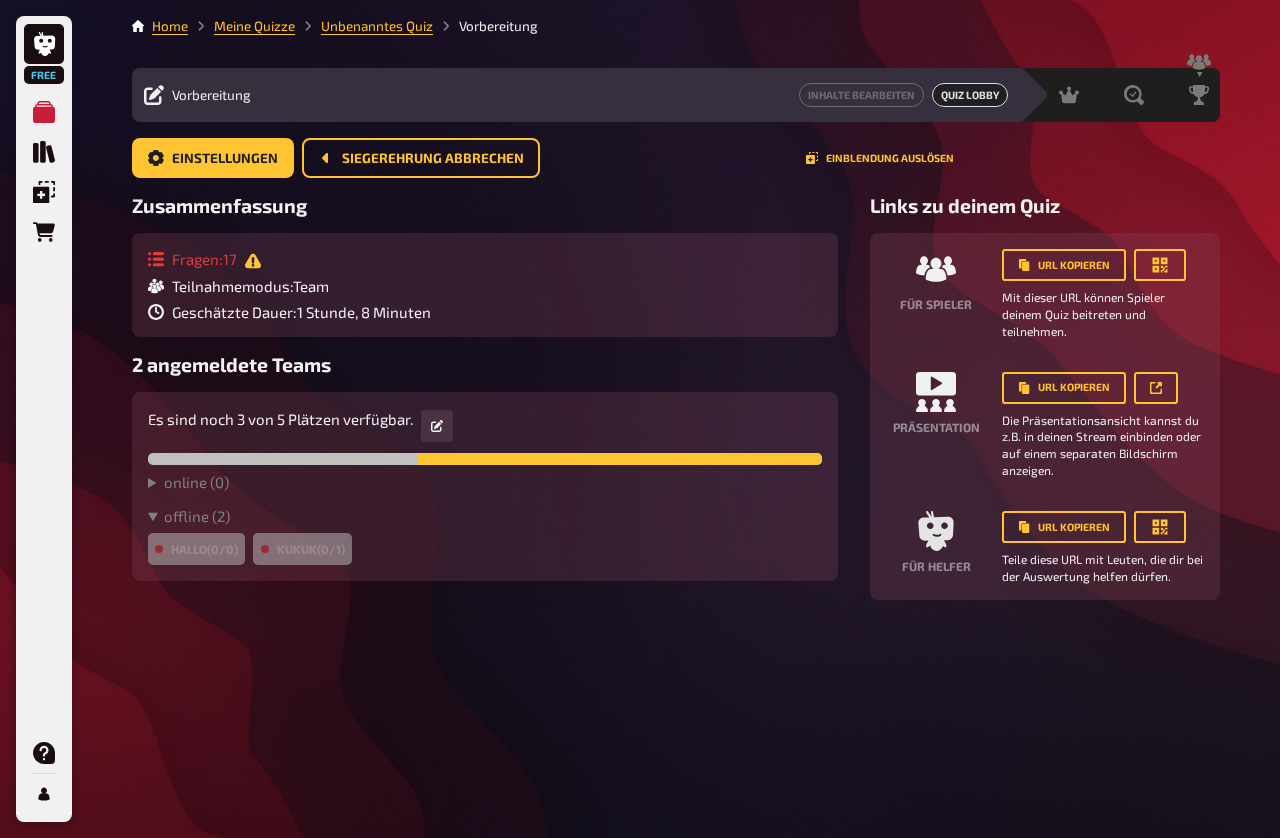 click on "offline ( 2 )" at bounding box center (485, 516) 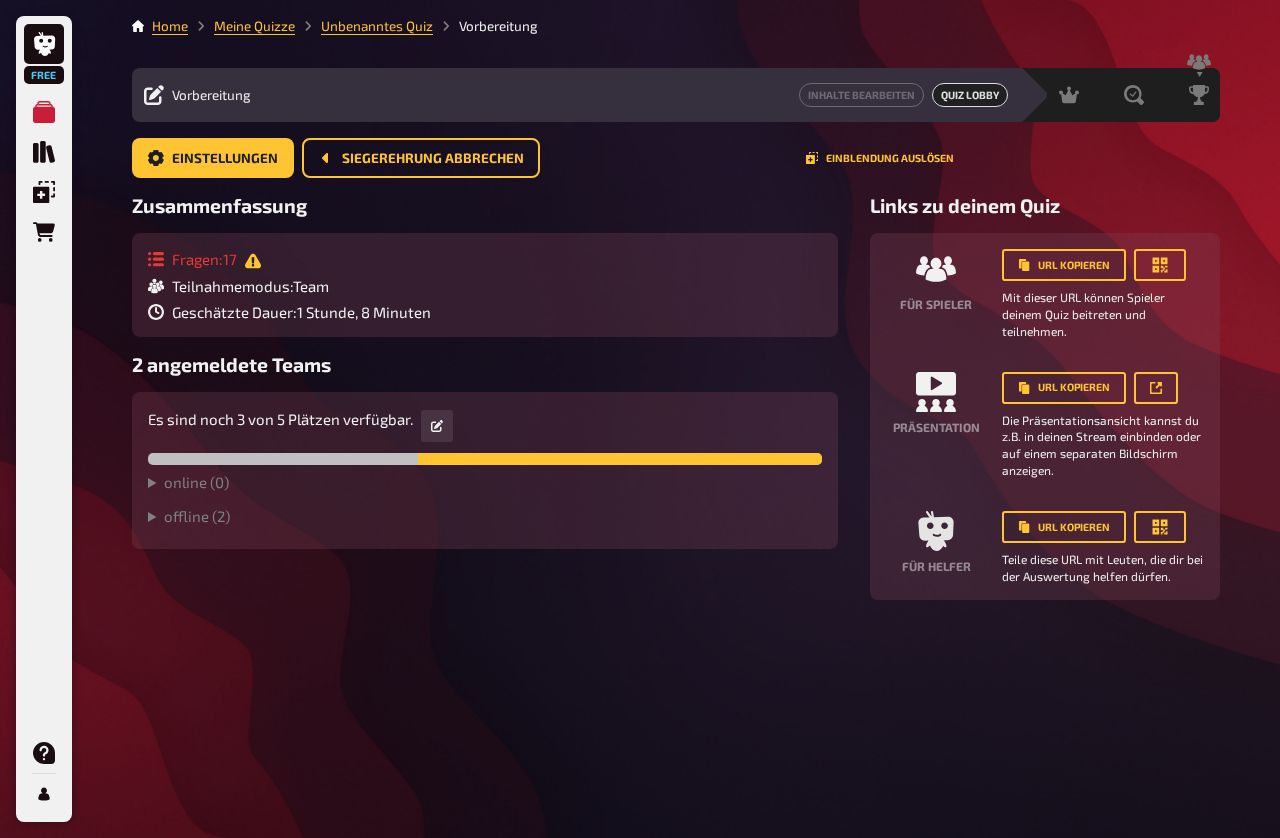 click on "offline ( 2 )" at bounding box center [485, 516] 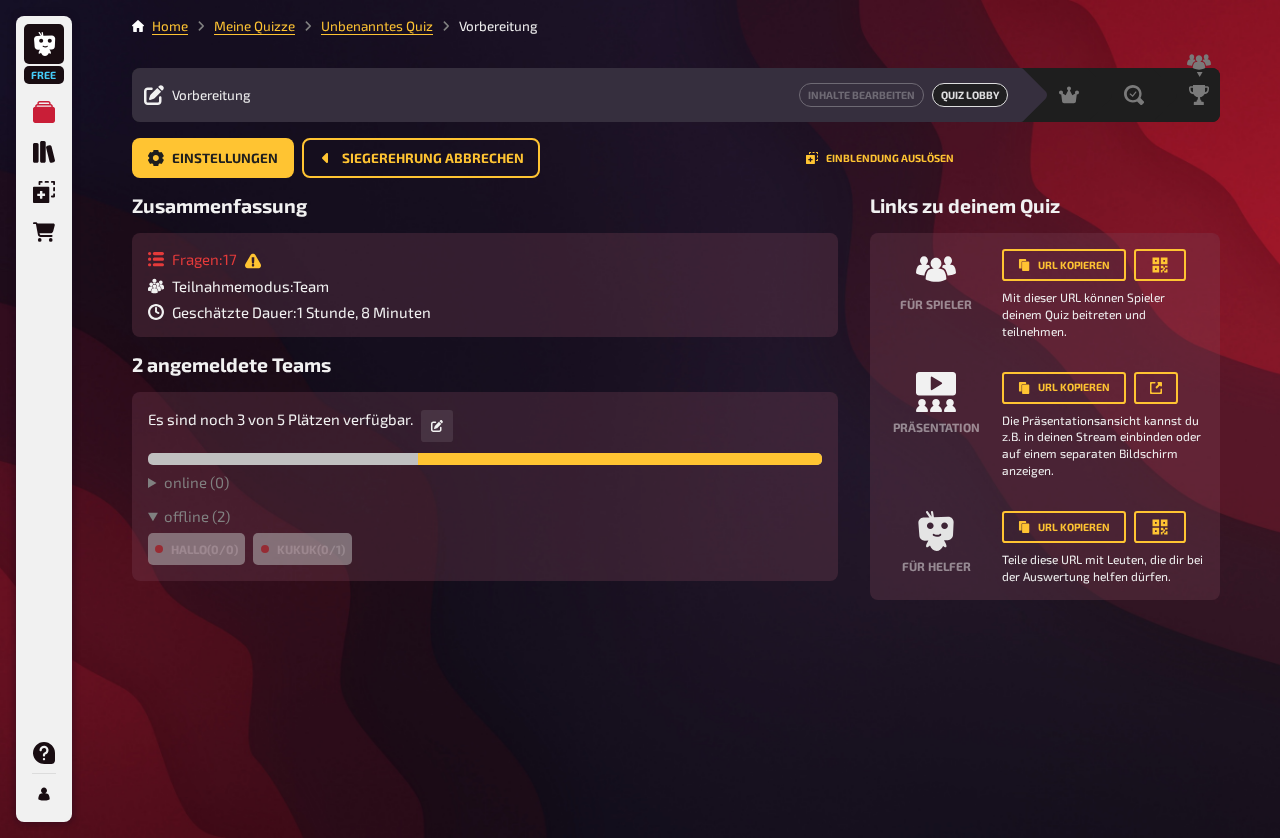 click on "hallo  (0/0)" at bounding box center [196, 549] 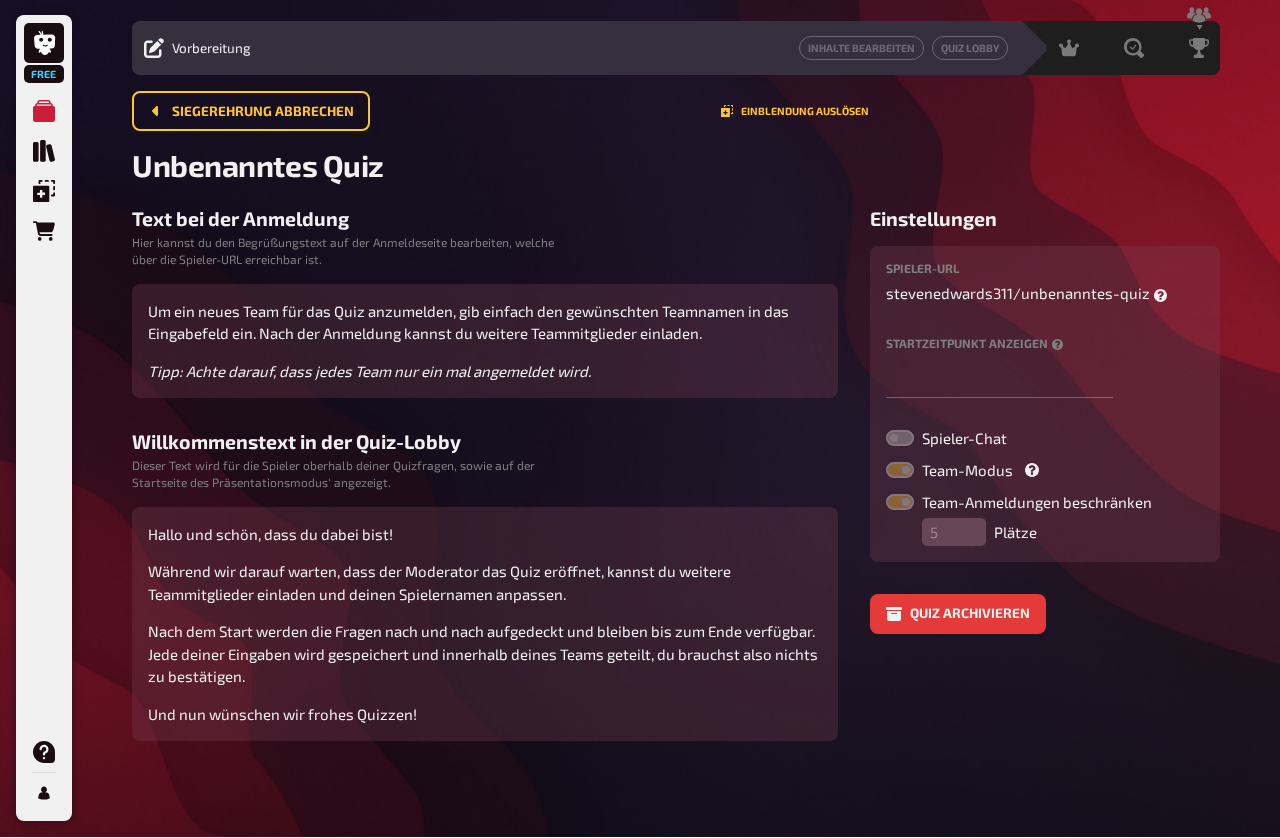 scroll, scrollTop: 76, scrollLeft: 0, axis: vertical 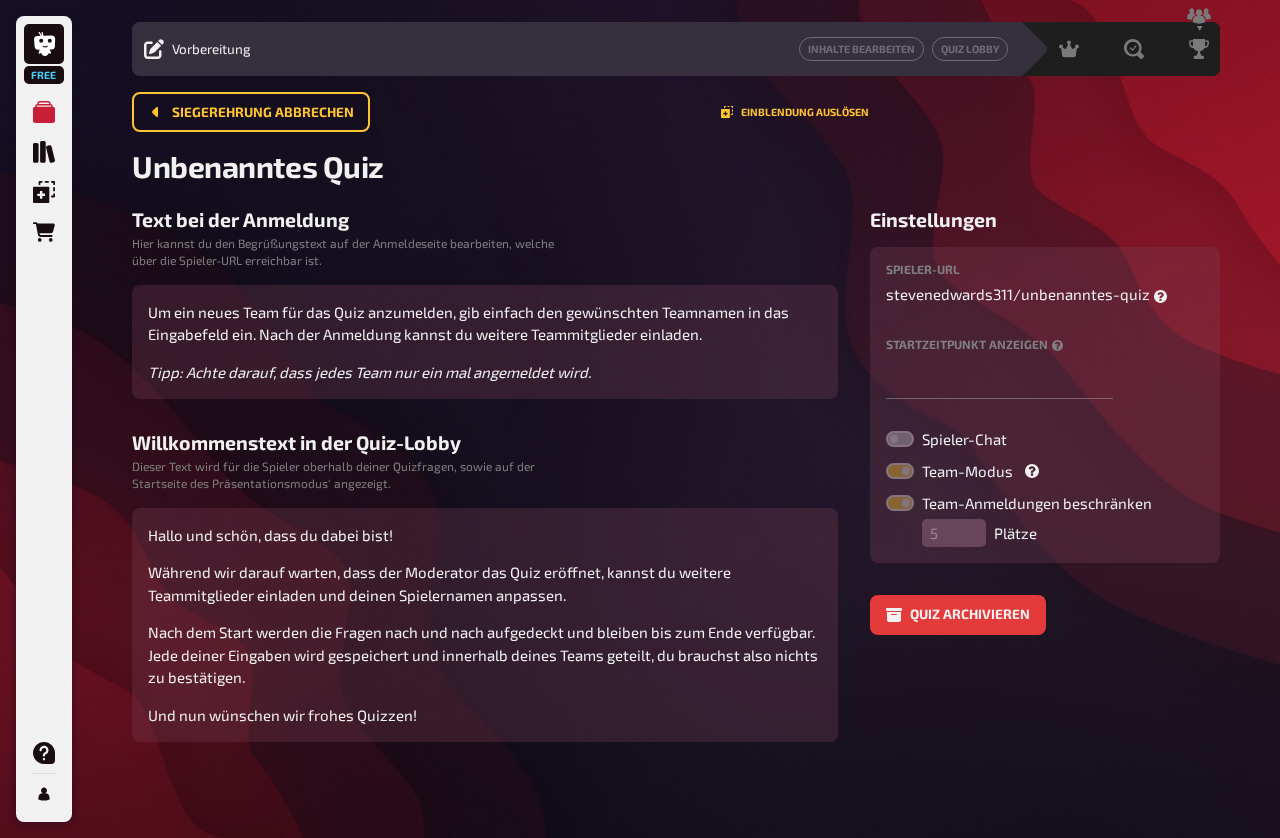 click on "Home Meine Quizze Unbenanntes Quiz Vorbereitung Inhalte Bearbeiten Quiz Lobby Moderation undefined Auswertung Siegerehrung Siegerehrung abbrechen Einblendung auslösen Unbenanntes Quiz Text bei der Anmeldung Hier kannst du den Begrüßungstext auf der Anmeldeseite bearbeiten, welche über die Spieler-URL erreichbar ist. Um ein neues Team für das Quiz anzumelden, gib einfach den gewünschten Teamnamen in das Eingabefeld ein. Nach der Anmeldung kannst du weitere Teammitglieder einladen. Tipp: Achte darauf, dass jedes Team nur ein mal angemeldet wird. Willkommenstext in der Quiz-Lobby Dieser Text wird für die Spieler oberhalb deiner Quizfragen, sowie auf der Startseite des Präsentationsmodus' angezeigt. Hallo und schön, dass du dabei bist! Während wir darauf warten, dass der Moderator das Quiz eröffnet, kannst du weitere Teammitglieder einladen und deinen Spielernamen anpassen. Und nun wünschen wir frohes Quizzen! Einstellungen Spieler-URL   stevenedwards311 / unbenanntes-quiz Startzeitpunkt anzeigen 5" at bounding box center (676, 356) 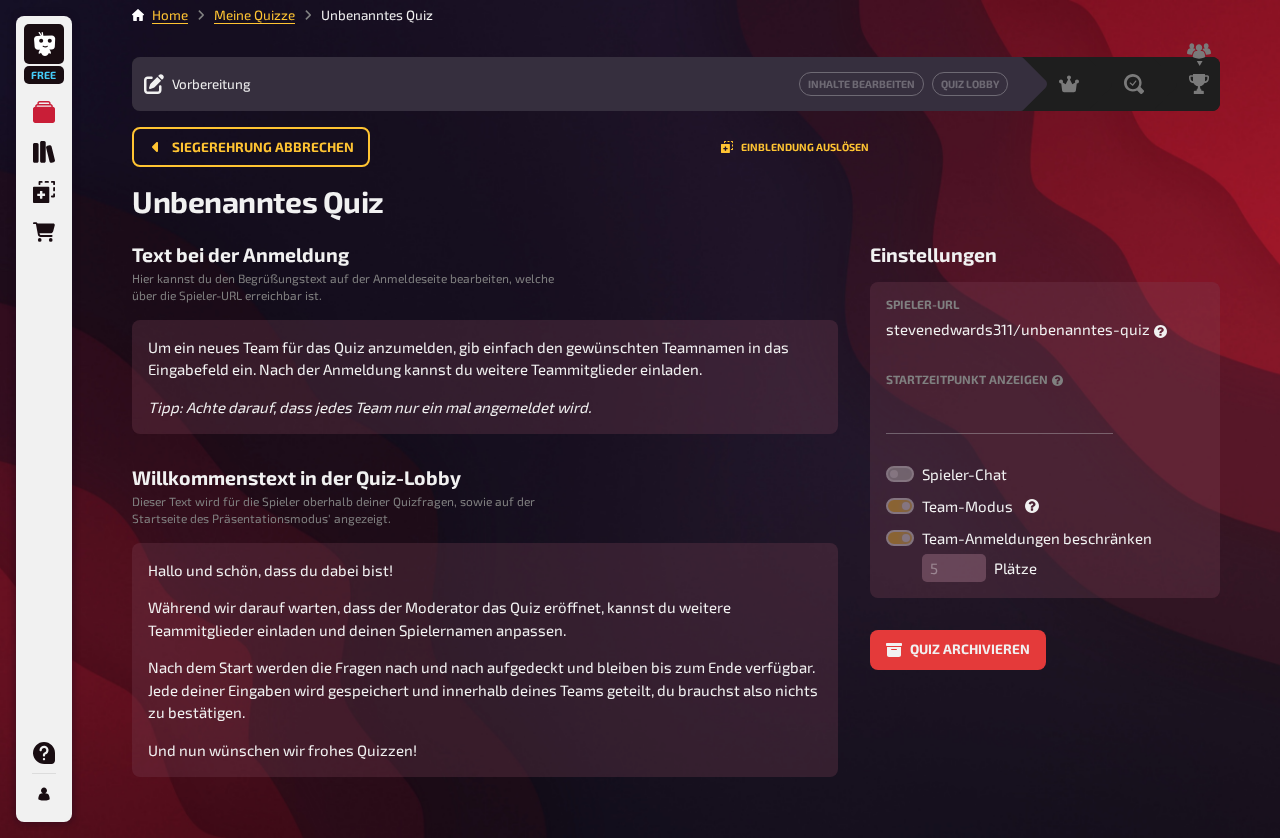 scroll, scrollTop: 0, scrollLeft: 0, axis: both 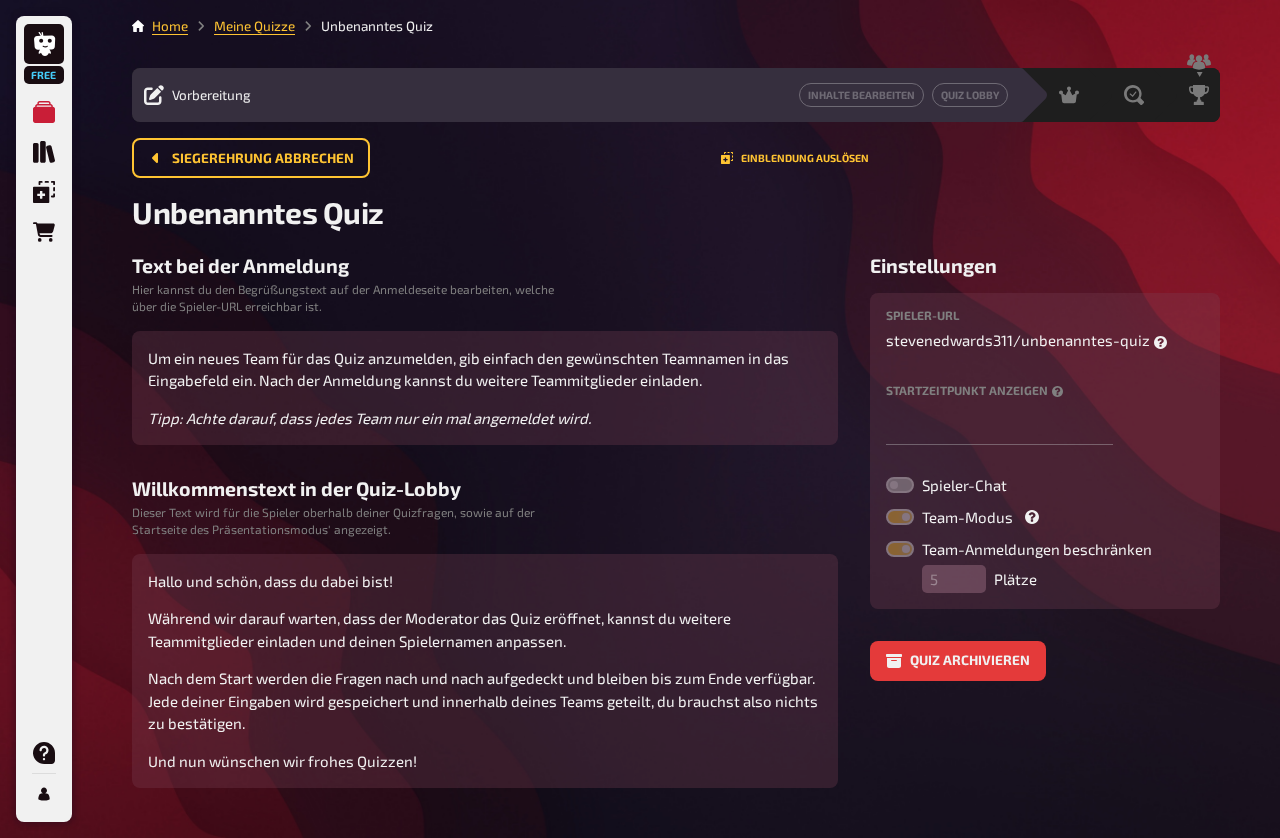 click on "Quiz Lobby" at bounding box center [970, 95] 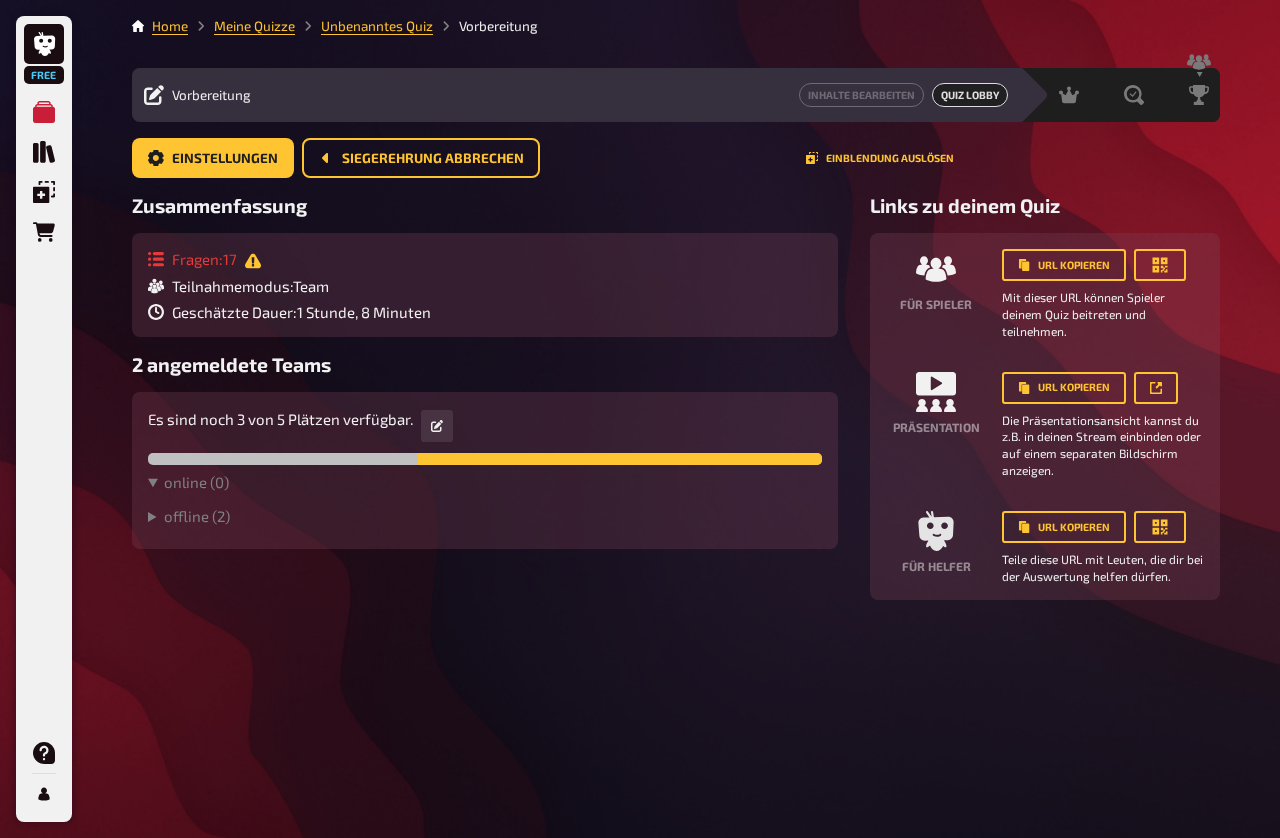 click on "offline ( 2 )" at bounding box center [485, 516] 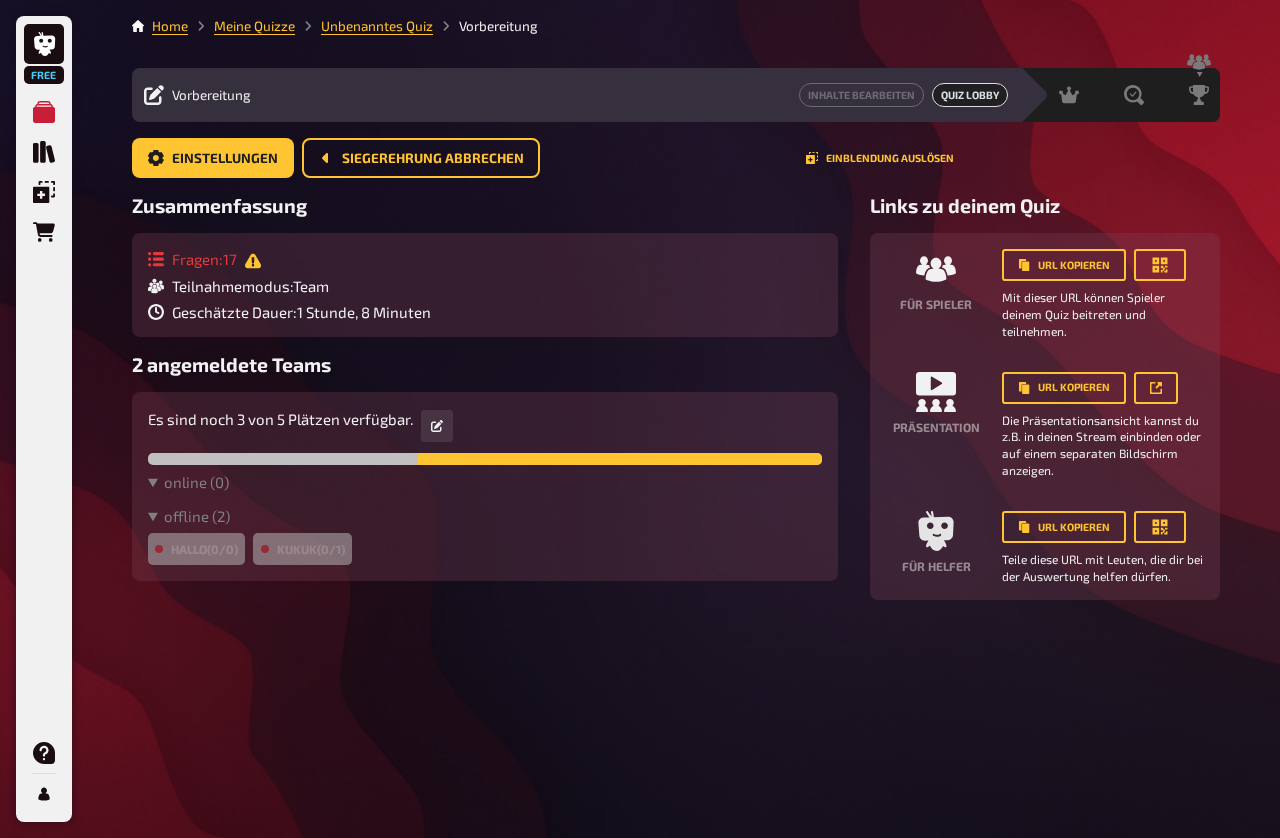 click at bounding box center [437, 426] 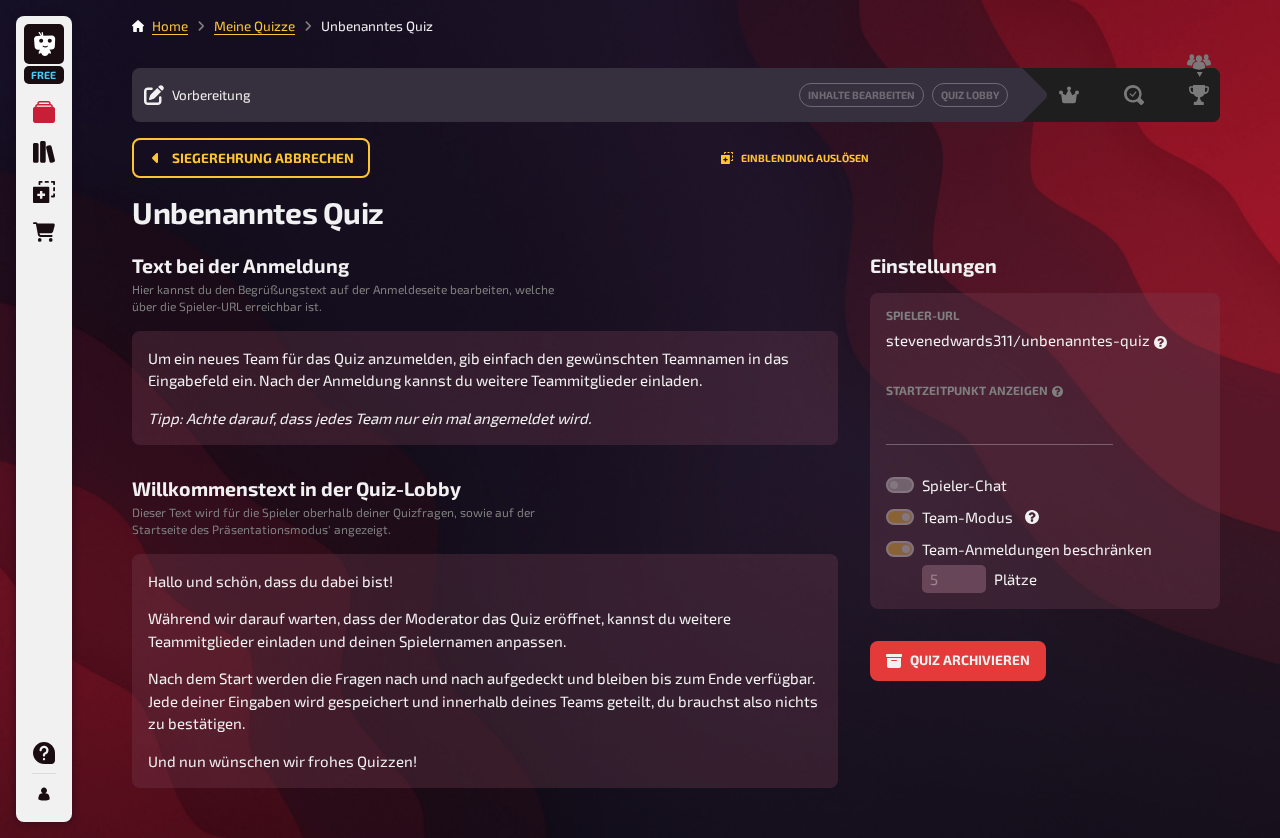 click on "Inhalte Bearbeiten Quiz Lobby" at bounding box center [635, 95] 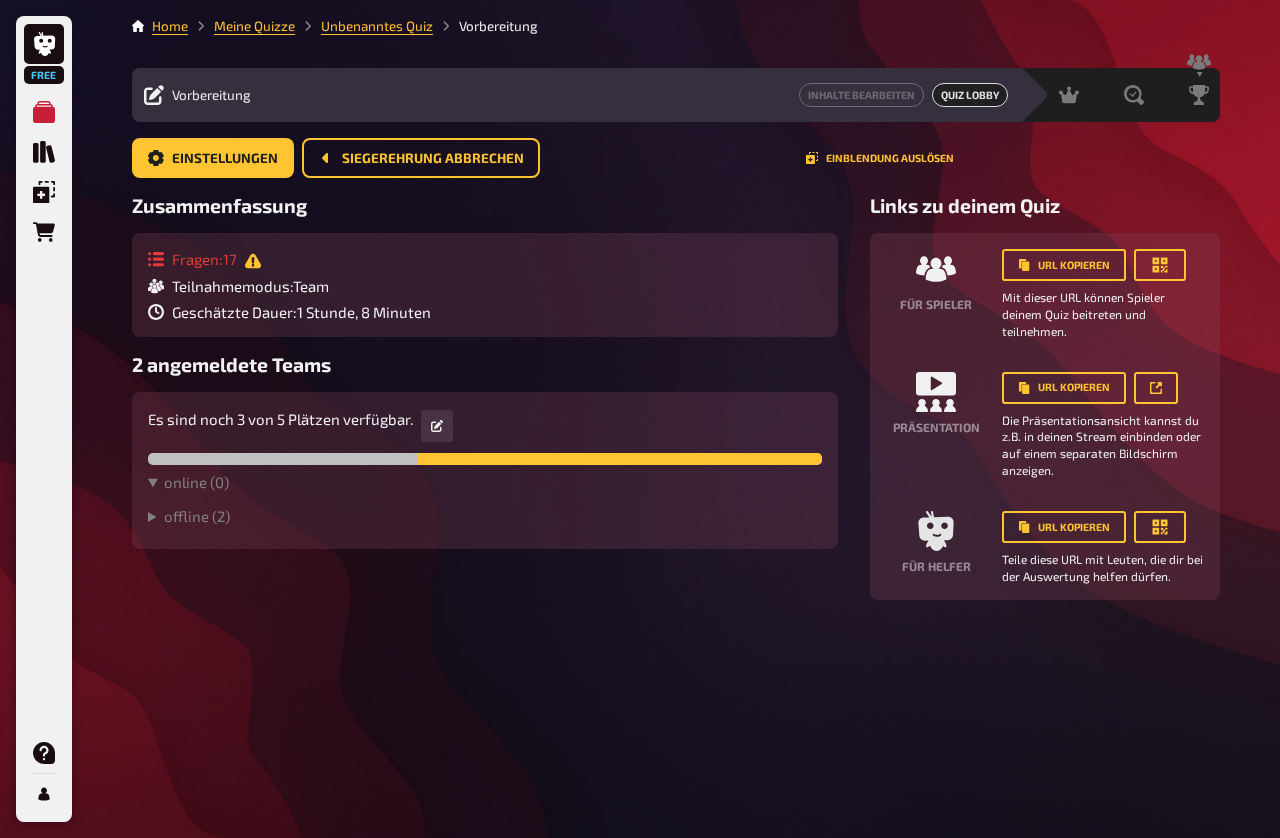 click on "offline ( 2 )" at bounding box center [485, 516] 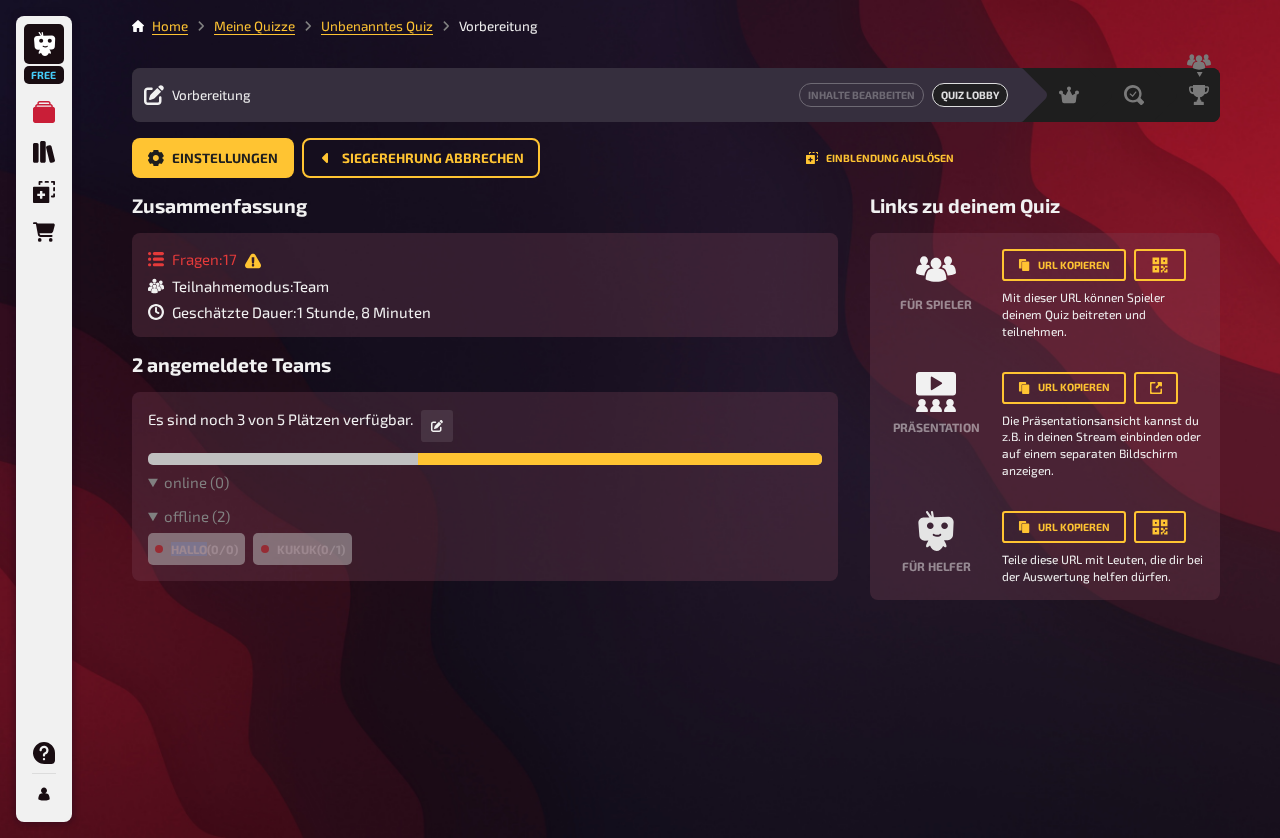 click on "Home Meine Quizze Unbenanntes Quiz Vorbereitung Vorbereitung Inhalte Bearbeiten Quiz Lobby Moderation undefined Auswertung Siegerehrung Einstellungen Siegerehrung abbrechen Einblendung auslösen Zusammenfassung Fragen :  17 Teilnahmemodus :  Team Geschätzte Dauer :  1 Stunde, 8 Minuten 2 angemeldete Teams Es sind noch 3 von 5 Plätzen verfügbar. online ( 0 ) offline ( 2 ) hallo  (0/0) kukuk  (0/1) Links zu deinem Quiz Für Spieler URL kopieren Mit dieser URL können Spieler deinem Quiz beitreten und teilnehmen. Präsentation URL kopieren Die Präsentationsansicht kannst du z.B. in deinen Stream einbinden oder auf einem separaten Bildschirm anzeigen. Für Helfer URL kopieren Teile diese URL mit Leuten, die dir bei der Auswertung helfen dürfen." at bounding box center [676, 419] 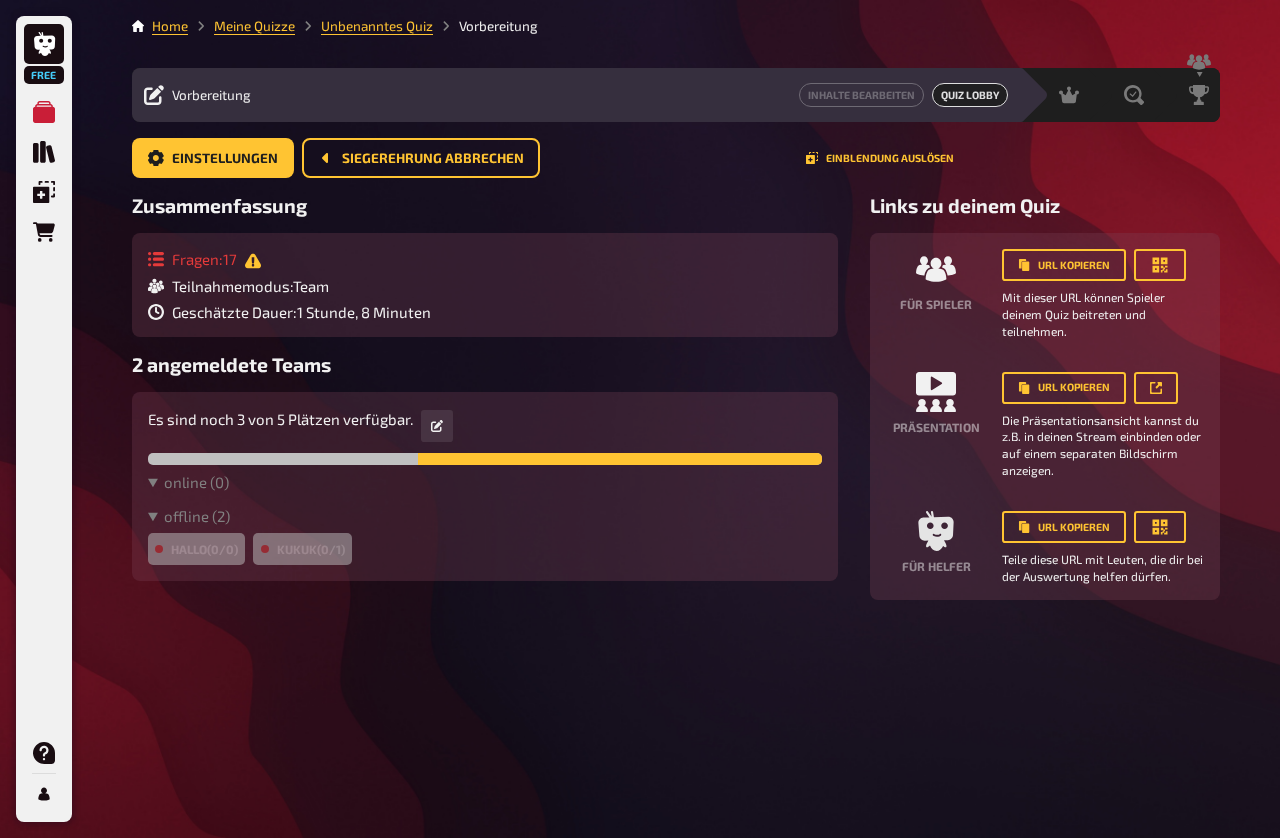 click 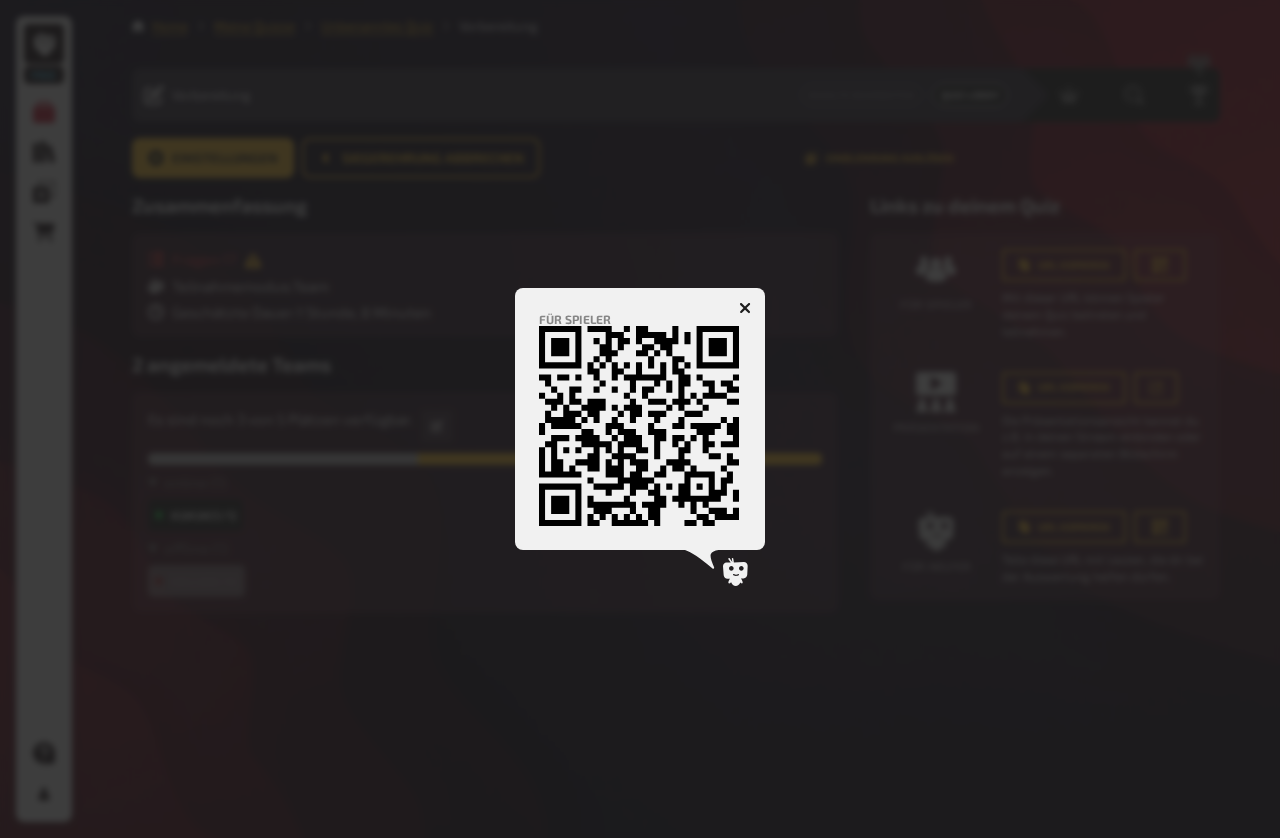 click at bounding box center [745, 308] 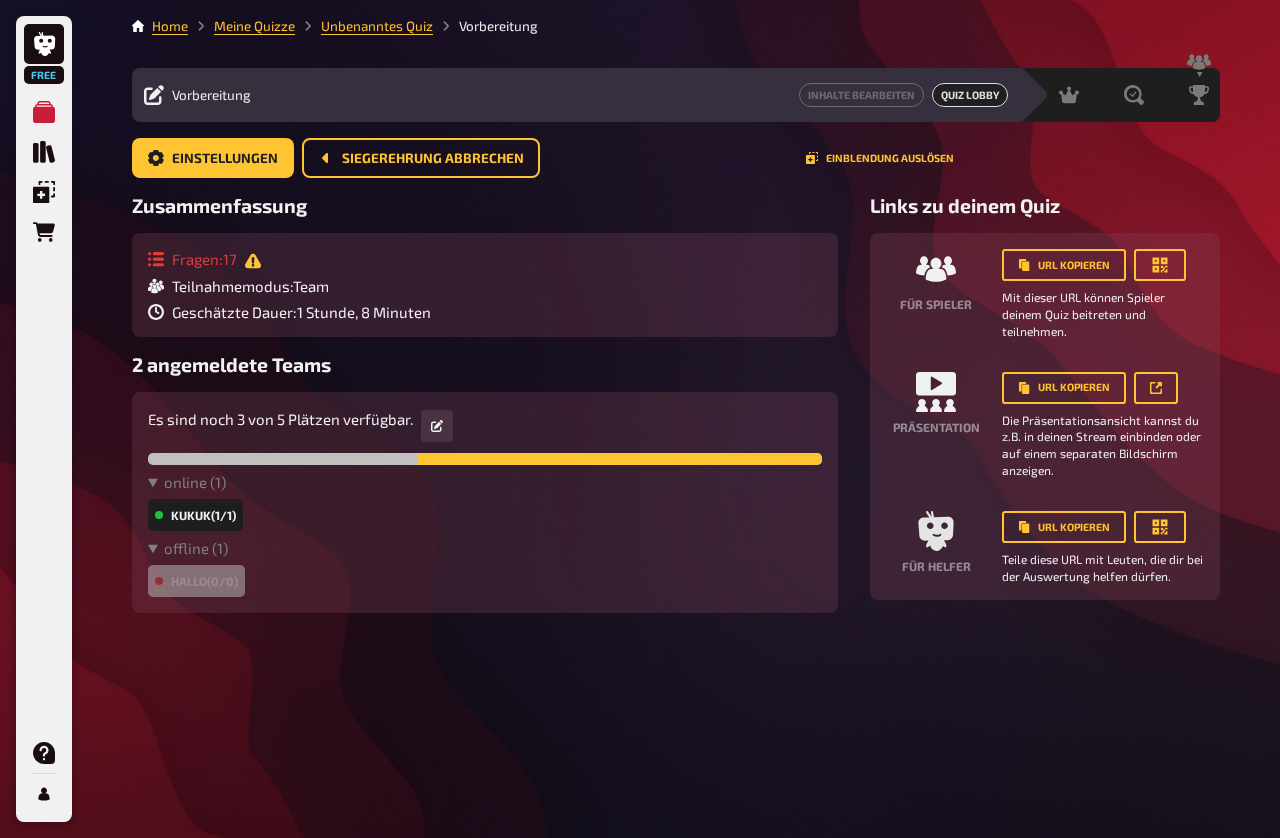 click on "Fragen :  17 Teilnahmemodus :  Team Geschätzte Dauer :  1 Stunde, 8 Minuten" at bounding box center (485, 284) 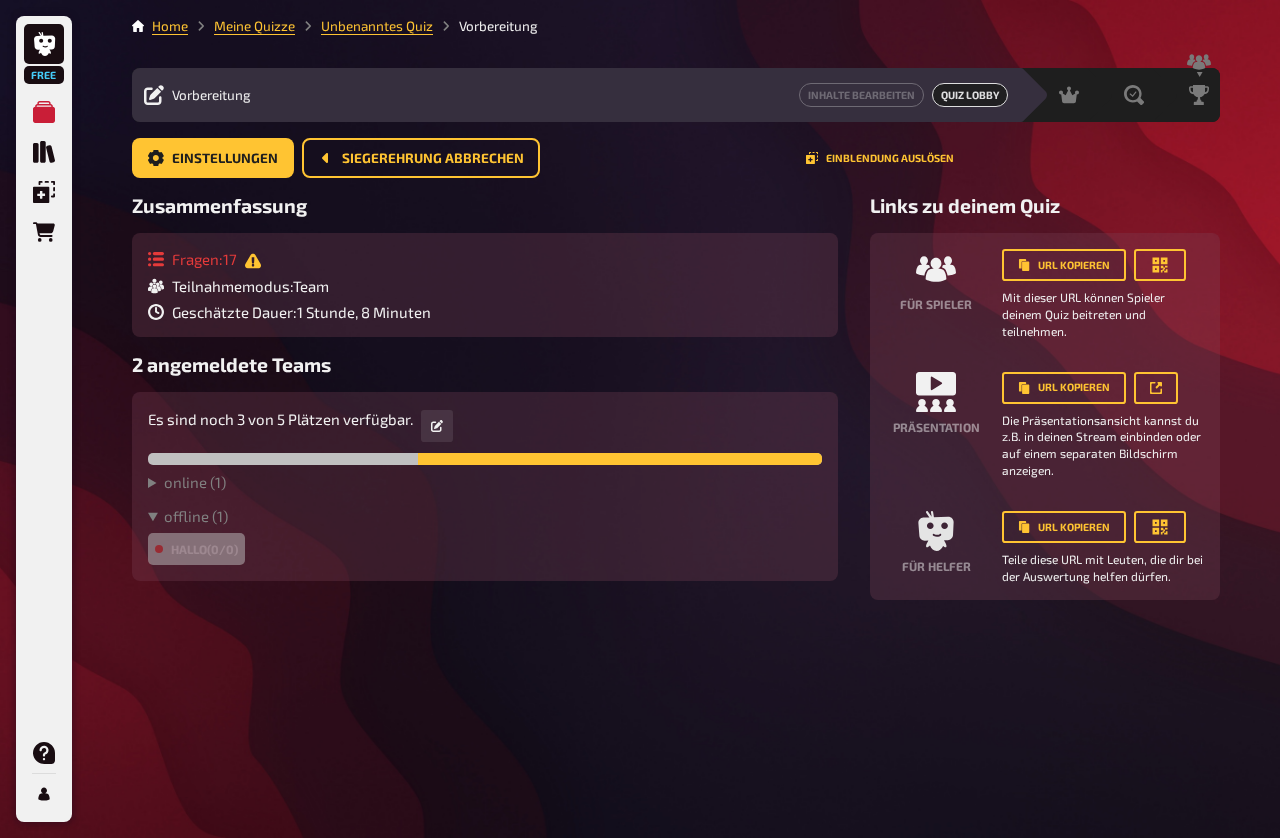 click on "online ( 1 )" at bounding box center (485, 482) 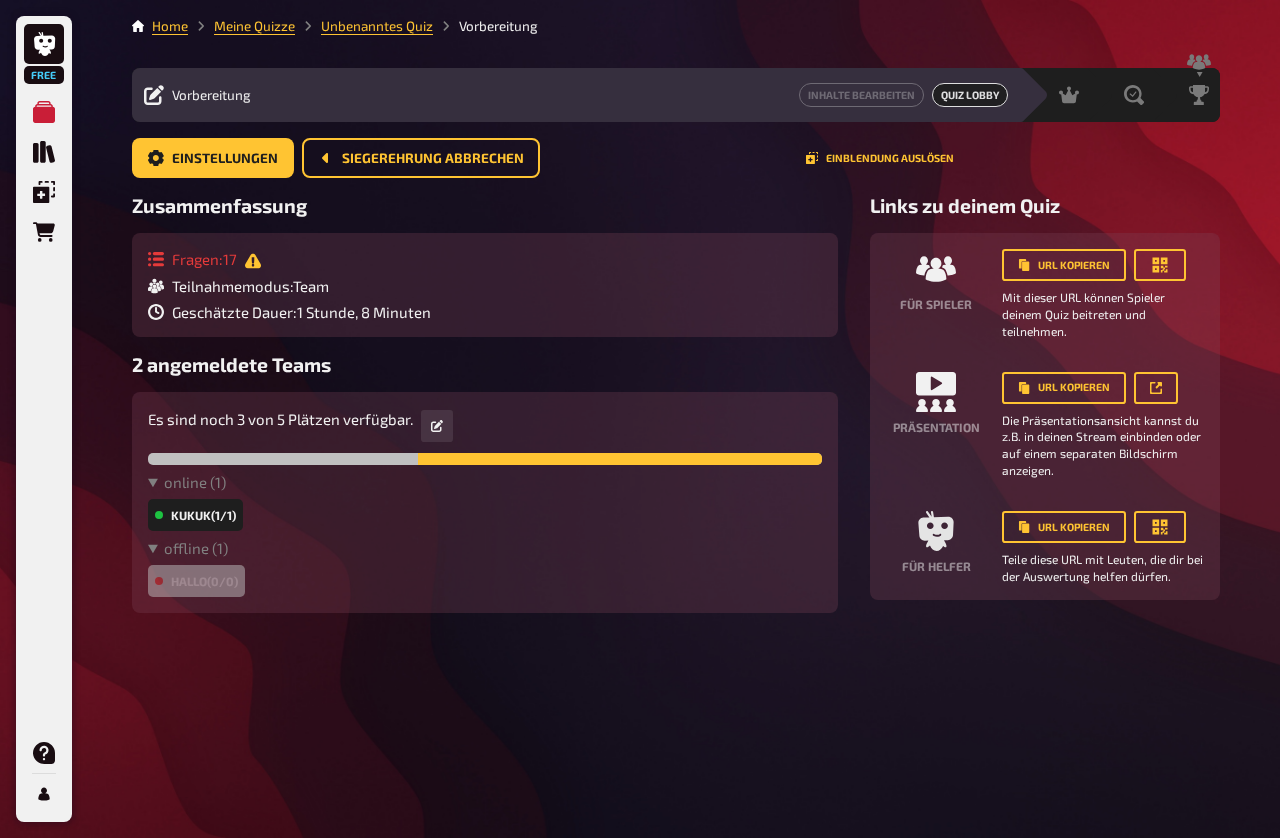 click at bounding box center [437, 426] 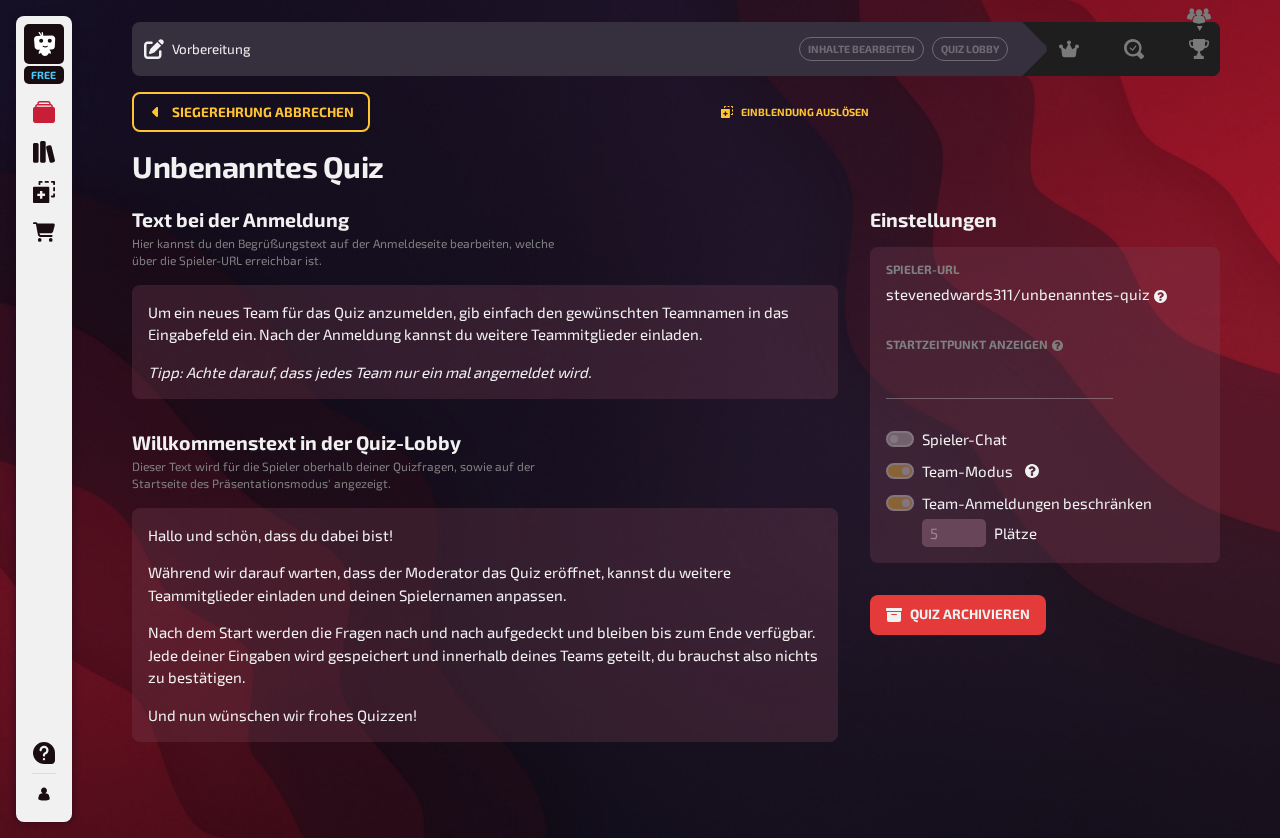 scroll, scrollTop: 76, scrollLeft: 0, axis: vertical 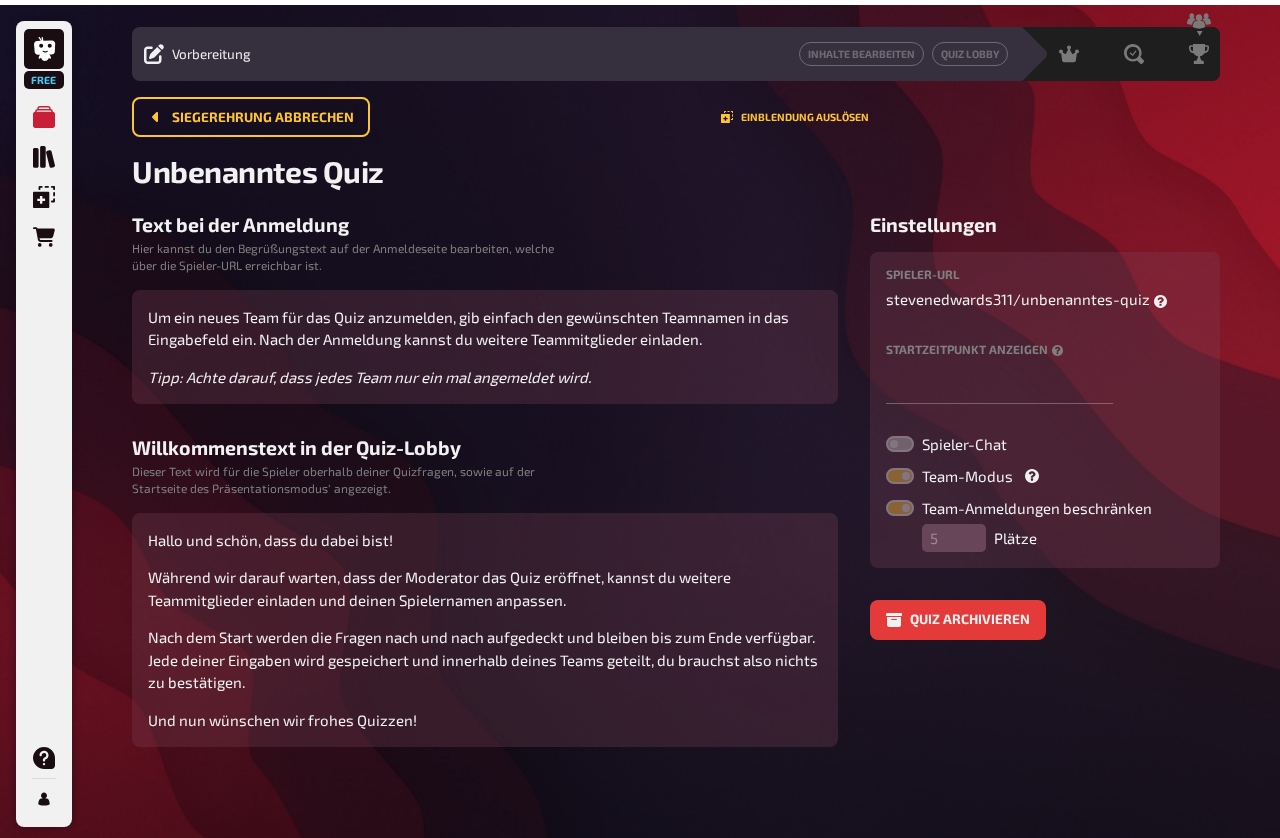 click on "Quiz archivieren" at bounding box center [958, 615] 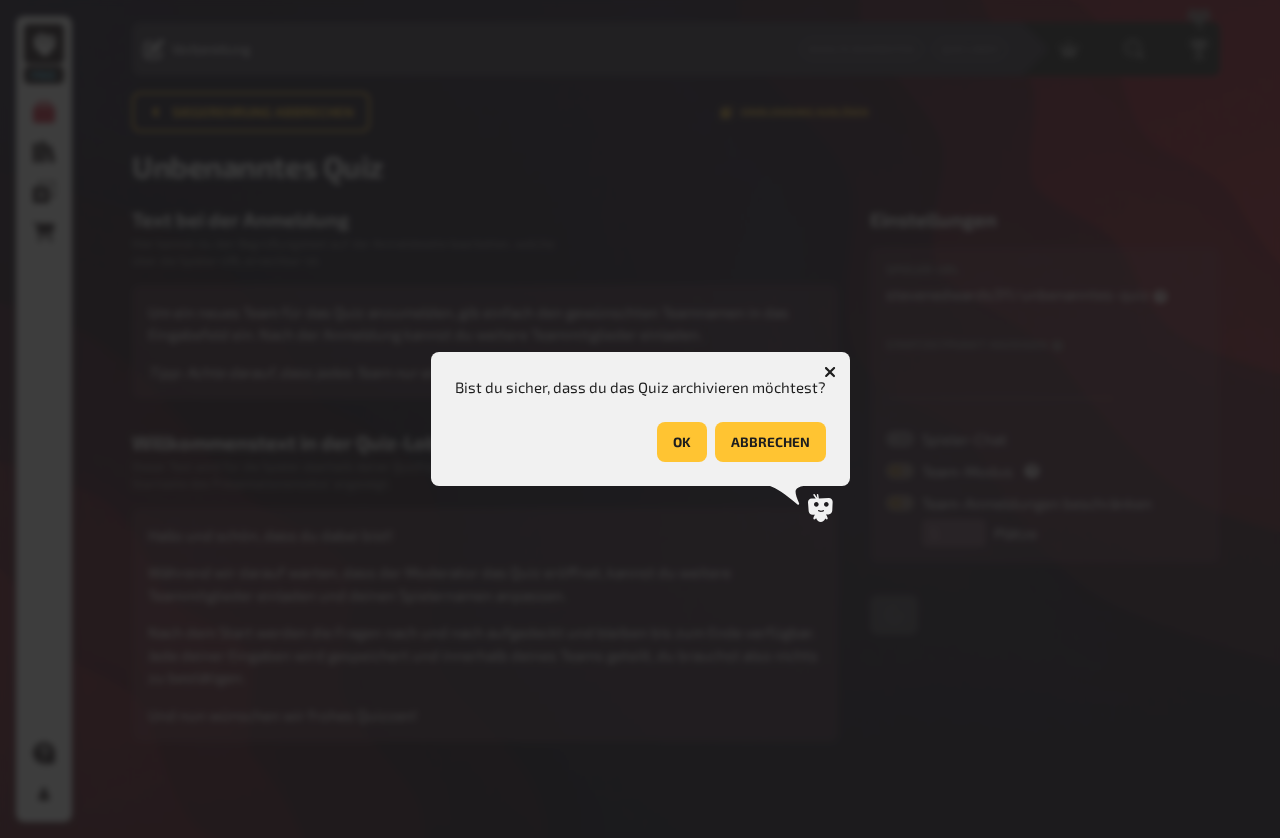click on "OK" at bounding box center [682, 442] 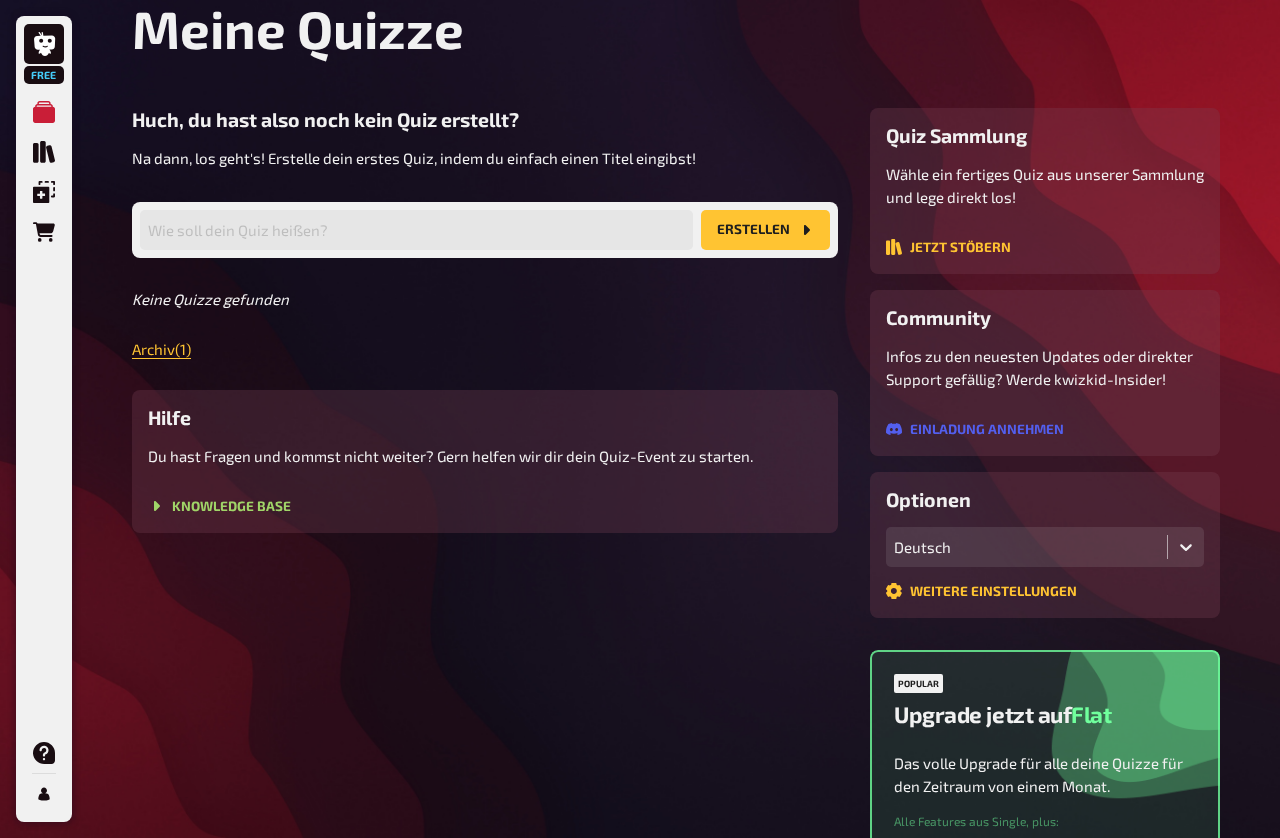 click on "Archiv  ( 1 )" at bounding box center [161, 349] 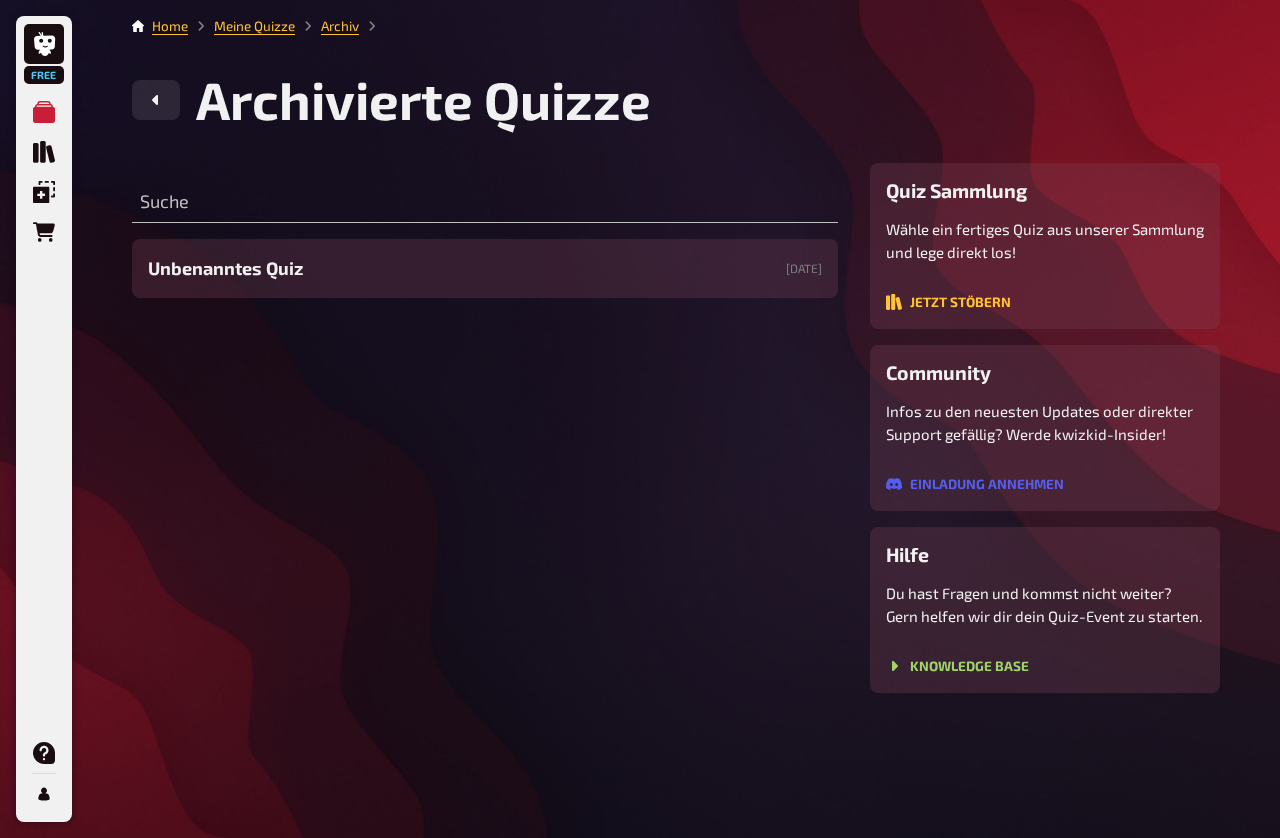 click on "Unbenanntes Quiz 07.07.2025" at bounding box center (485, 268) 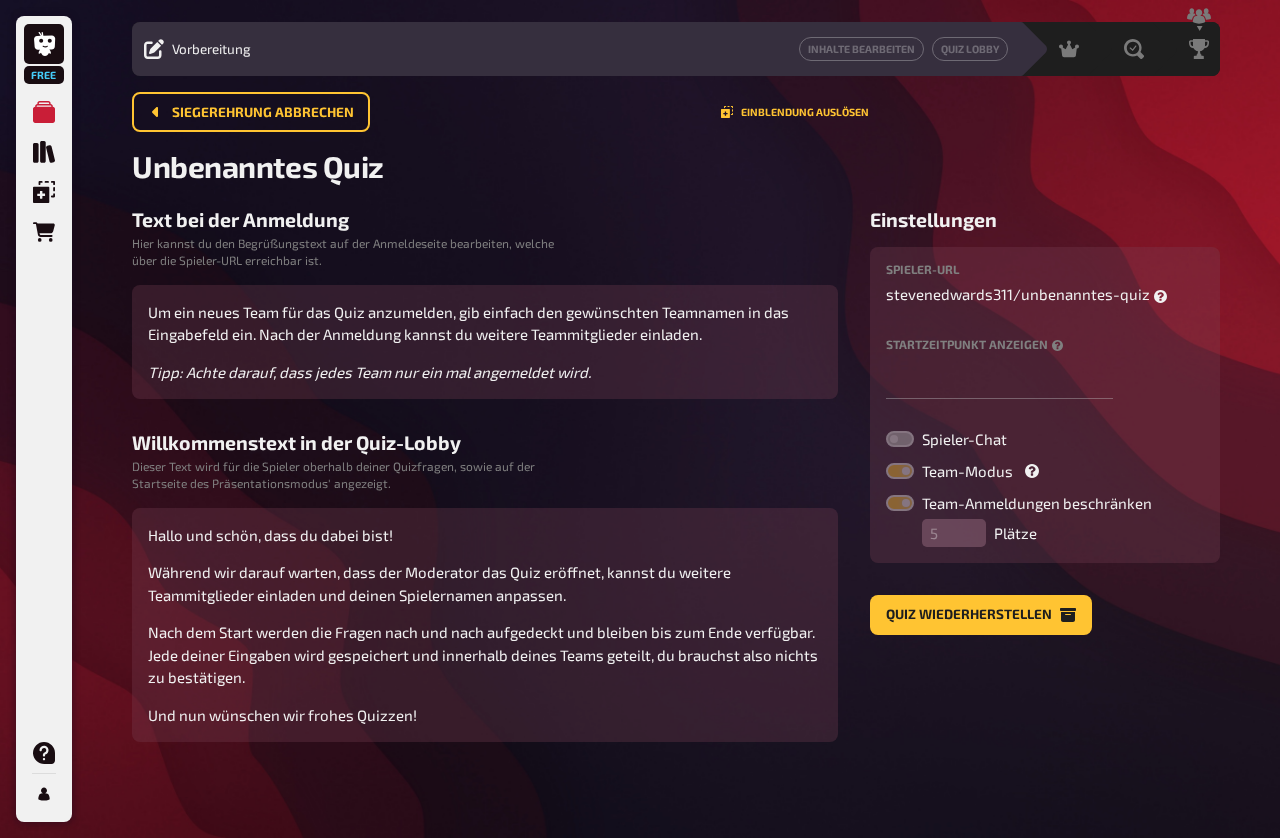 click on "Quiz wiederherstellen" at bounding box center [981, 615] 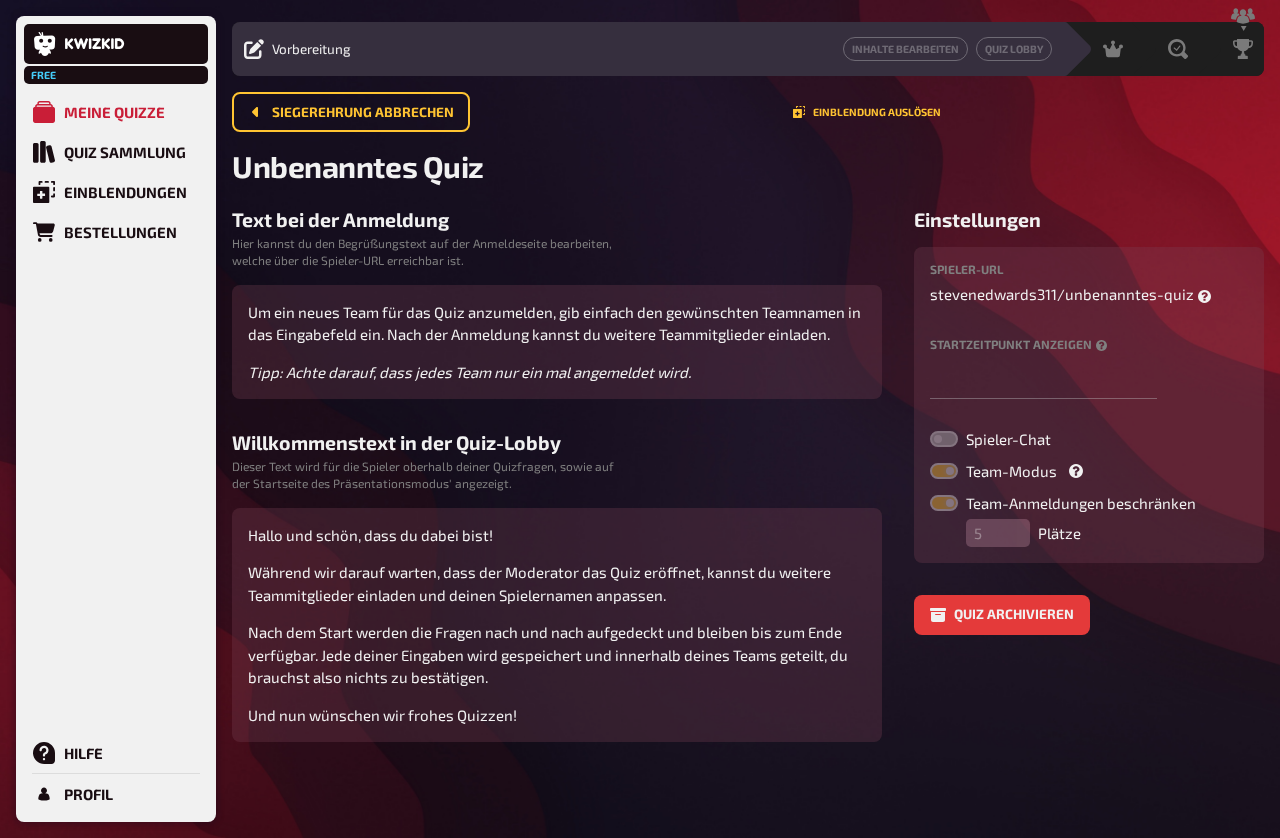 click on "Quiz Sammlung" at bounding box center (116, 152) 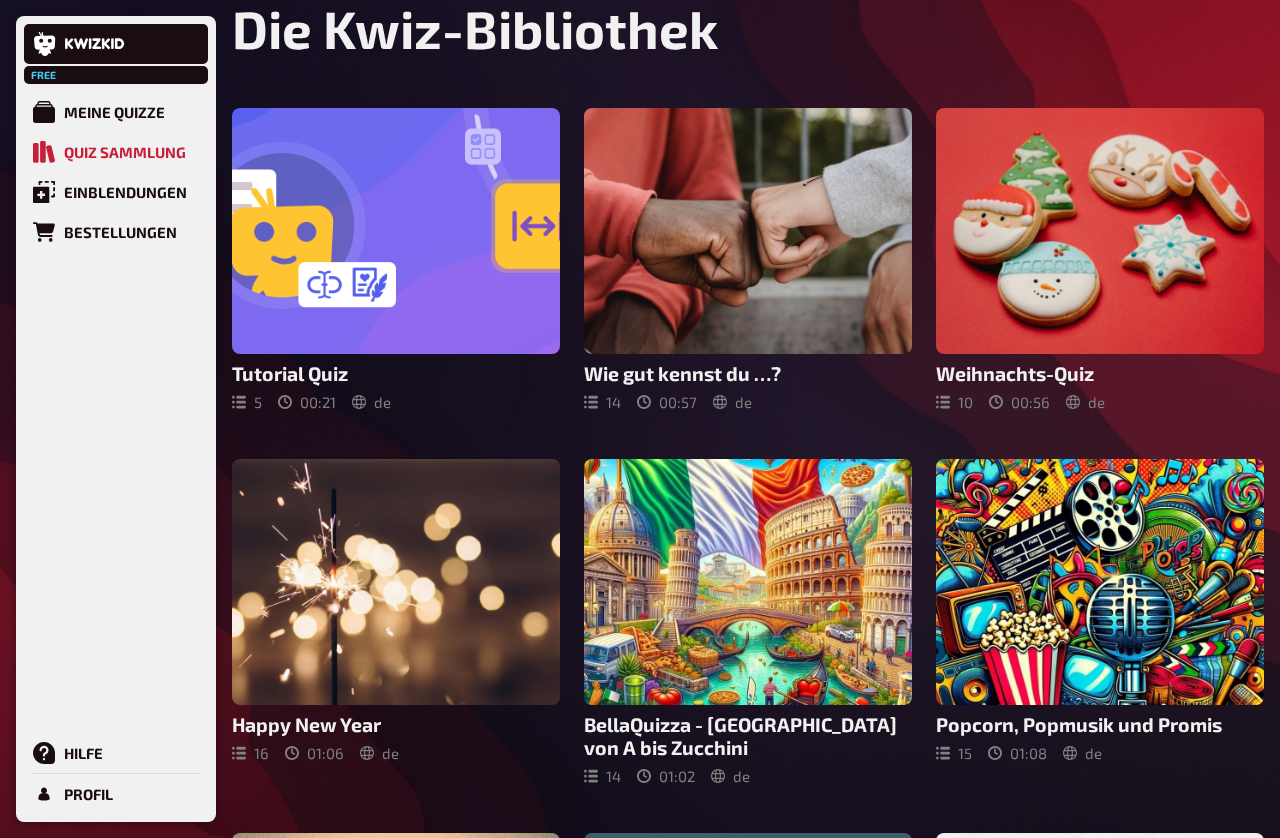 click on "Meine Quizze" at bounding box center (116, 112) 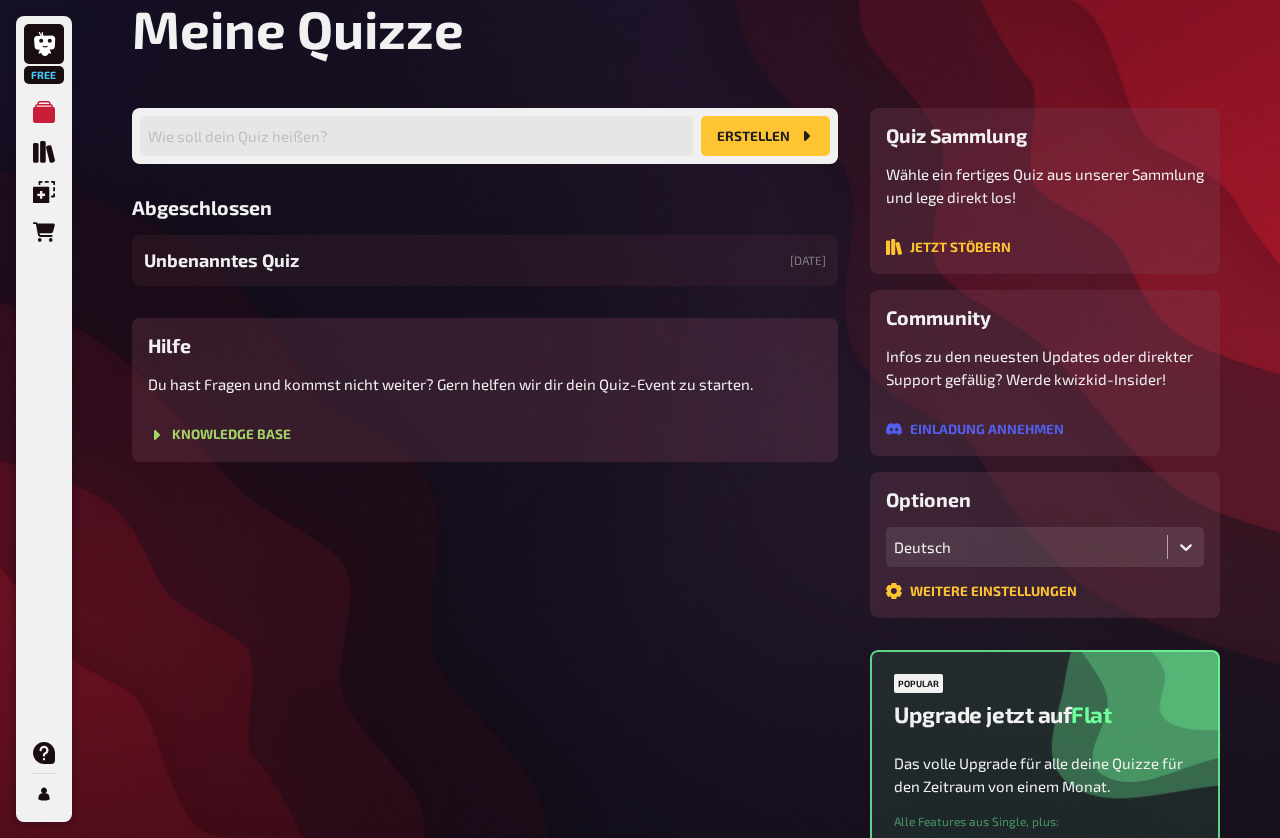 click on "Unbenanntes Quiz 07.07.2025" at bounding box center (485, 260) 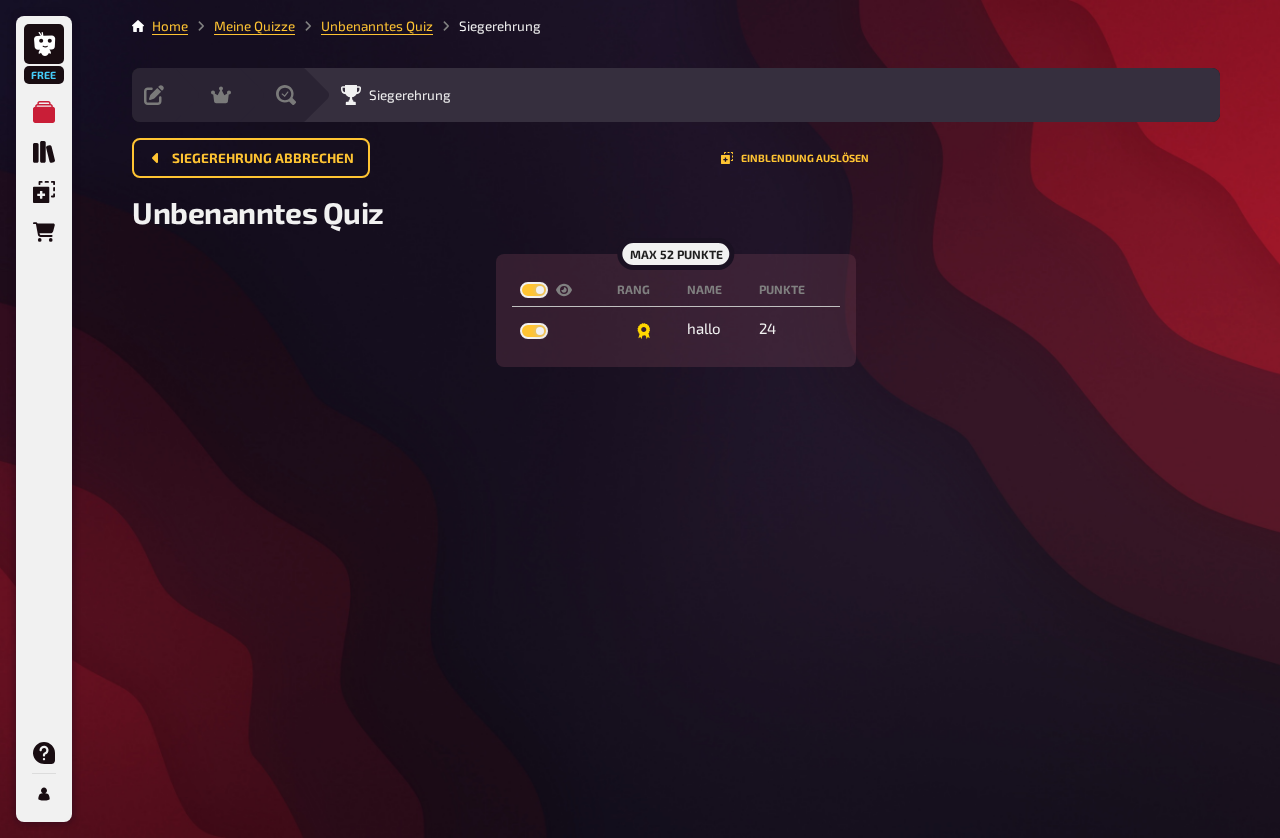 click 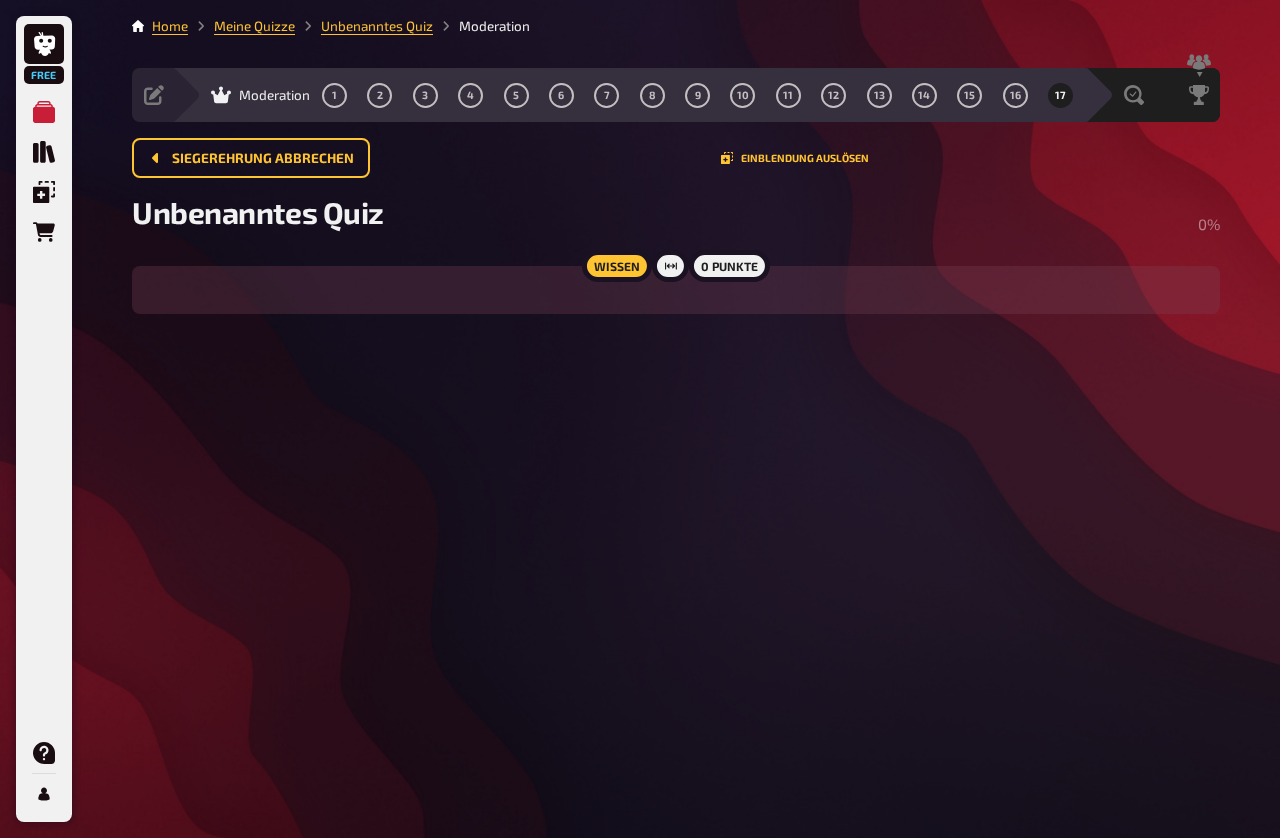 click on "Vorbereitung" at bounding box center (154, 95) 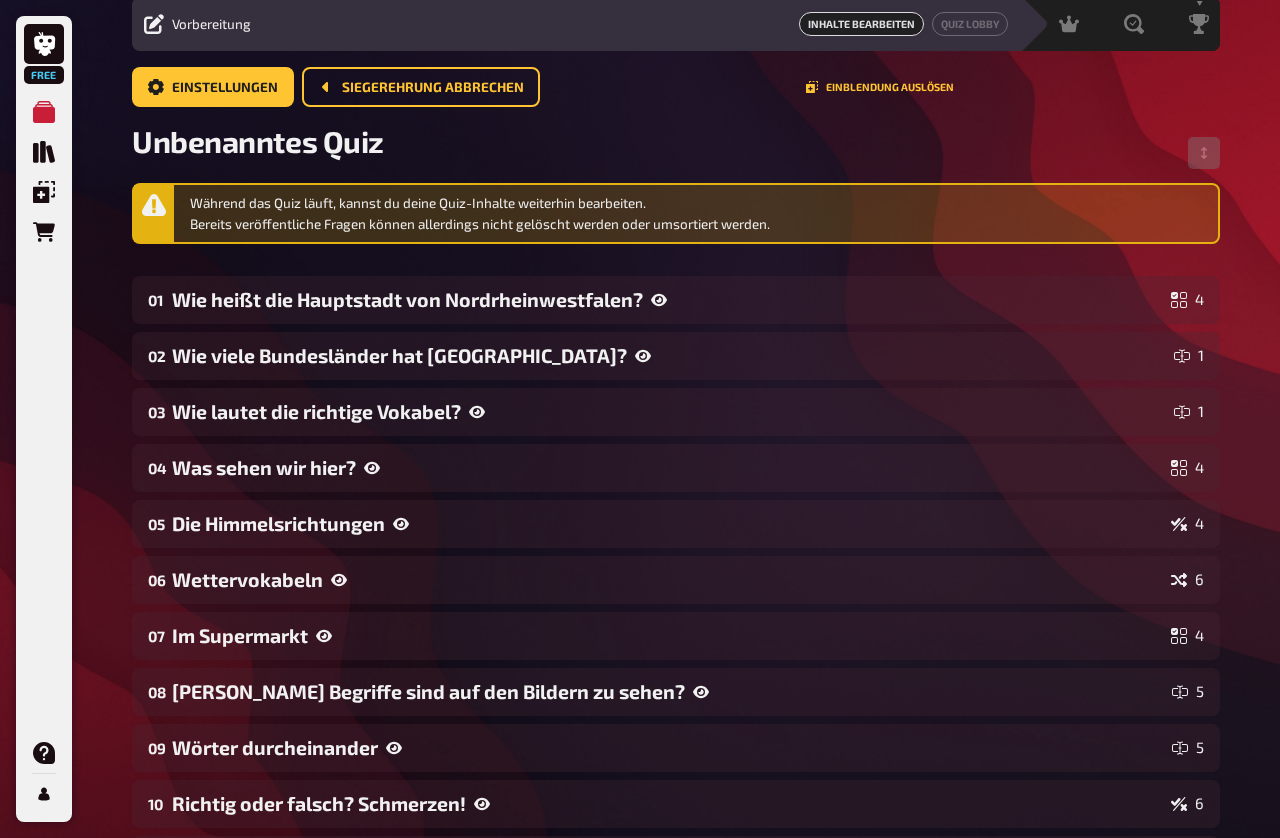 click on "Quiz Lobby" at bounding box center [970, 24] 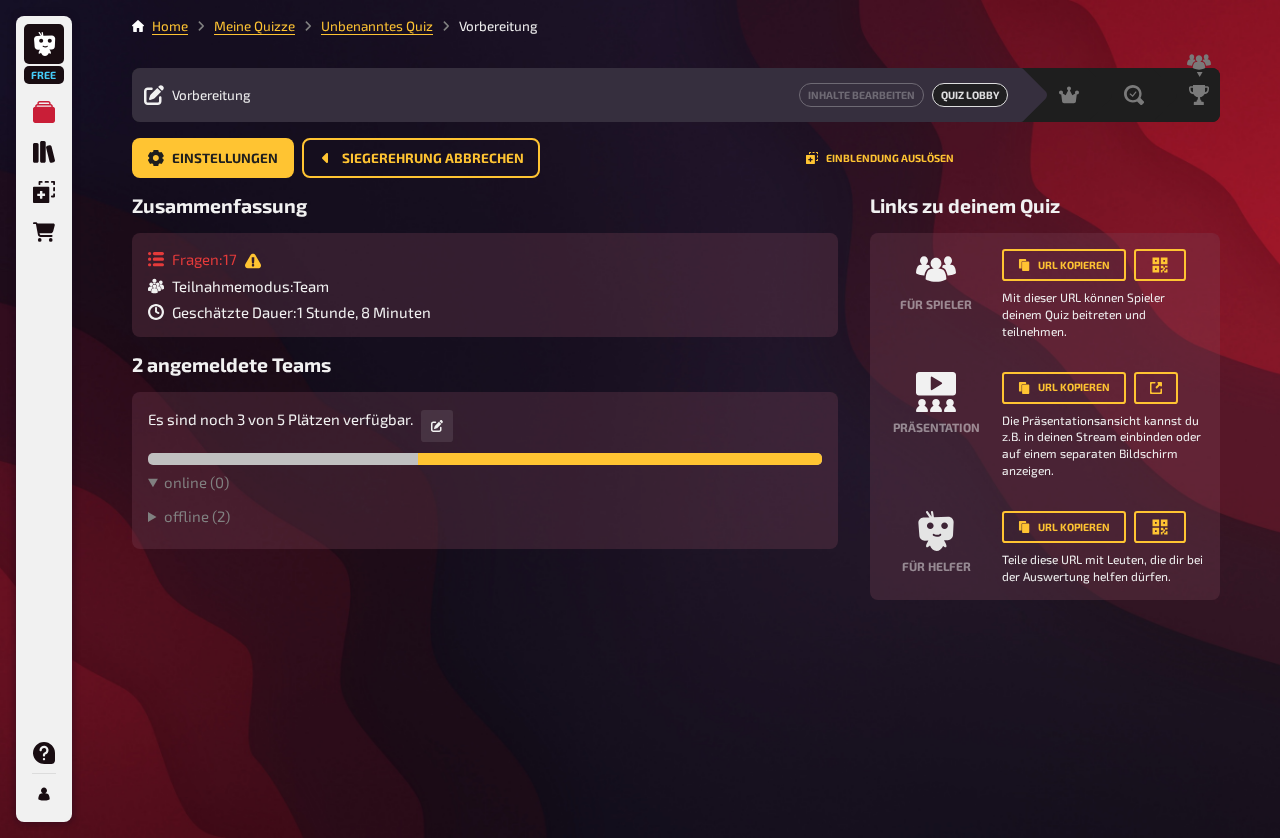 click on "2 angemeldete Teams" at bounding box center (485, 364) 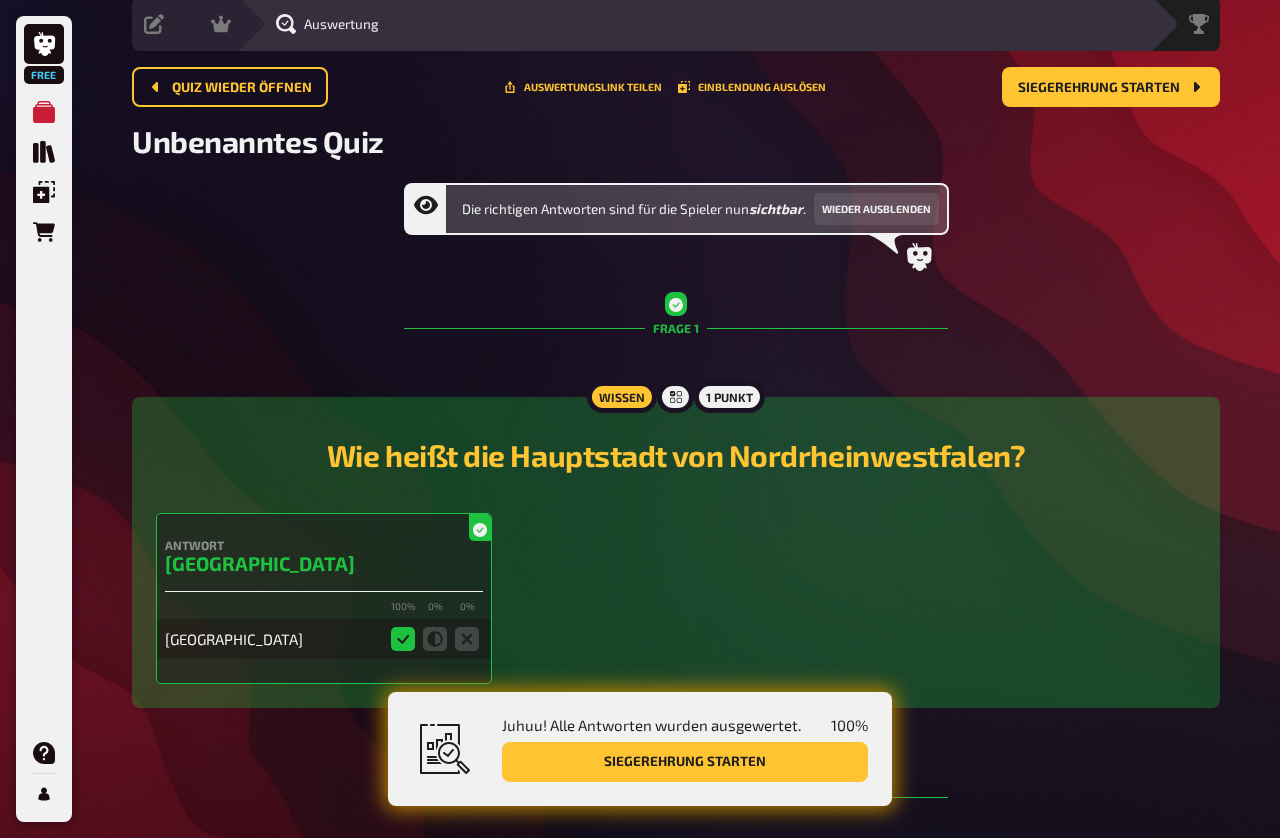 click on "Quiz wieder öffnen" at bounding box center [230, 87] 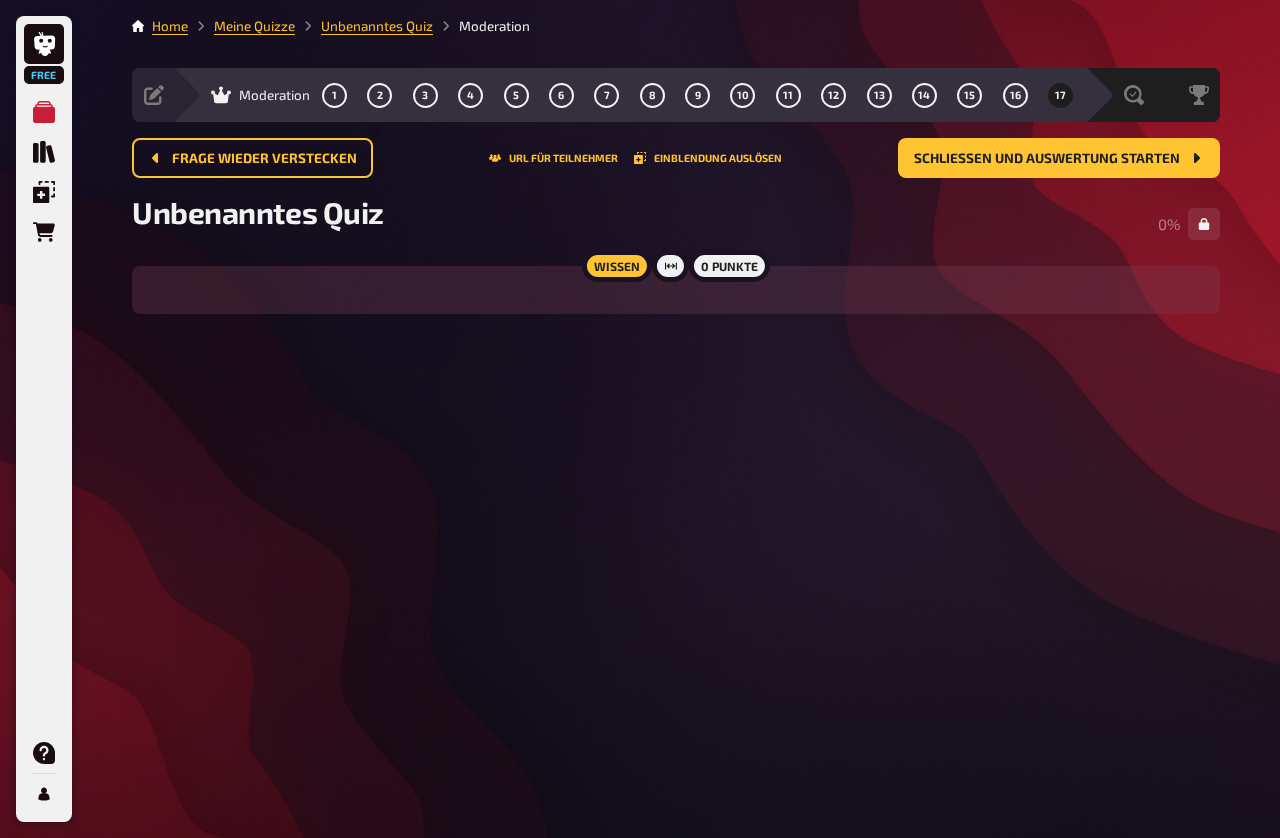 click on "Frage wieder verstecken" at bounding box center (264, 159) 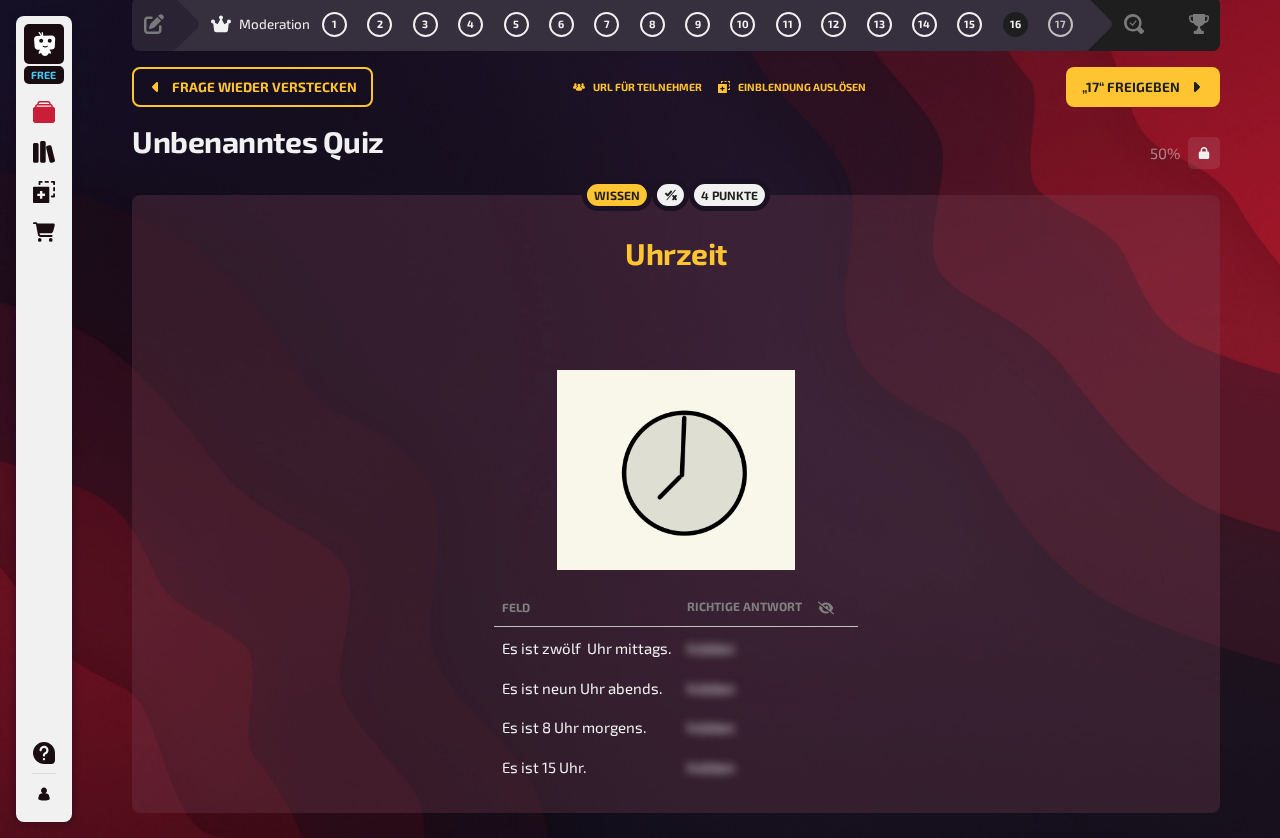 click on "Frage wieder verstecken" at bounding box center (264, 88) 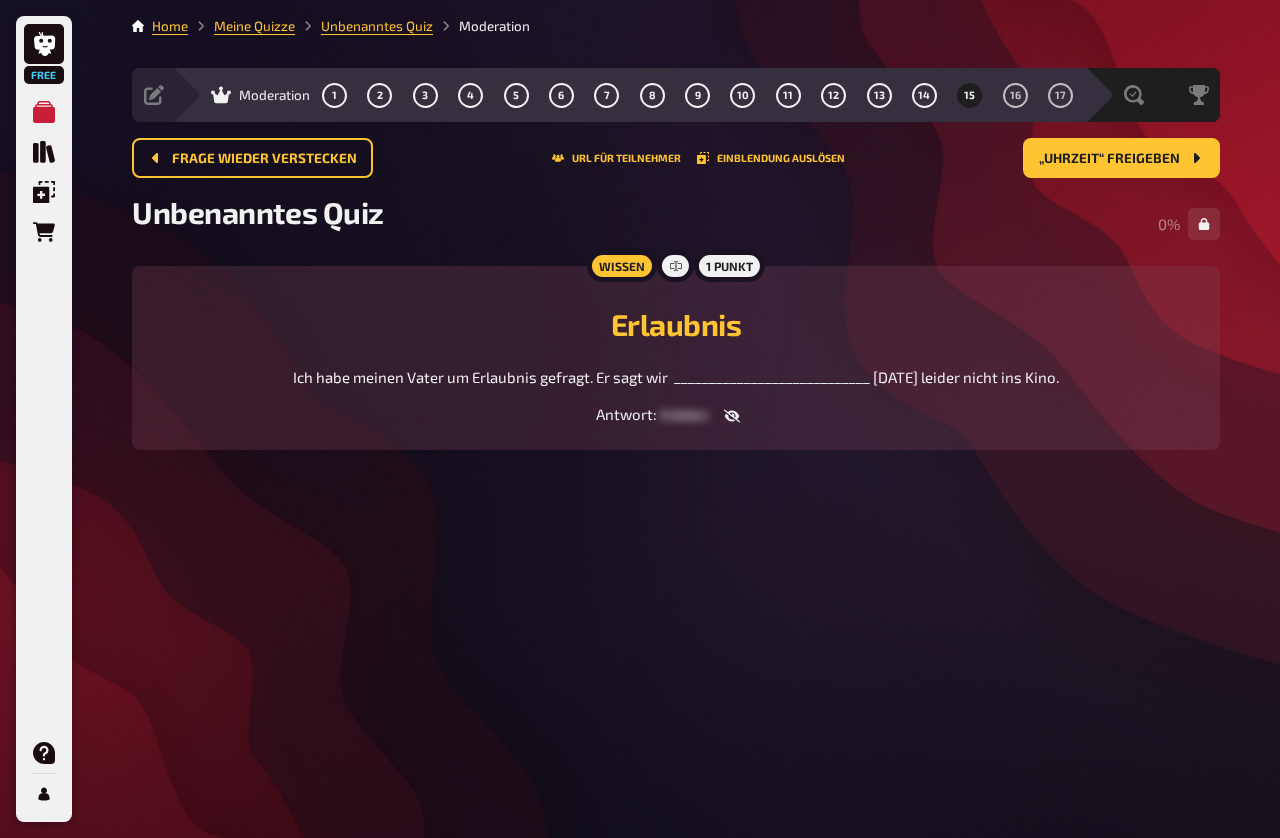 click on "Frage wieder verstecken" at bounding box center (264, 159) 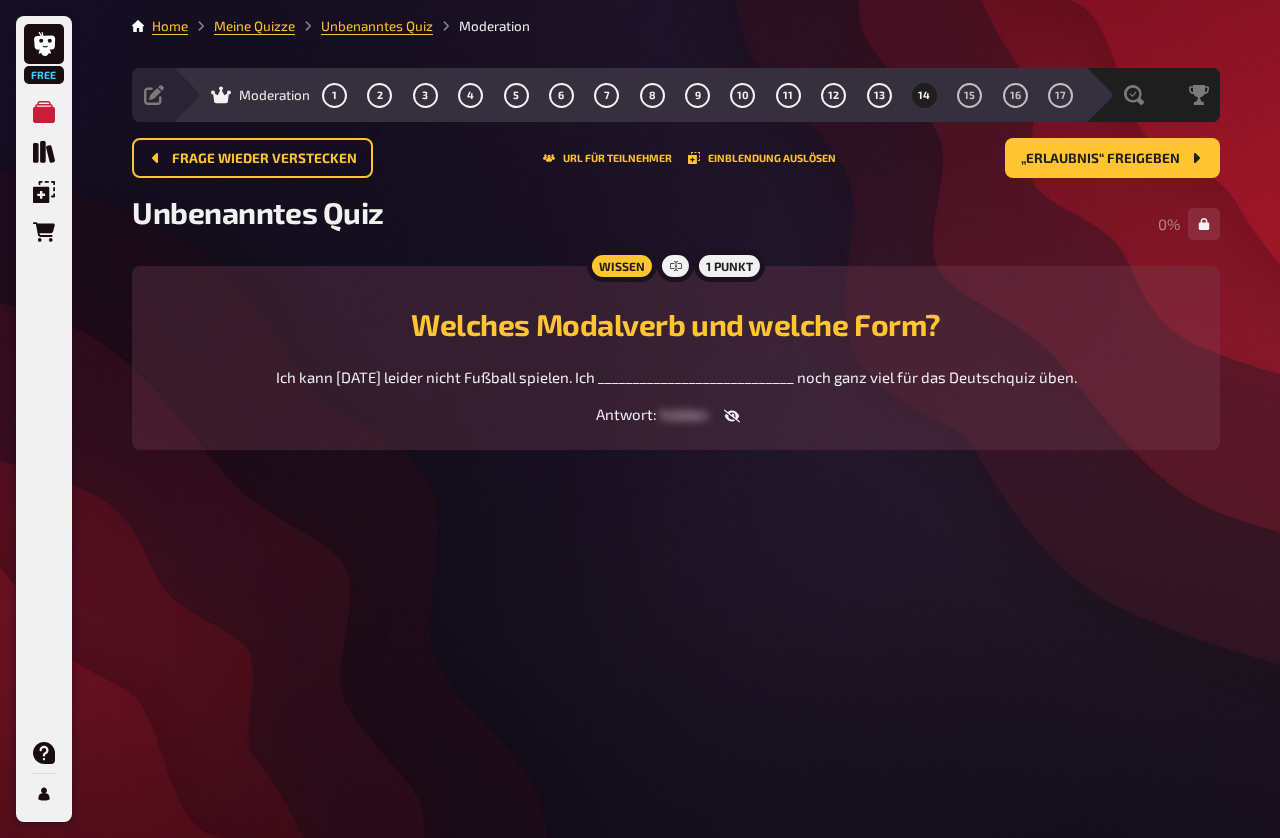 click on "Frage wieder verstecken" at bounding box center (264, 159) 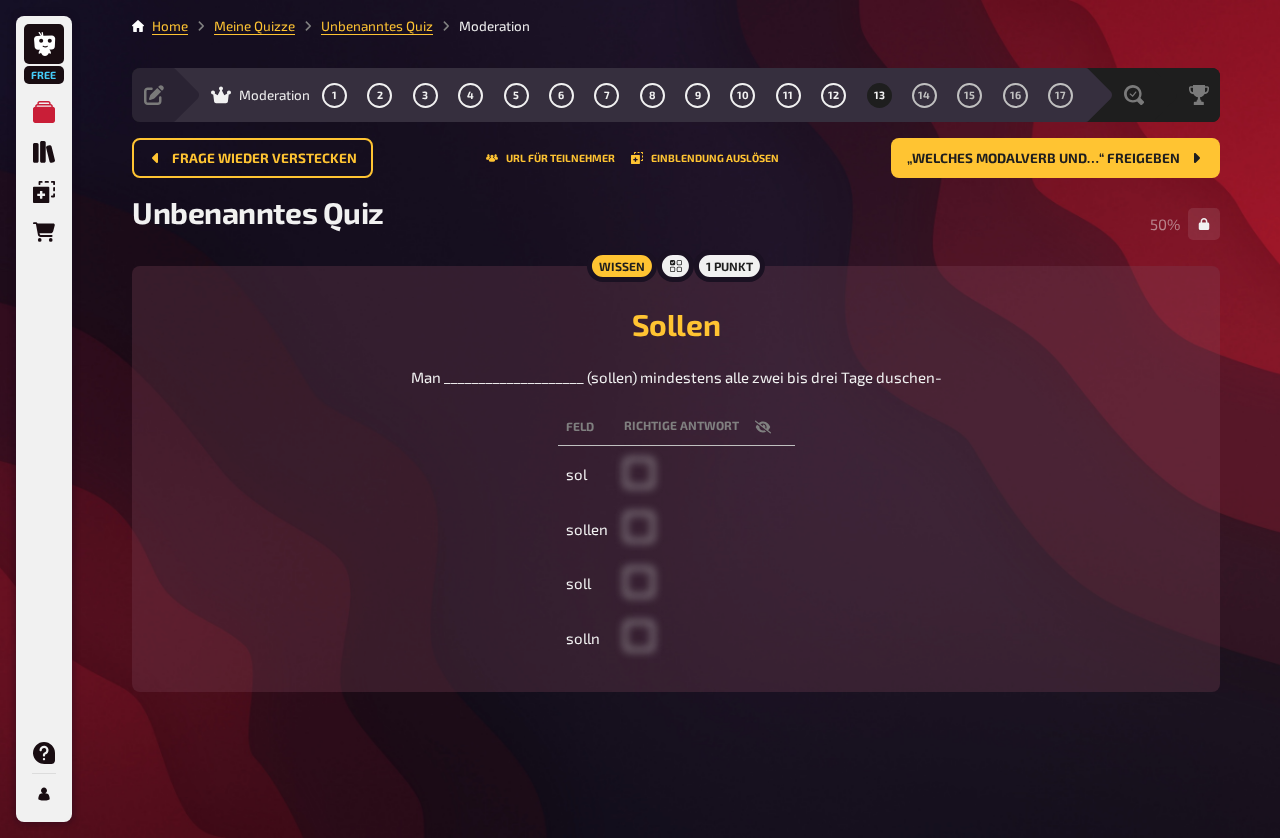 click on "Frage wieder verstecken" at bounding box center [264, 159] 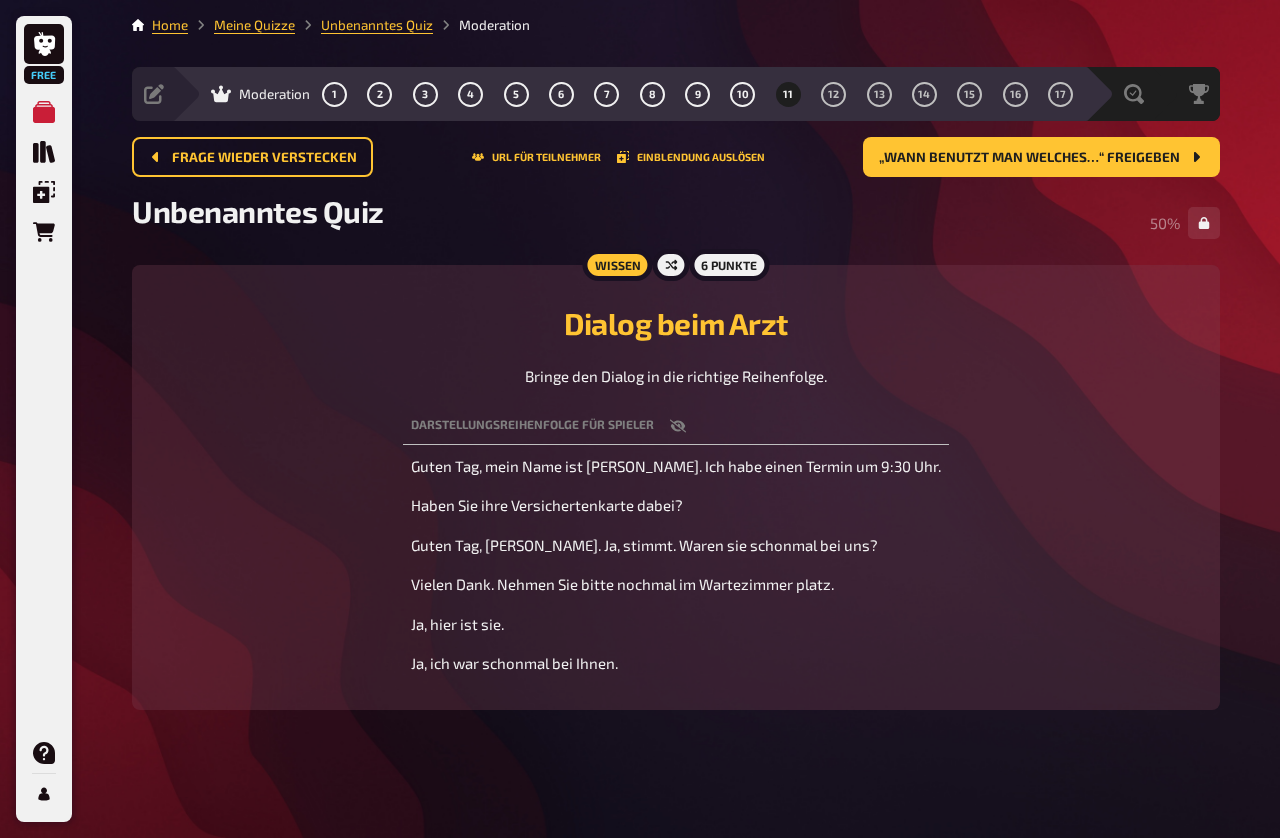 click on "Frage wieder verstecken" at bounding box center [264, 158] 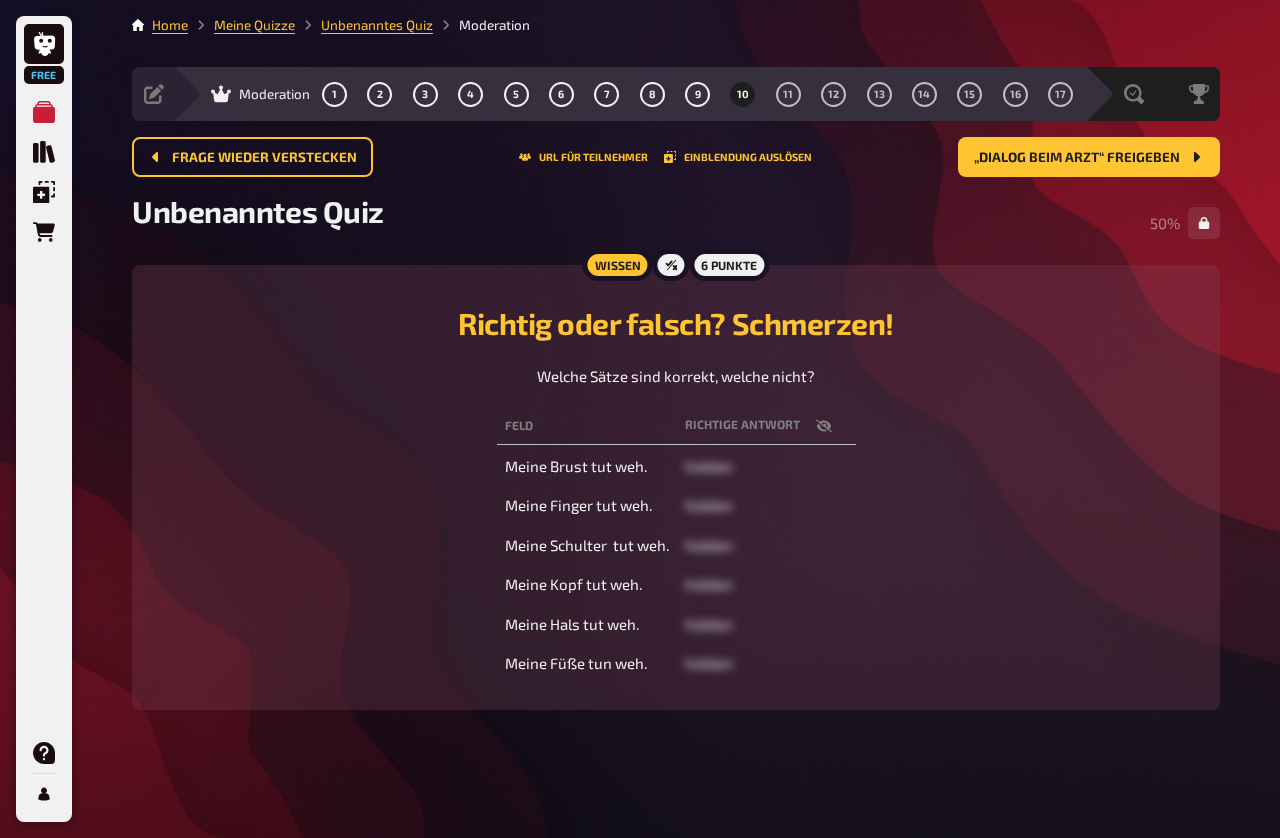 click on "Frage wieder verstecken" at bounding box center [264, 158] 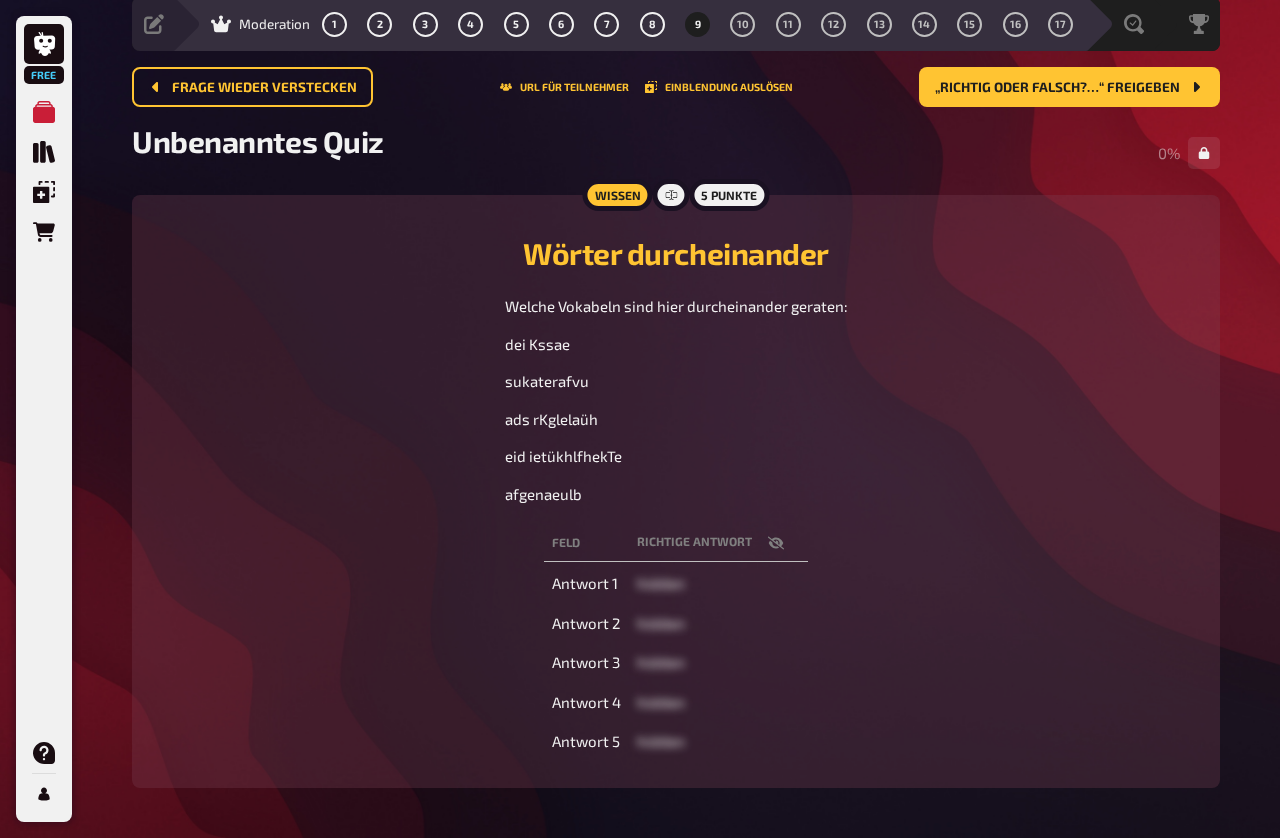 click on "Frage wieder verstecken" at bounding box center [264, 88] 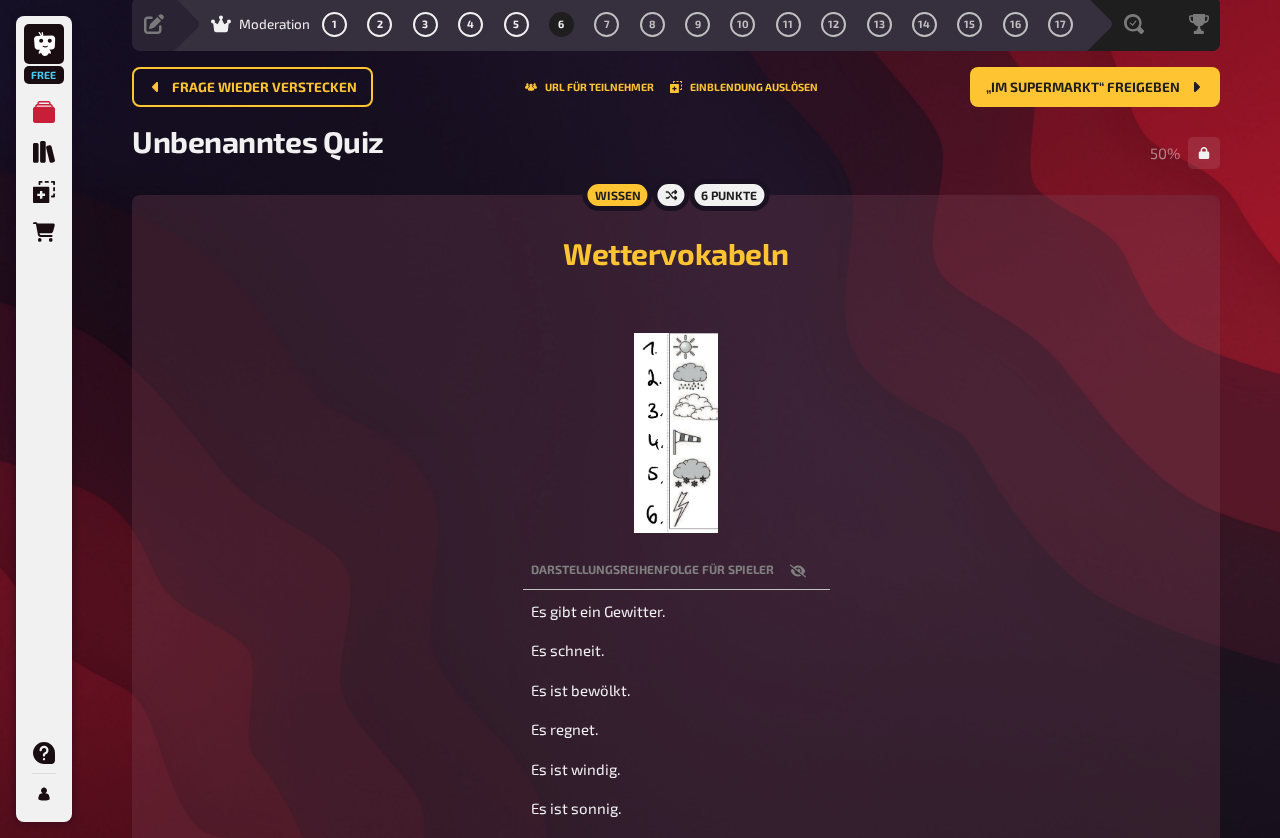 click on "Frage wieder verstecken" at bounding box center (264, 88) 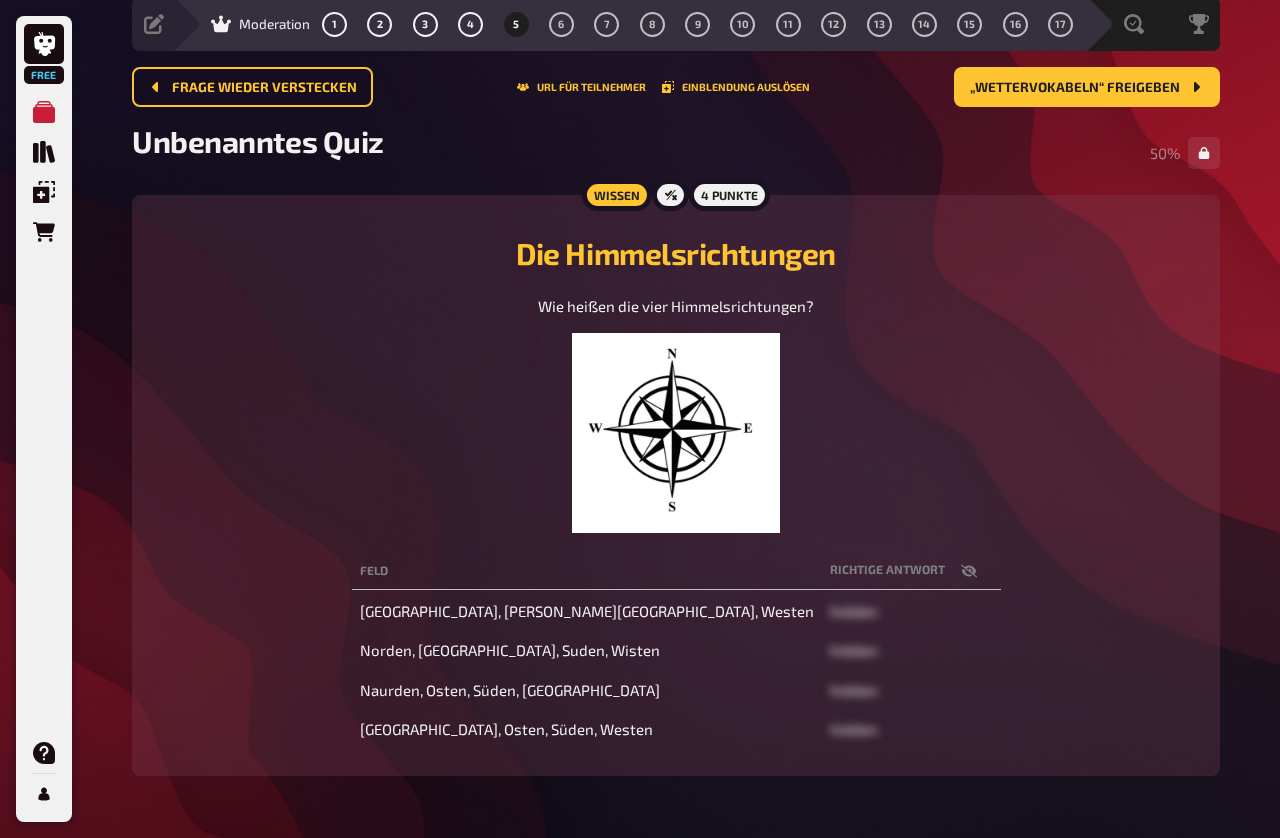 click on "Frage wieder verstecken" at bounding box center (264, 88) 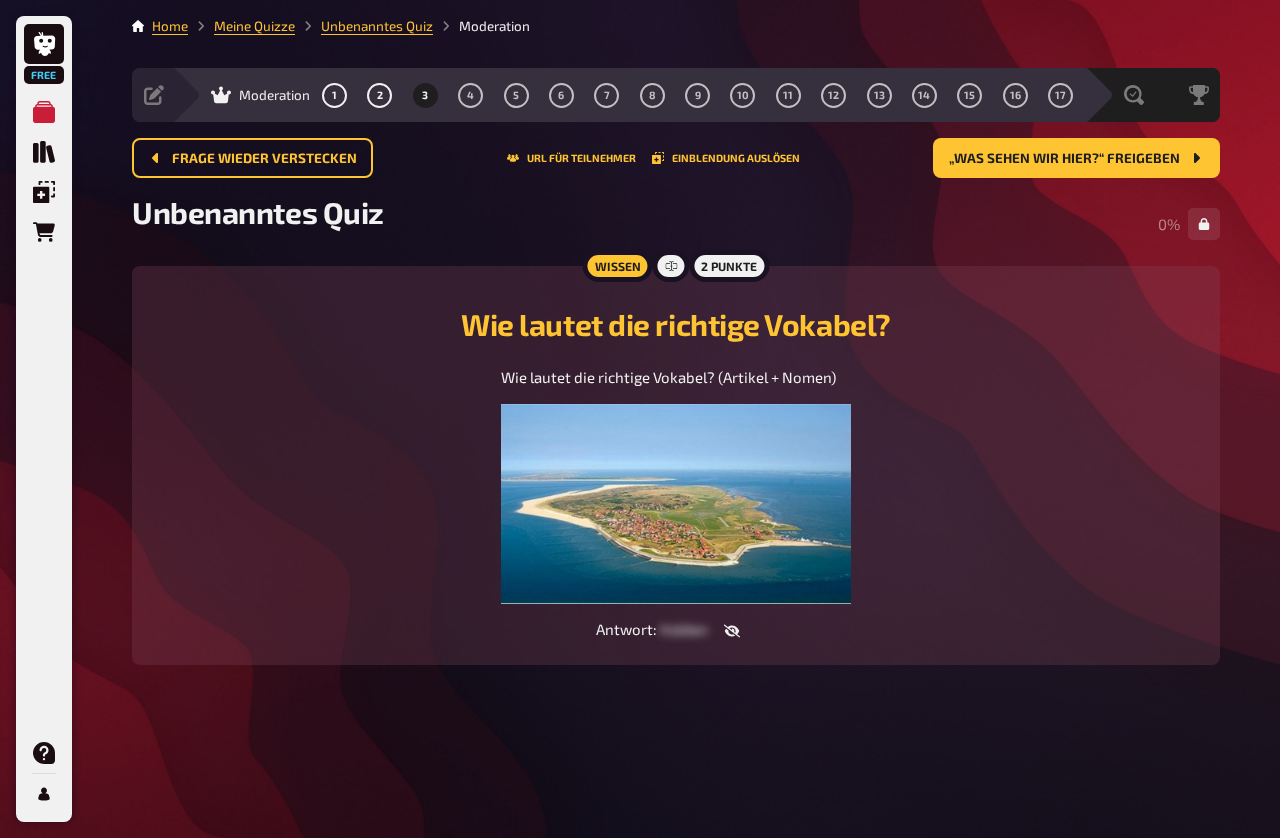 click on "Frage wieder verstecken" at bounding box center (264, 159) 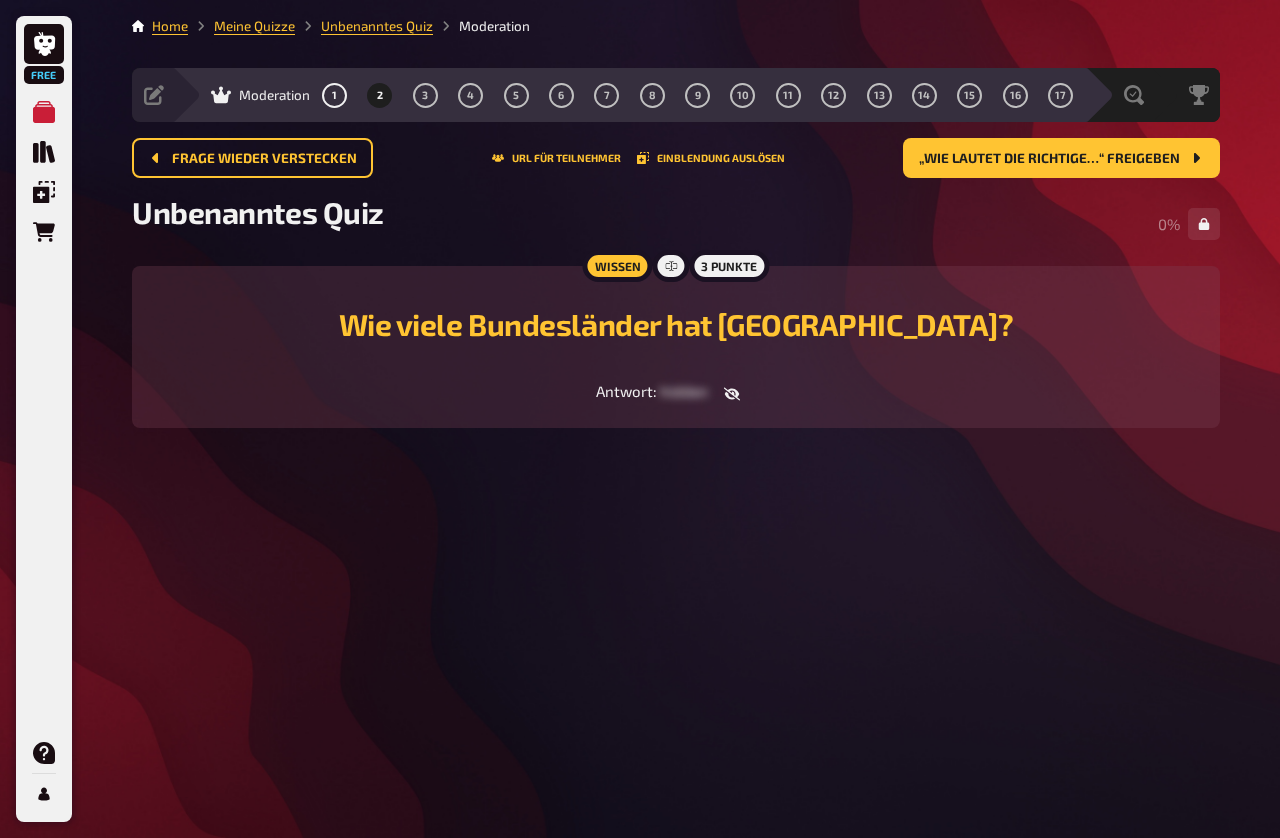click on "Frage wieder verstecken" at bounding box center (264, 159) 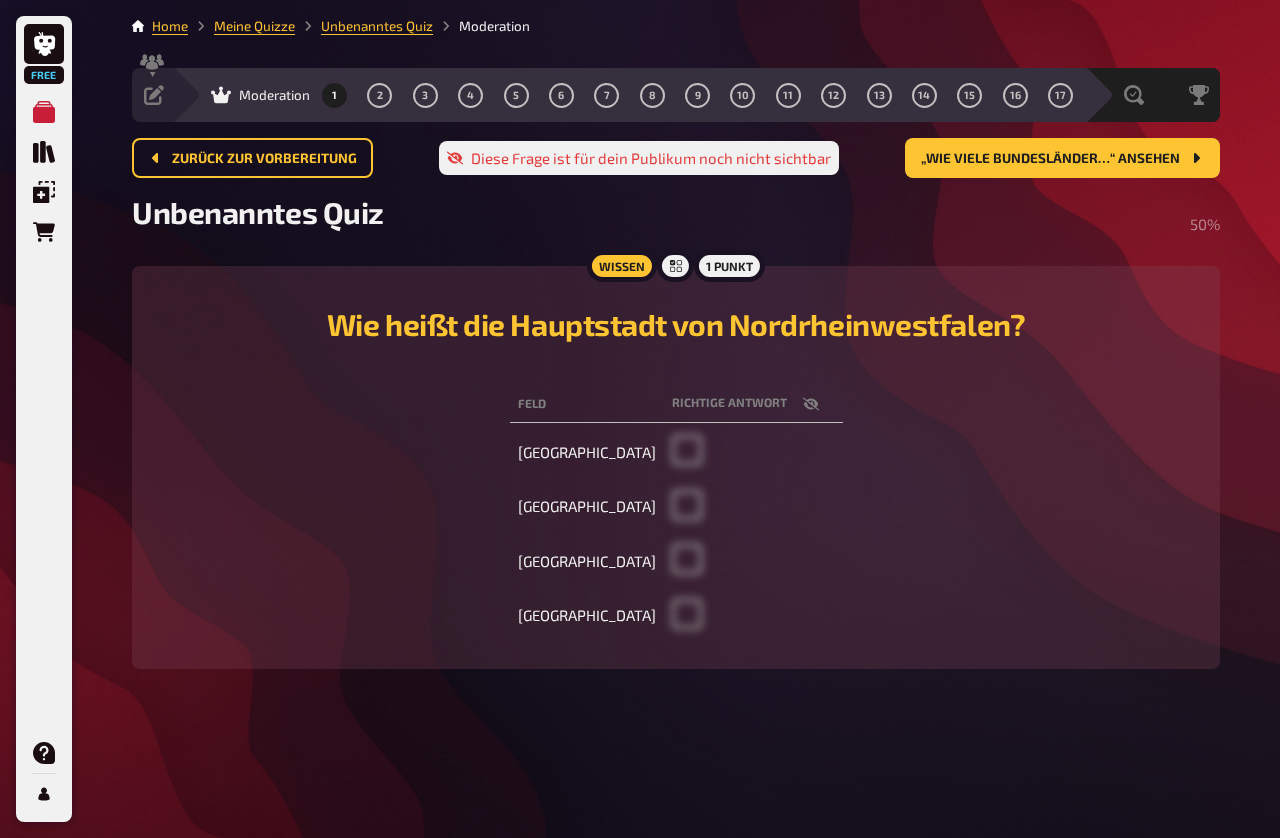 click on "Zurück zur Vorbereitung" at bounding box center [264, 159] 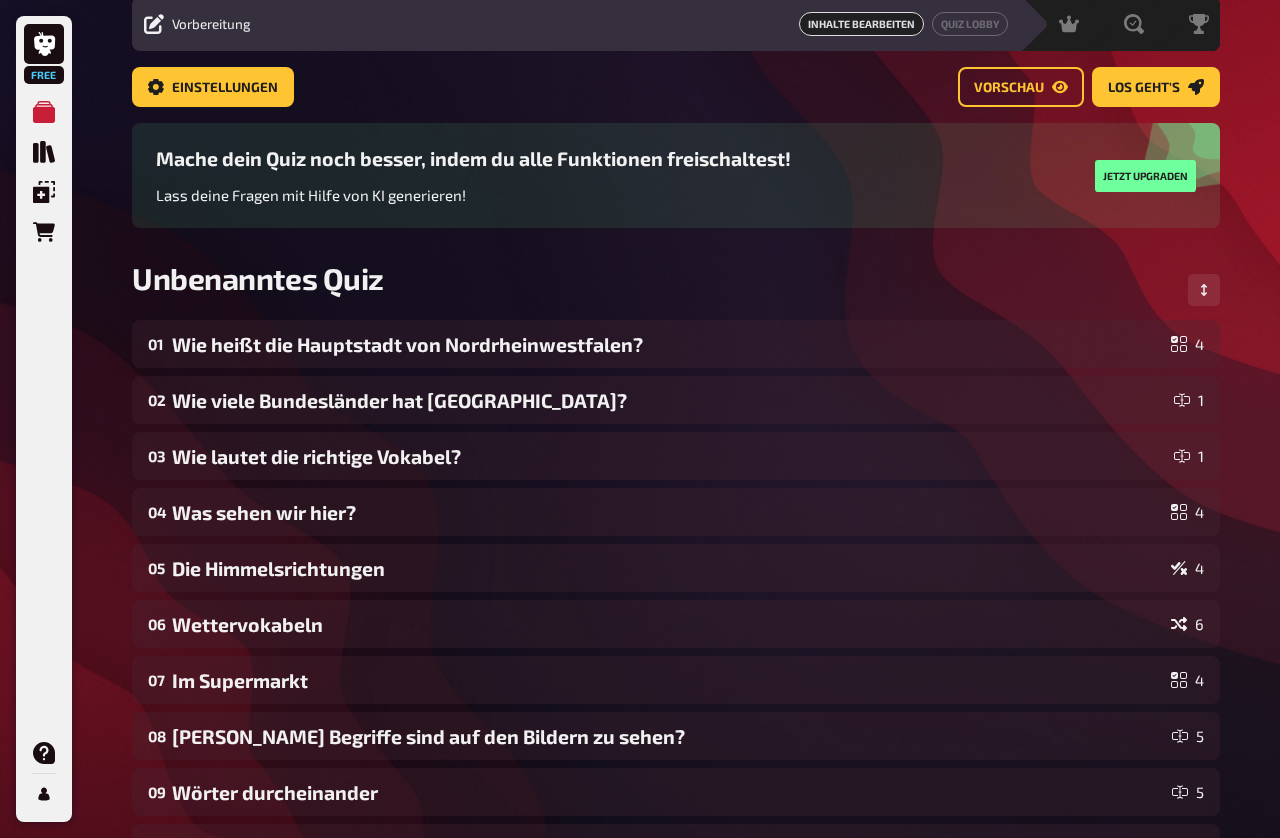 scroll, scrollTop: 0, scrollLeft: 0, axis: both 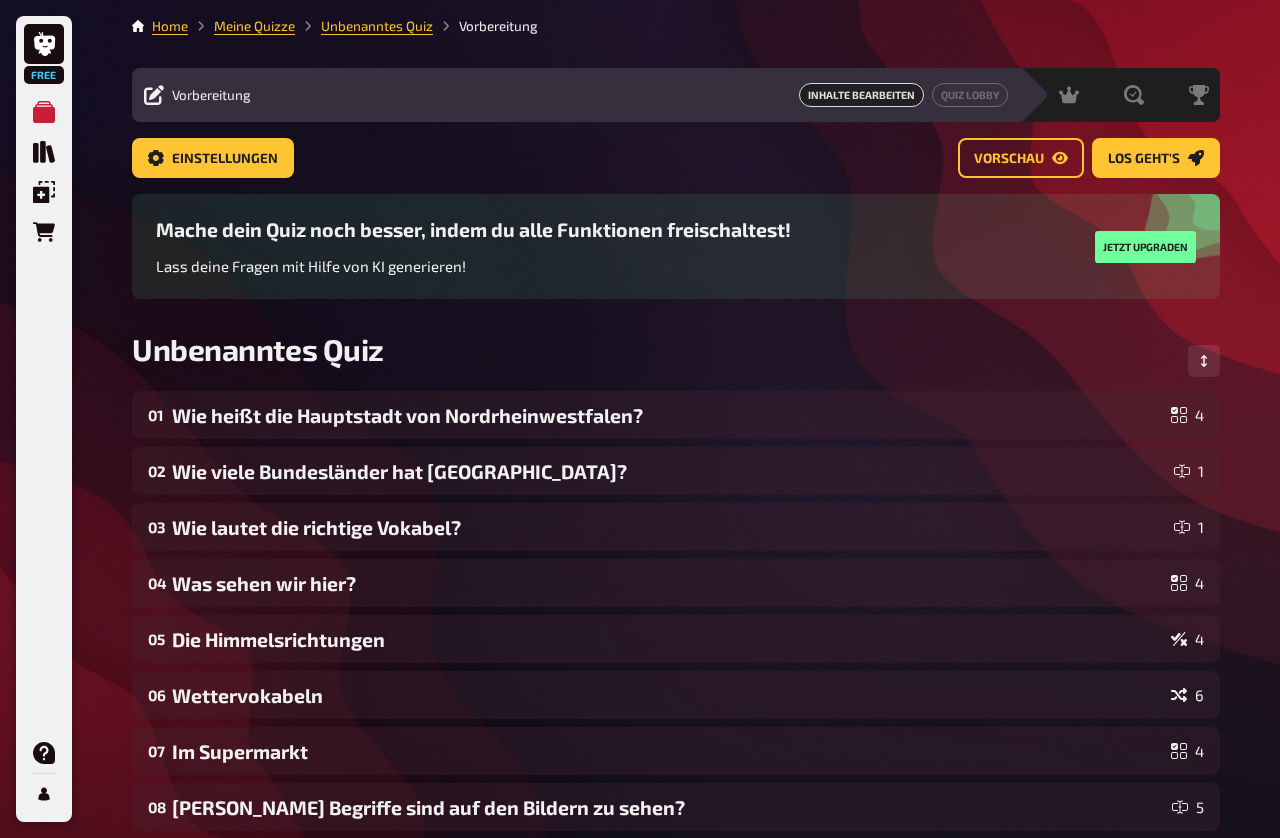 click on "Quiz Lobby" at bounding box center [970, 95] 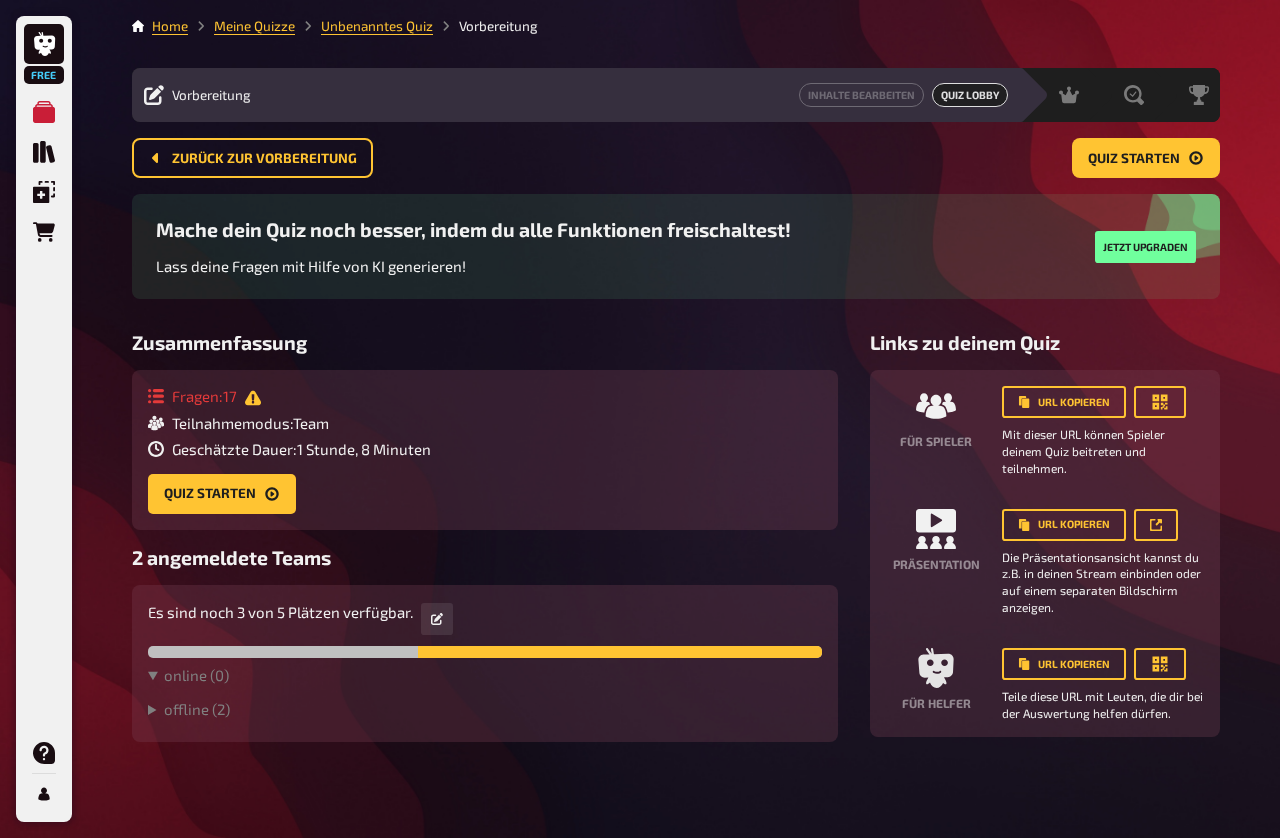 click on "Inhalte Bearbeiten" at bounding box center [861, 95] 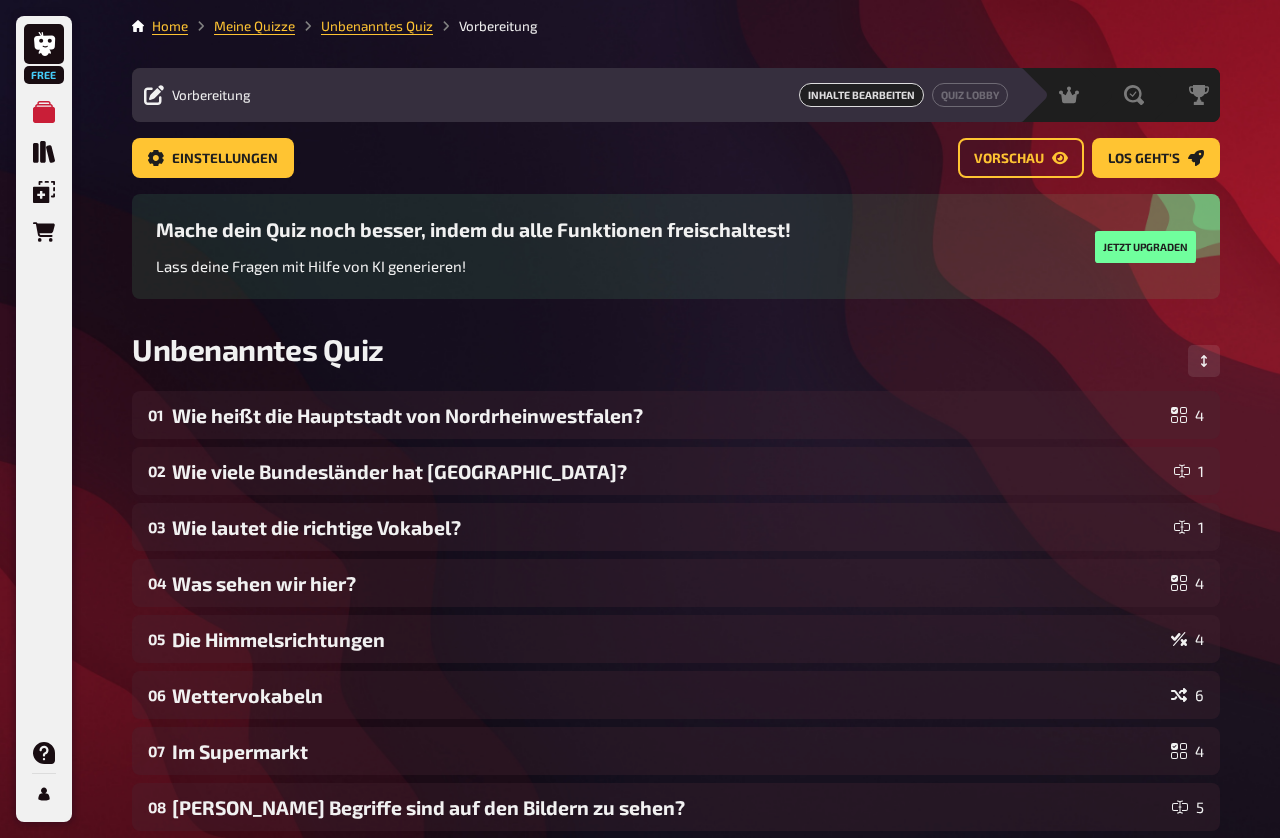 click on "Quiz Lobby" at bounding box center [970, 95] 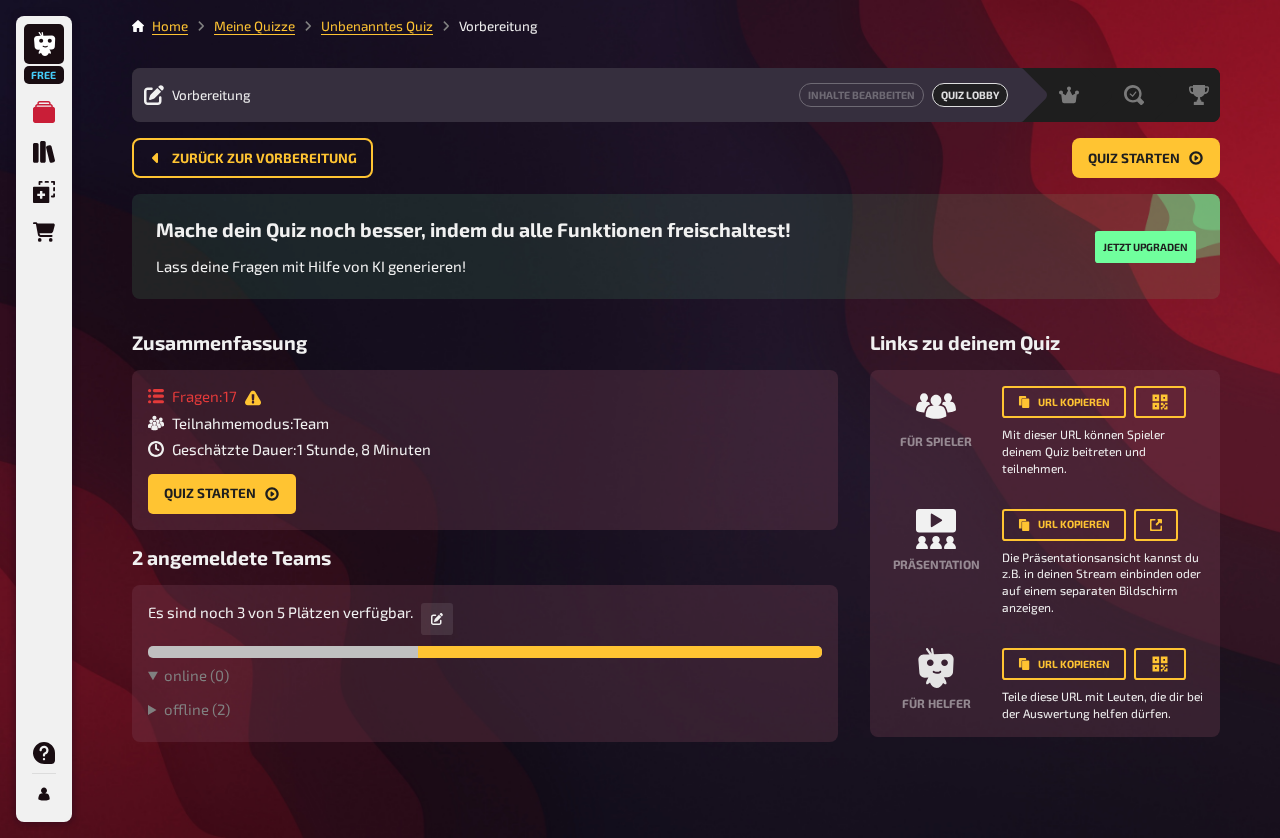 click on "Inhalte Bearbeiten" at bounding box center (861, 95) 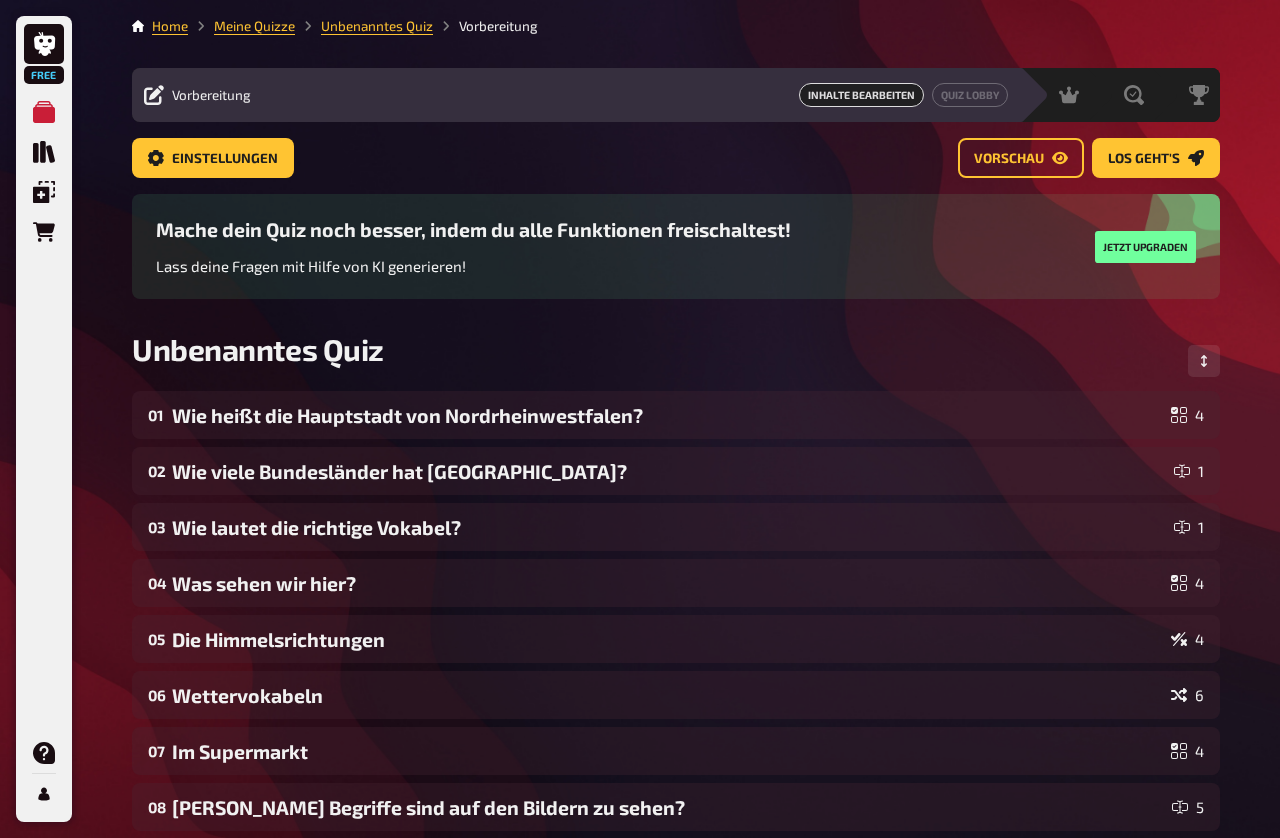 click on "Unbenanntes Quiz" at bounding box center [377, 26] 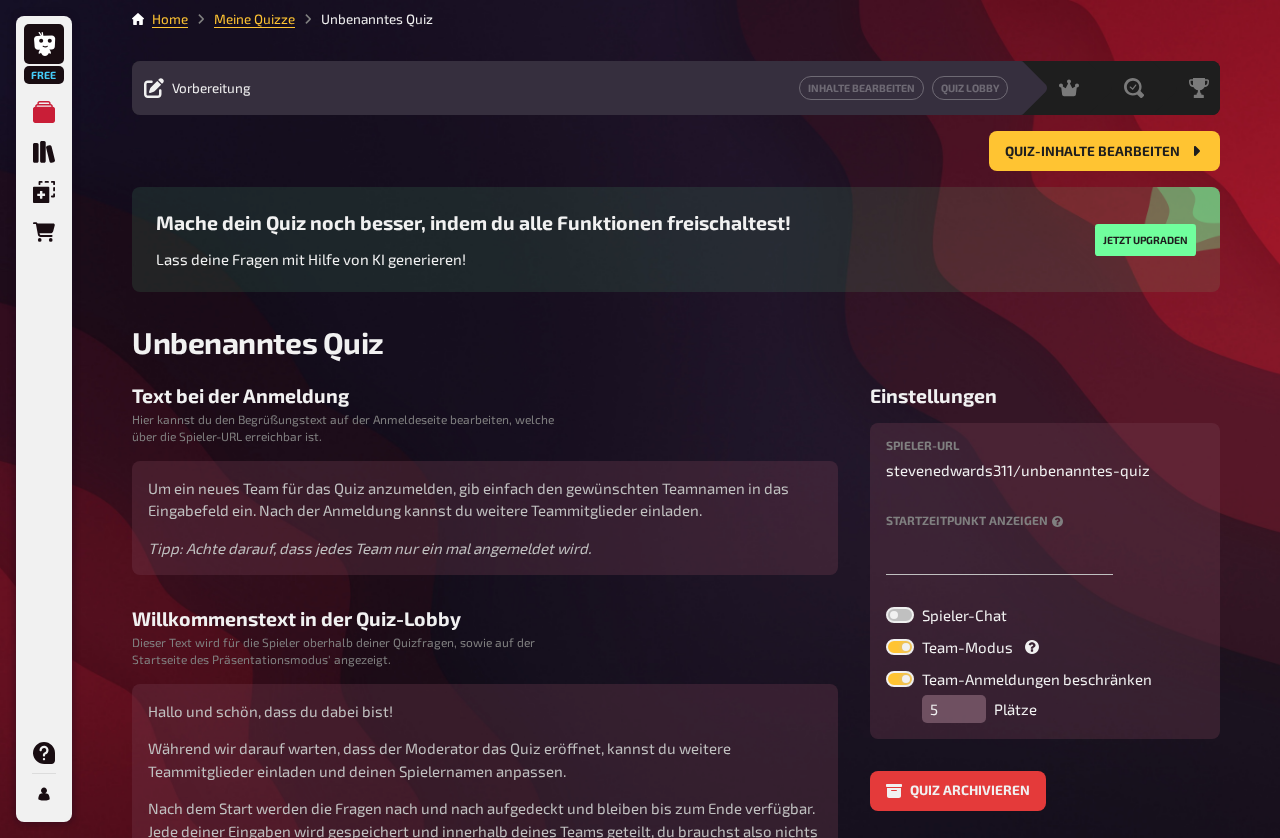scroll, scrollTop: 0, scrollLeft: 0, axis: both 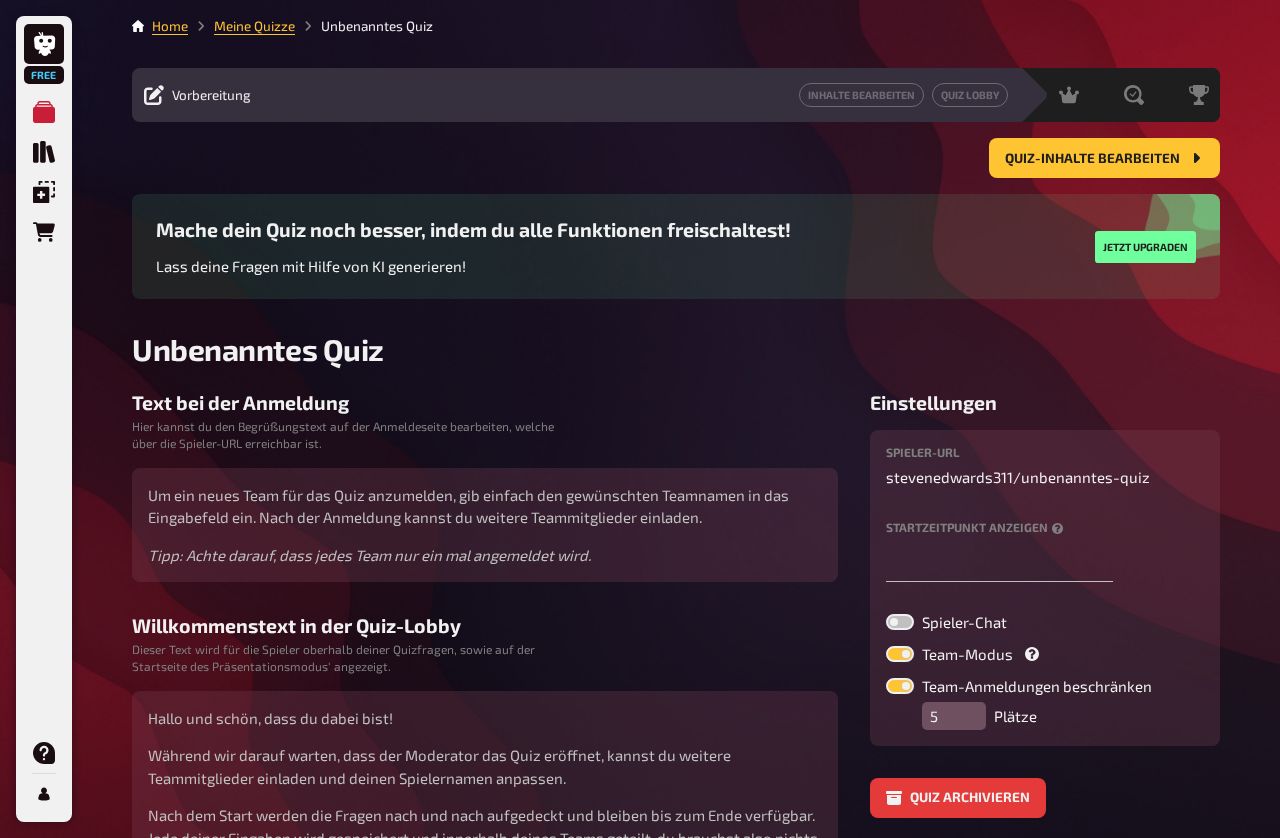 click on "Quiz Lobby" at bounding box center (970, 95) 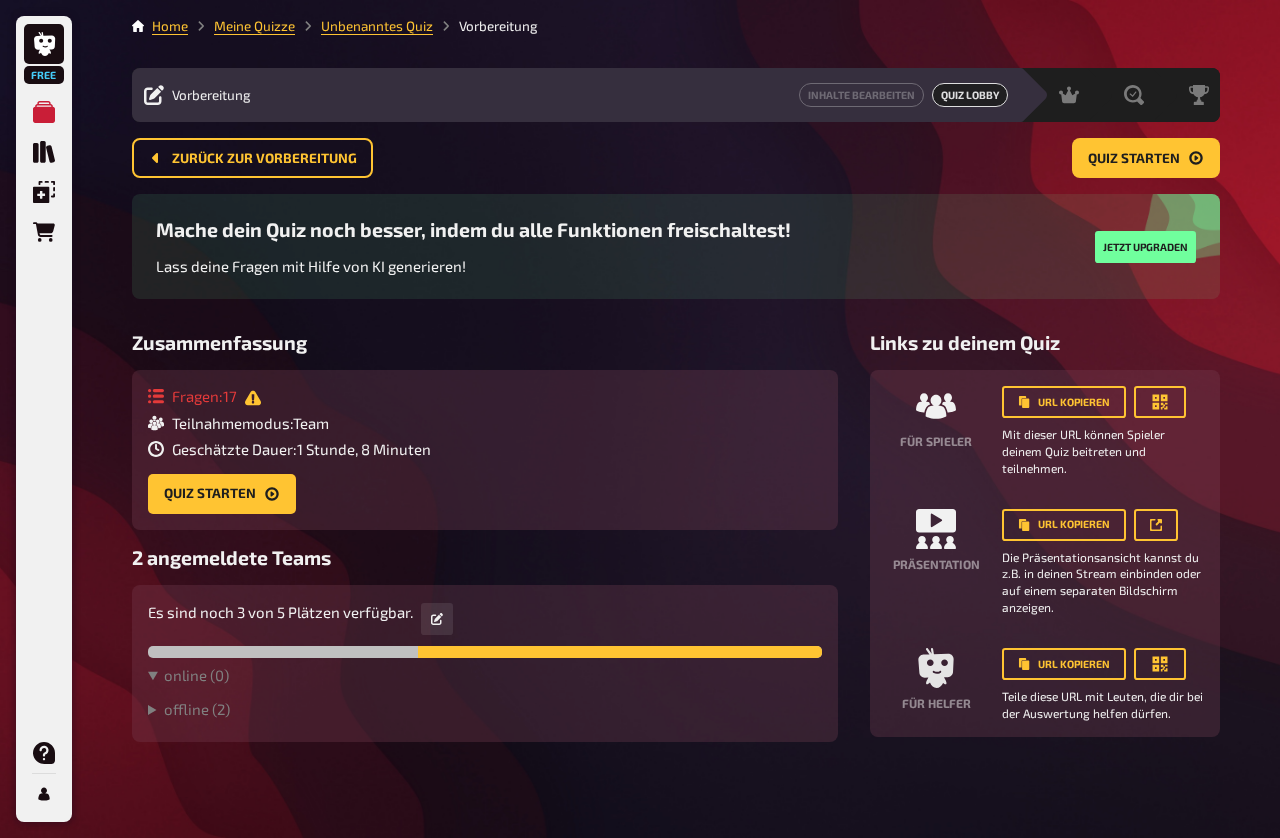 click on "offline ( 2 )" at bounding box center [485, 709] 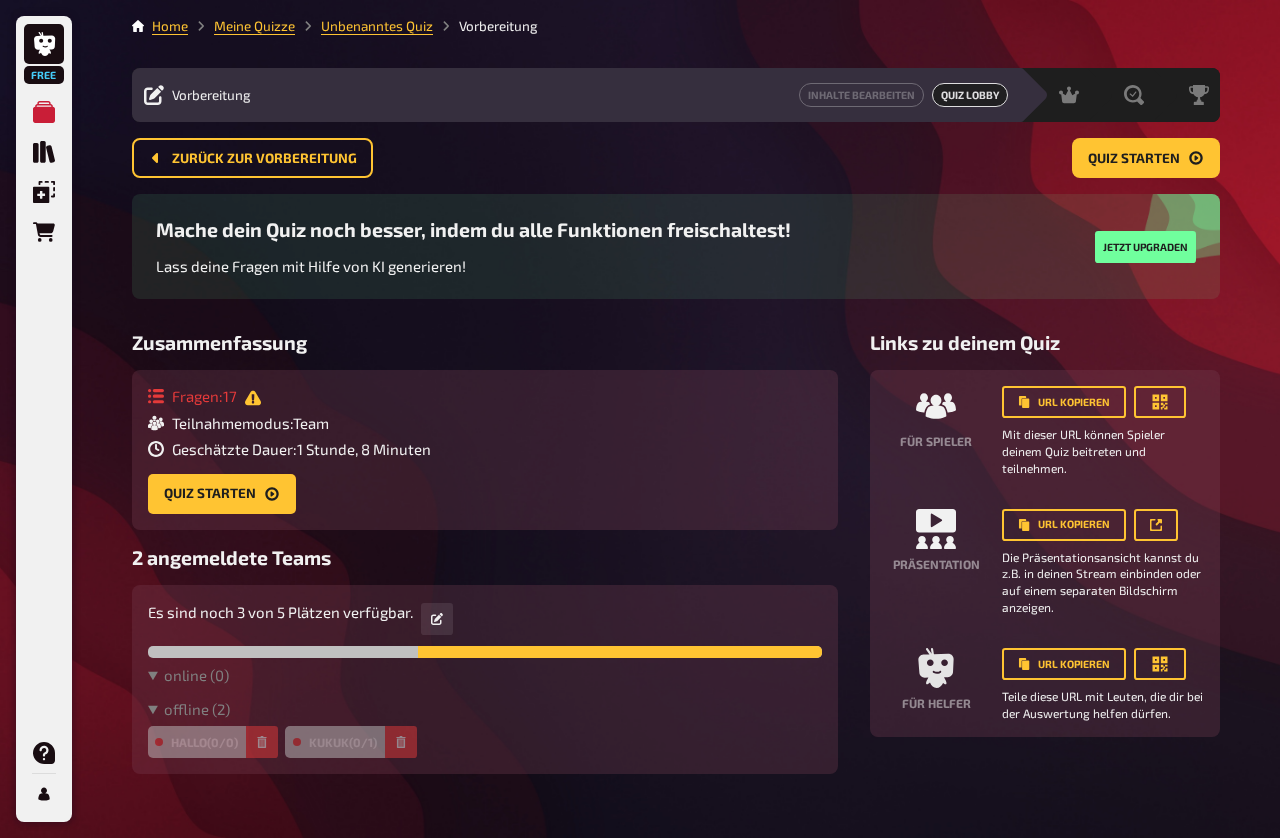 click on "hallo  (0/0)" at bounding box center (212, 742) 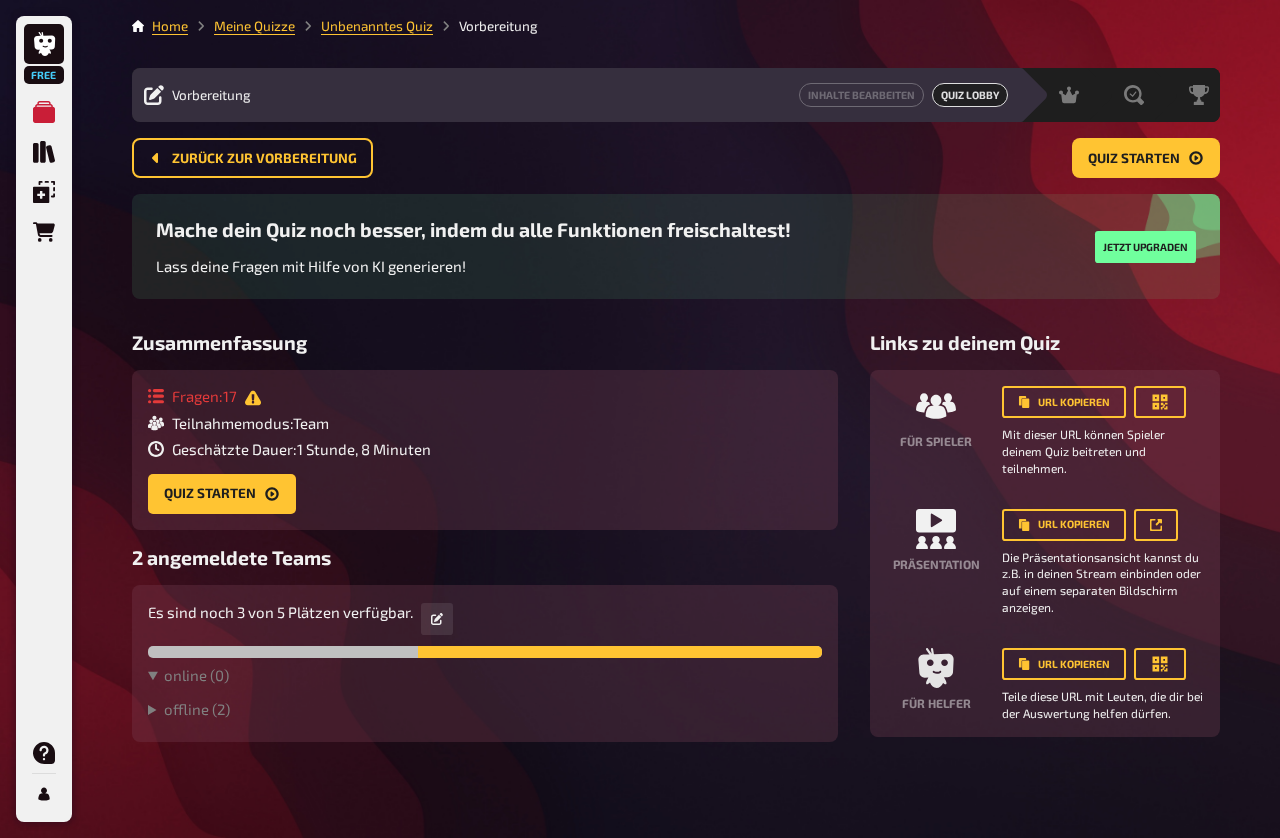 click on "offline ( 2 )" at bounding box center [485, 709] 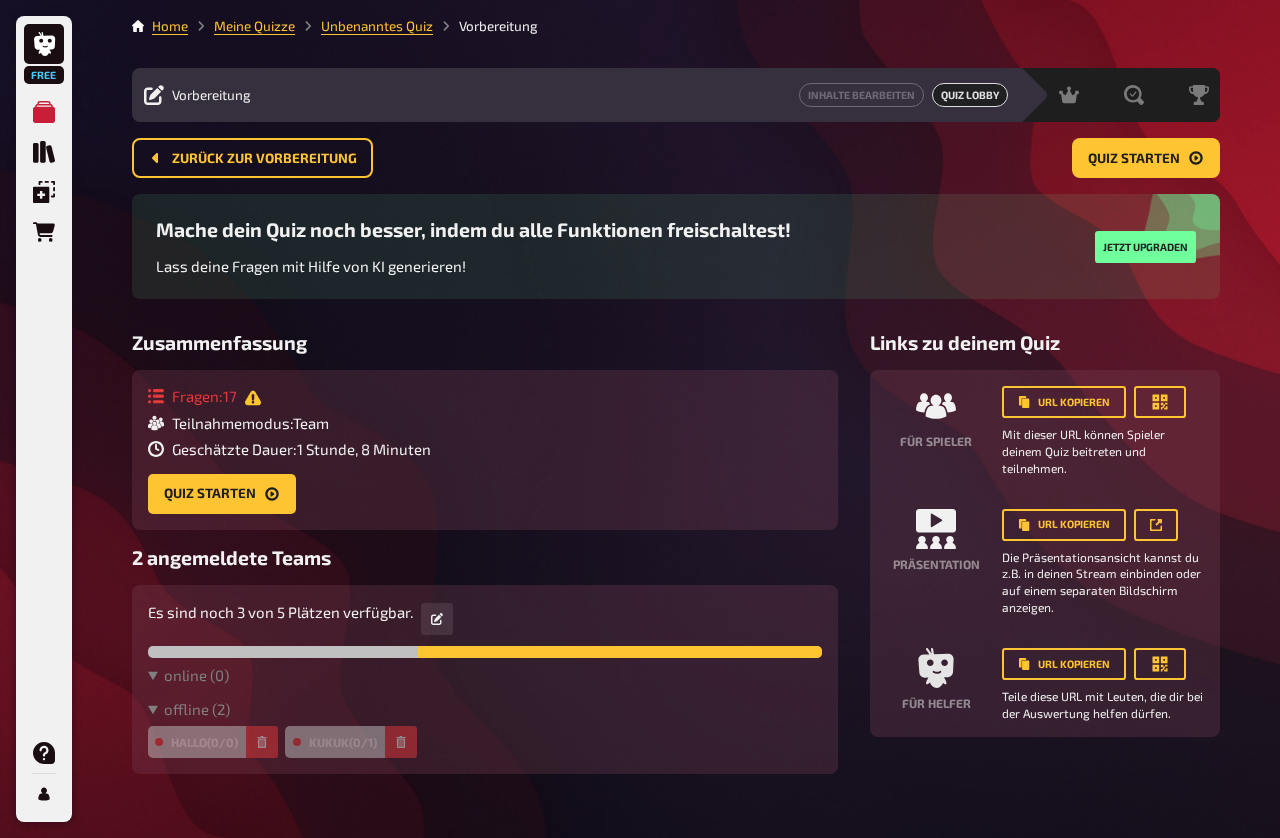 click on "online ( 0 )" at bounding box center (485, 675) 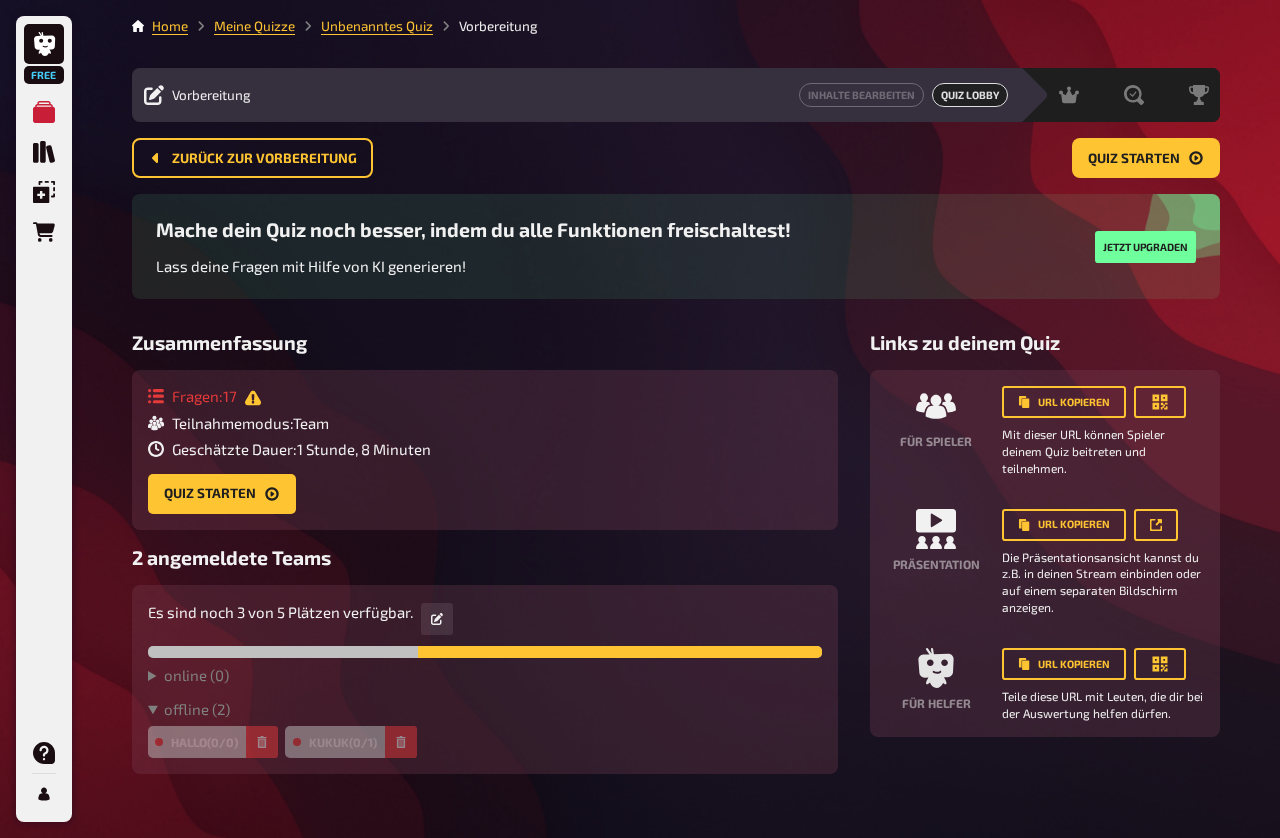 click on "online ( 0 )" at bounding box center [485, 675] 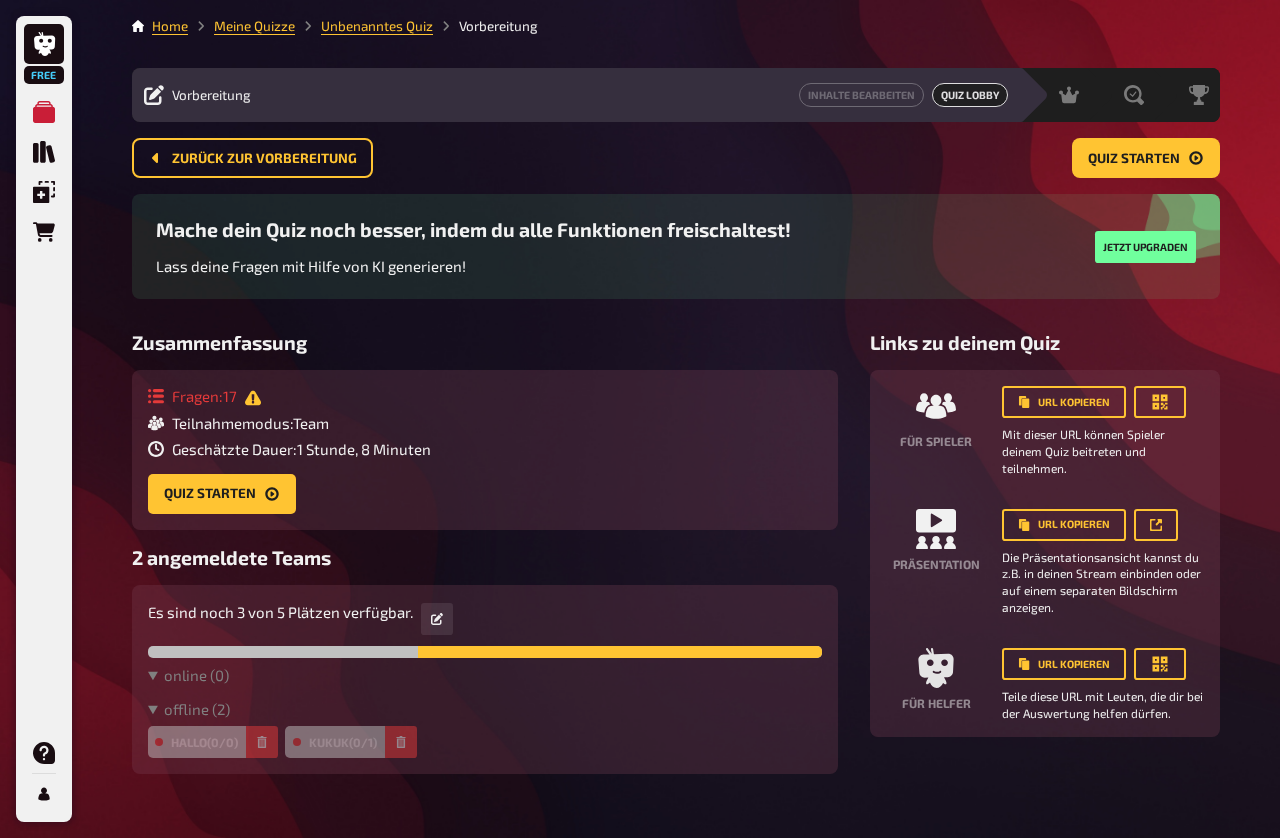 click on "offline ( 2 )" at bounding box center [485, 709] 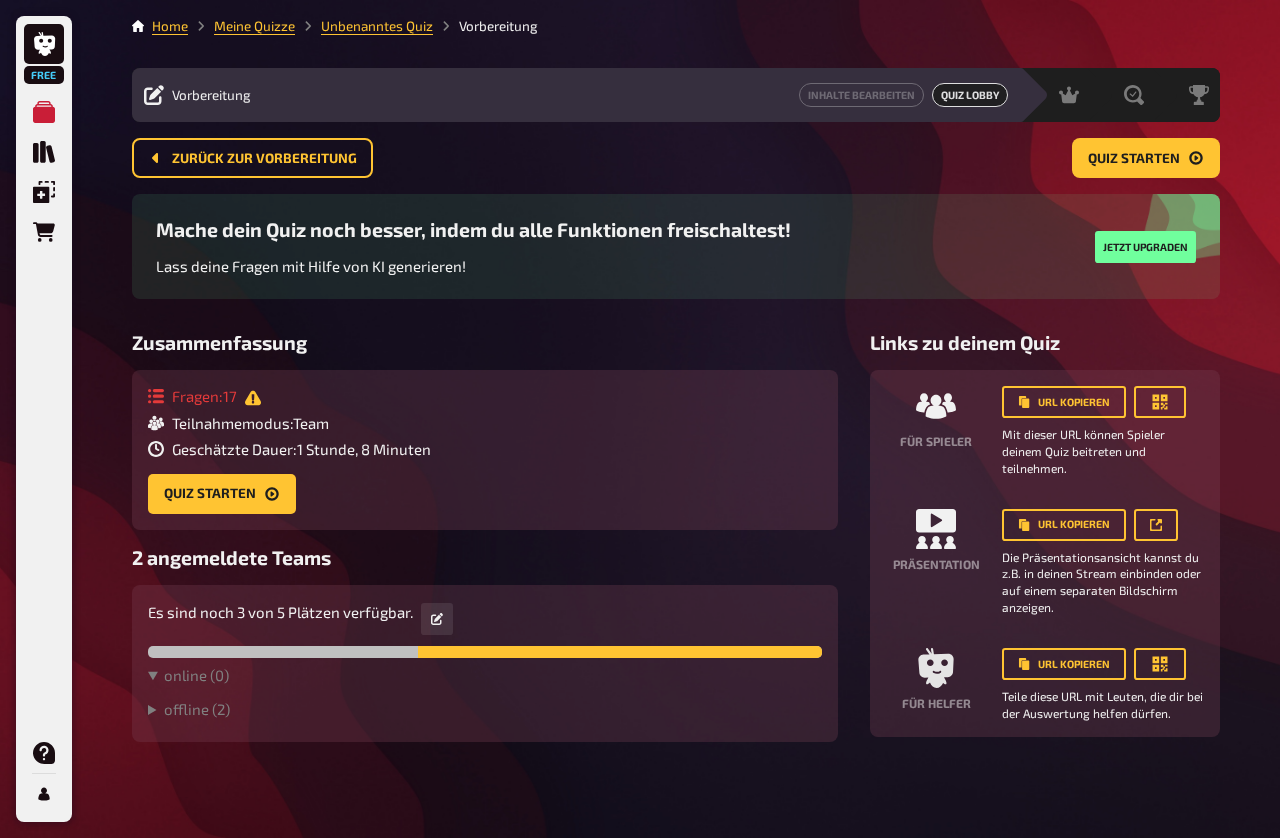 click on "offline ( 2 )" at bounding box center [485, 709] 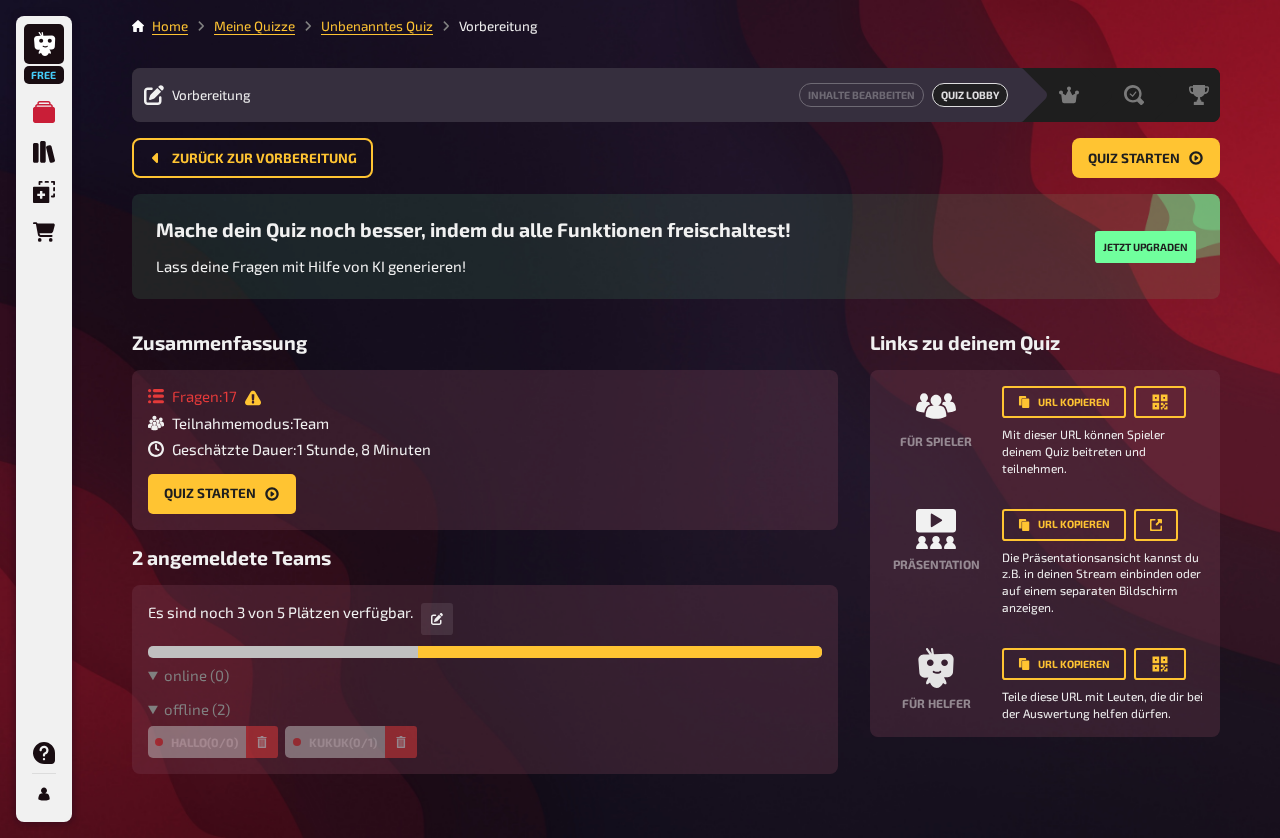 click at bounding box center [437, 619] 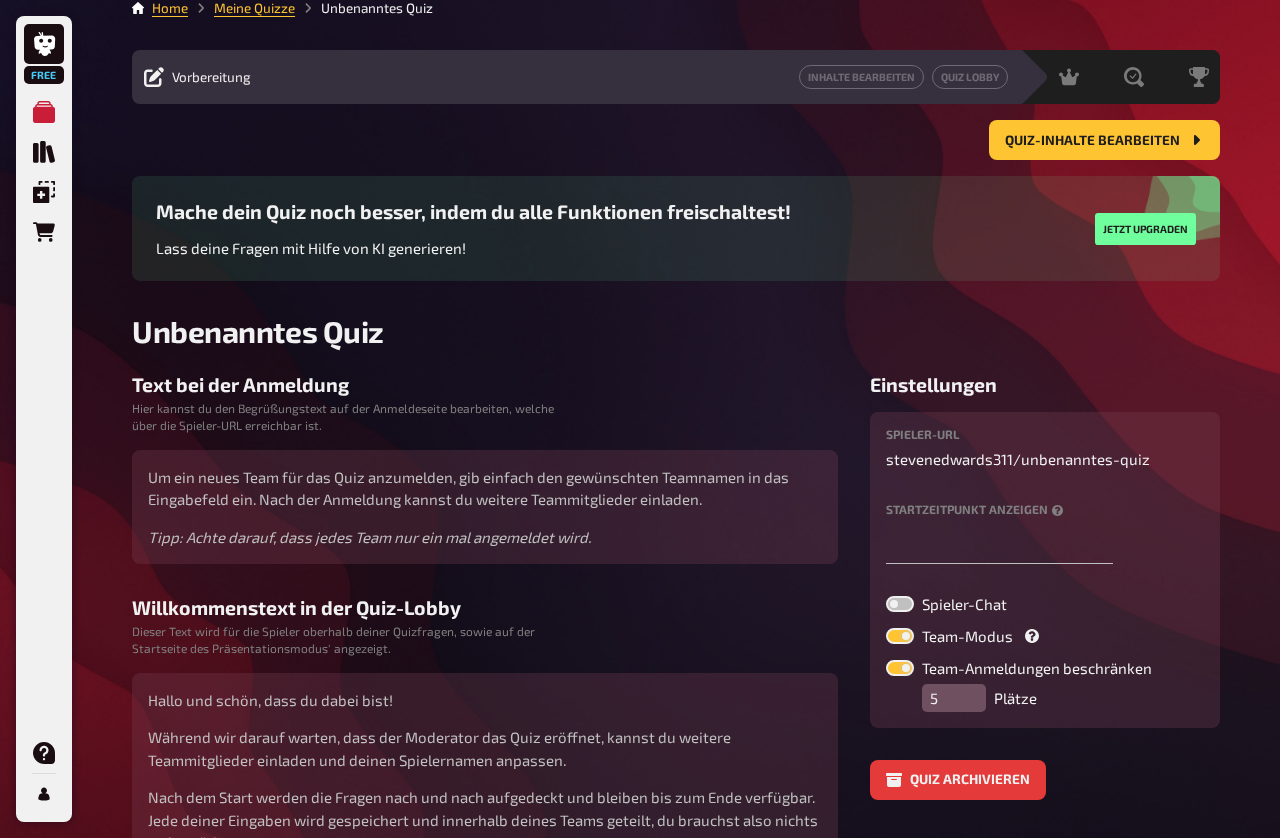 scroll, scrollTop: 0, scrollLeft: 0, axis: both 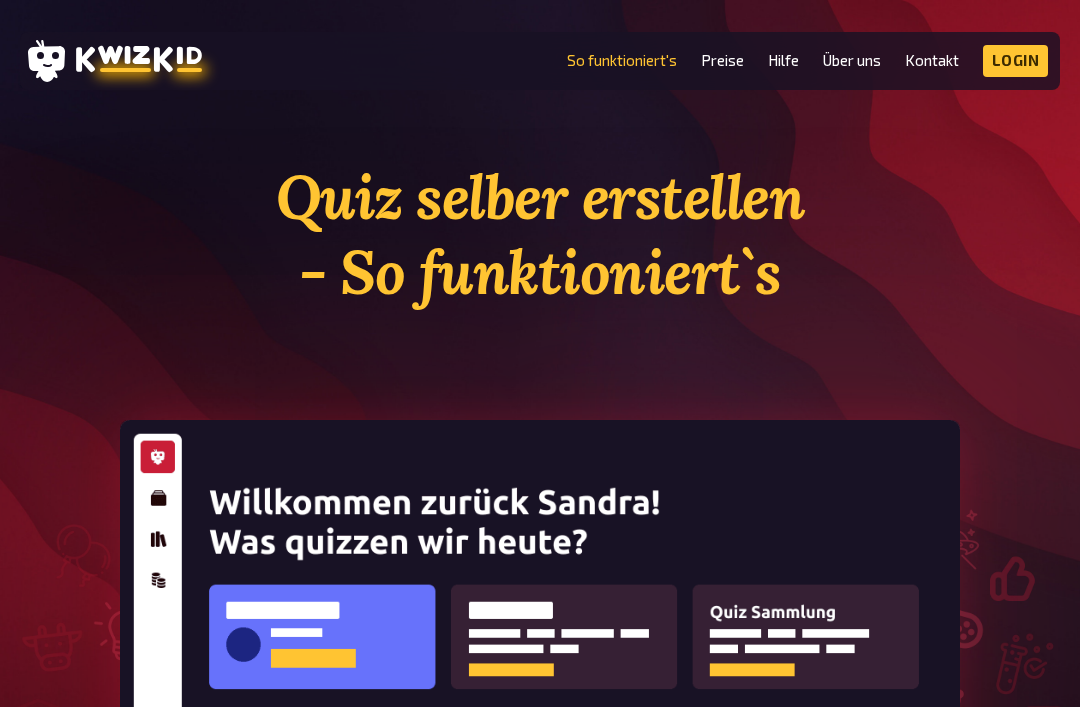 click on "Hilfe" at bounding box center [783, 60] 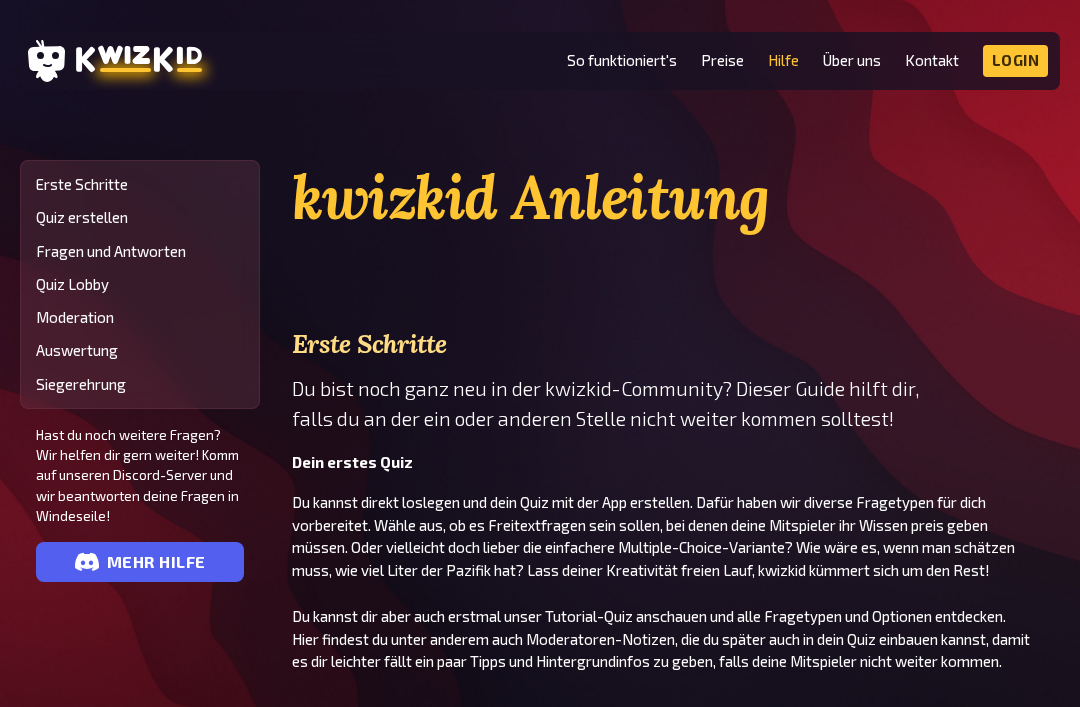 click on "Fragen und Antworten" at bounding box center (140, 251) 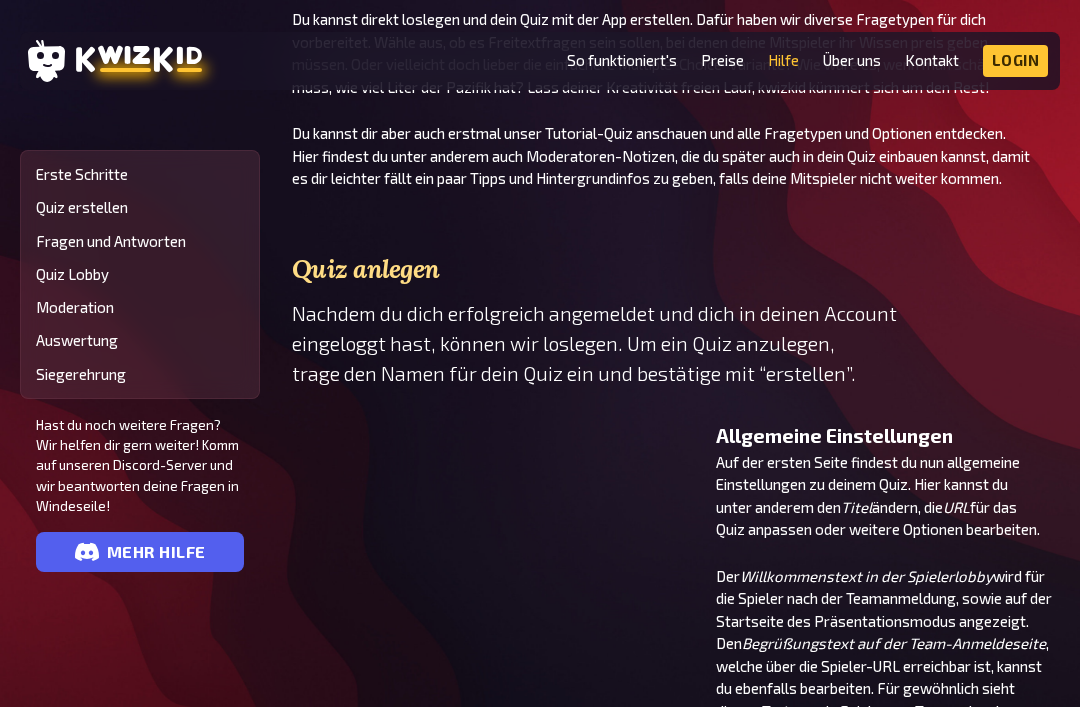 scroll, scrollTop: 1608, scrollLeft: 0, axis: vertical 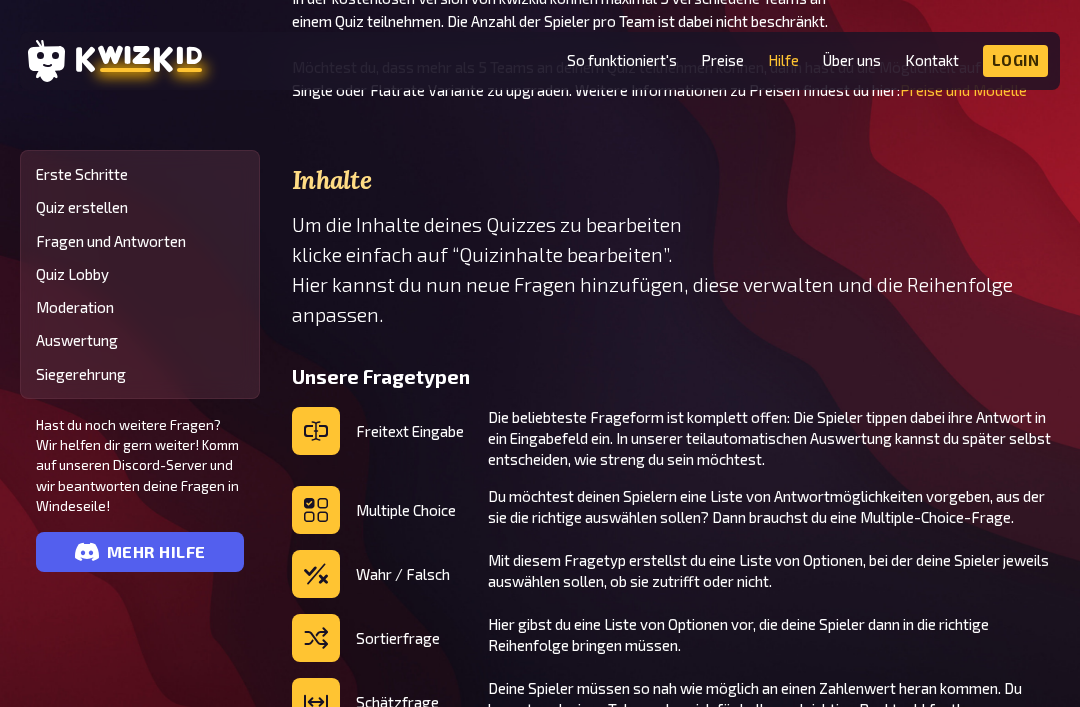 click on "Moderation" at bounding box center (140, 307) 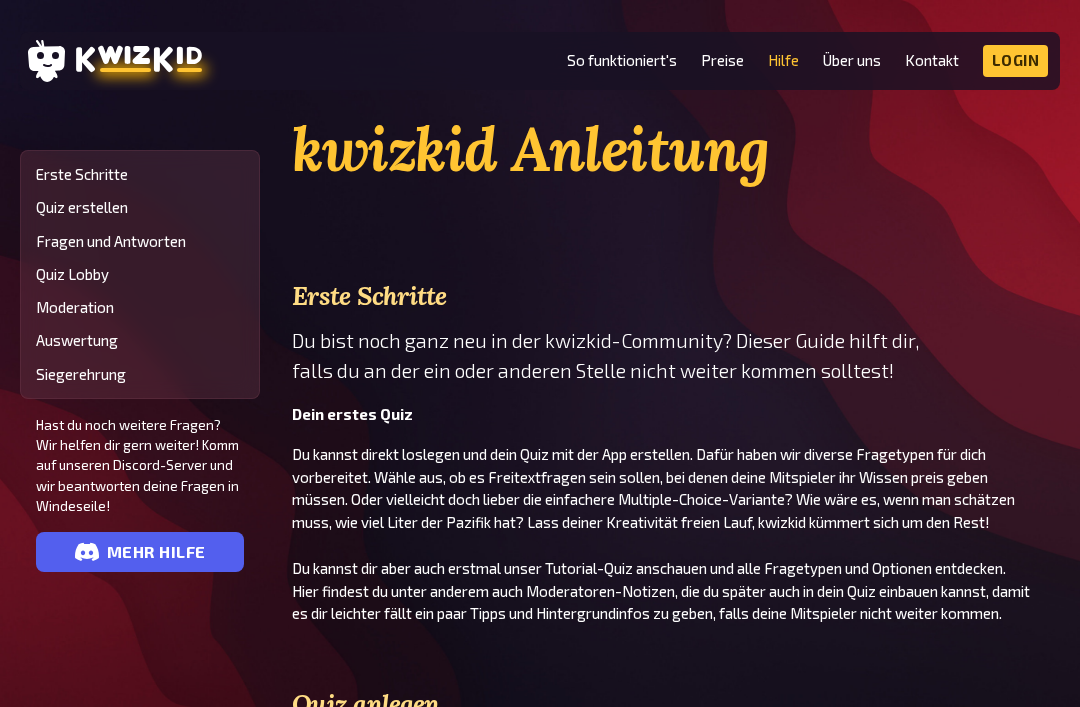 scroll, scrollTop: 51, scrollLeft: 0, axis: vertical 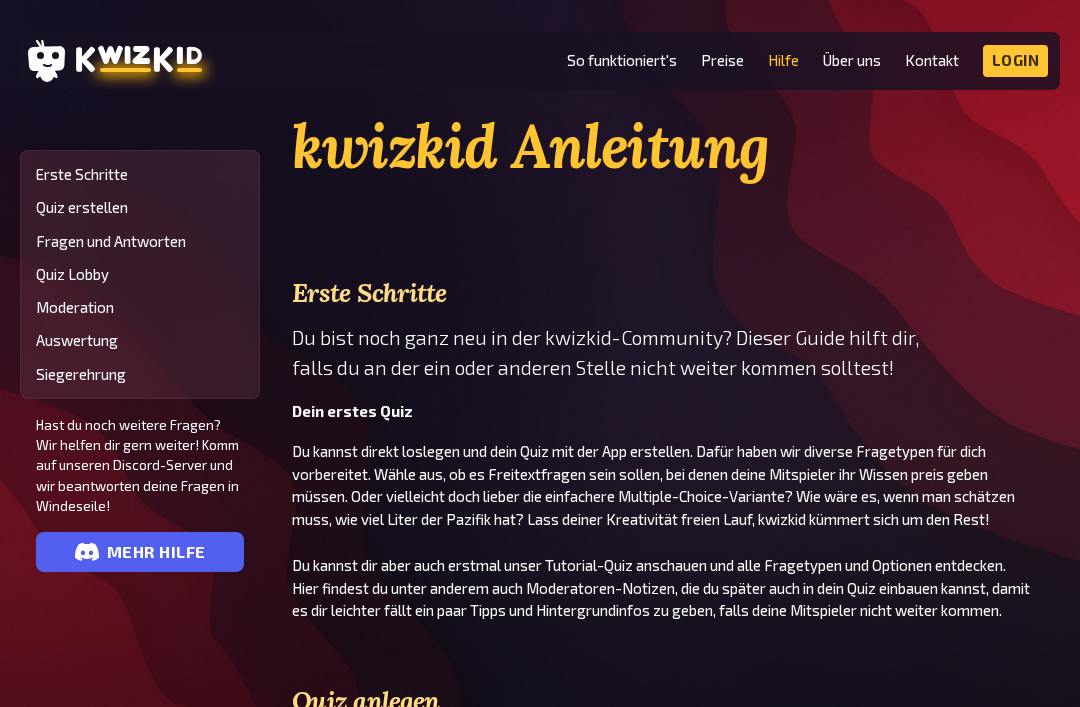 click on "Moderation" at bounding box center [140, 307] 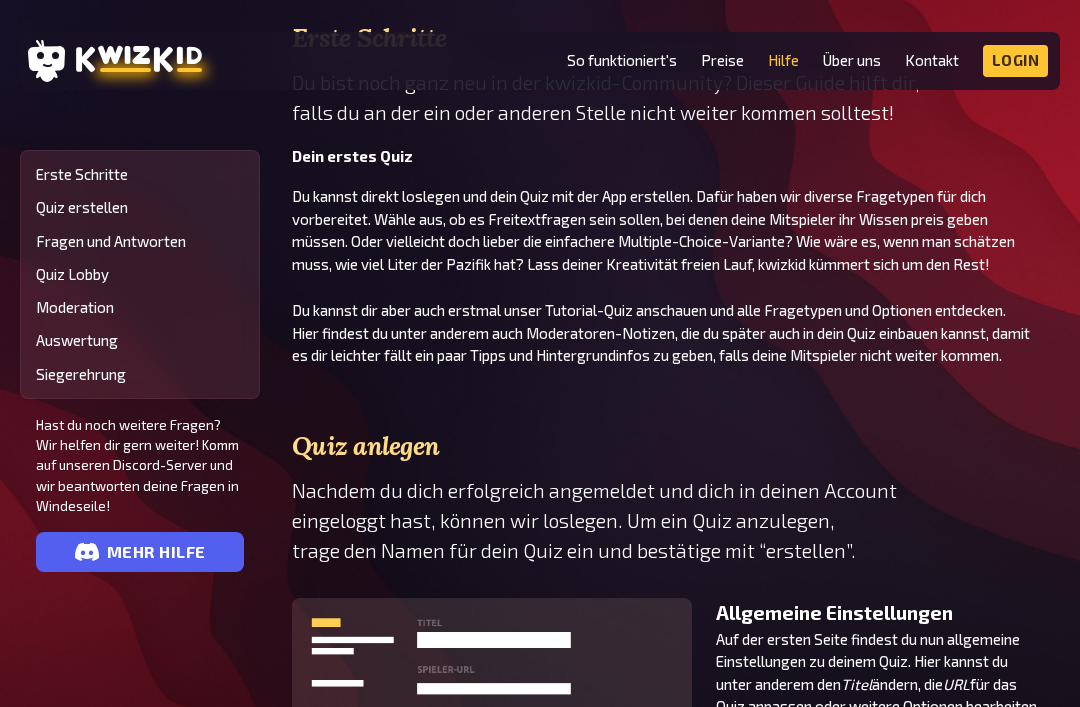 click on "Moderation" at bounding box center [140, 307] 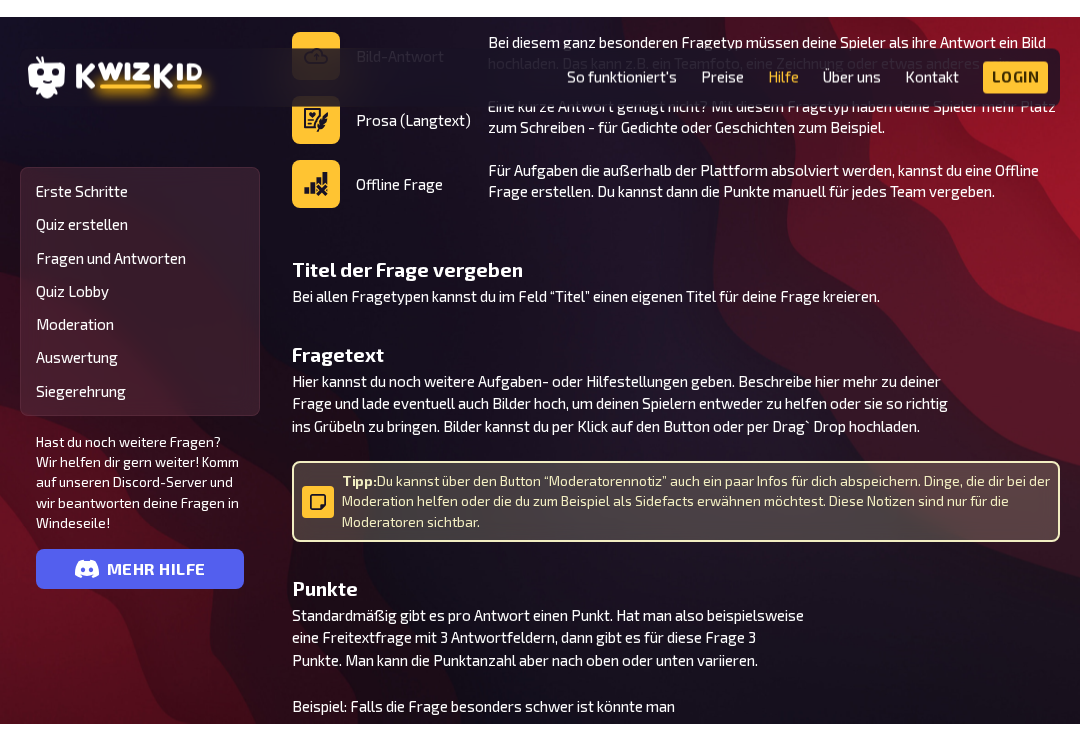 scroll, scrollTop: 2305, scrollLeft: 0, axis: vertical 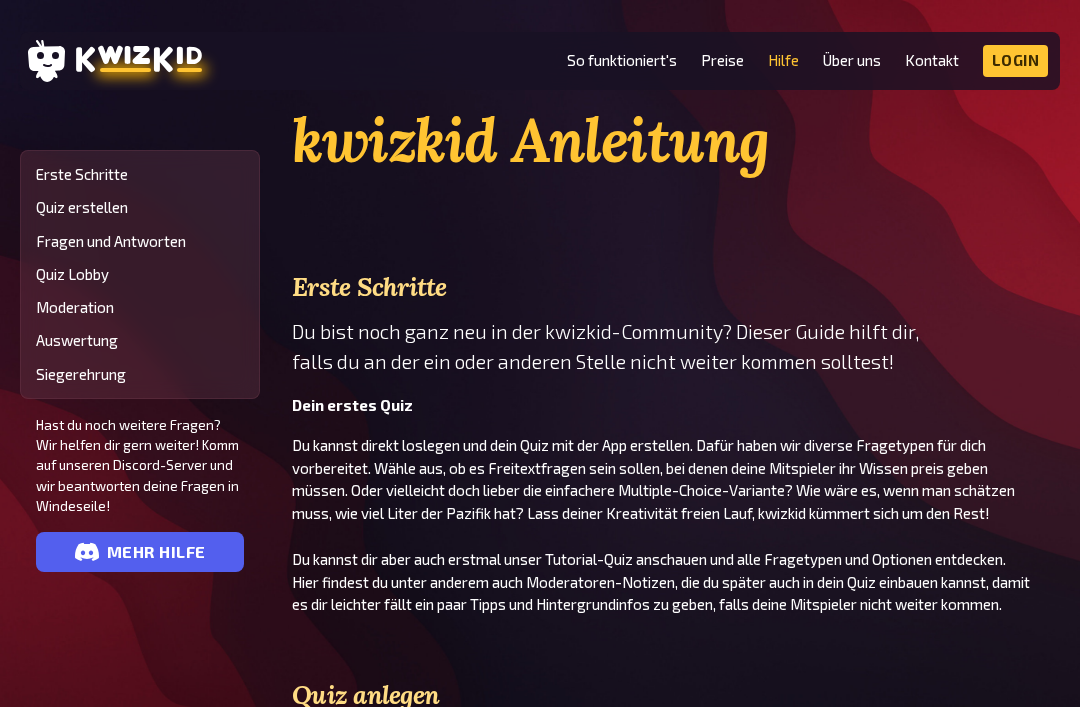 click on "Fragen und Antworten" at bounding box center [140, 241] 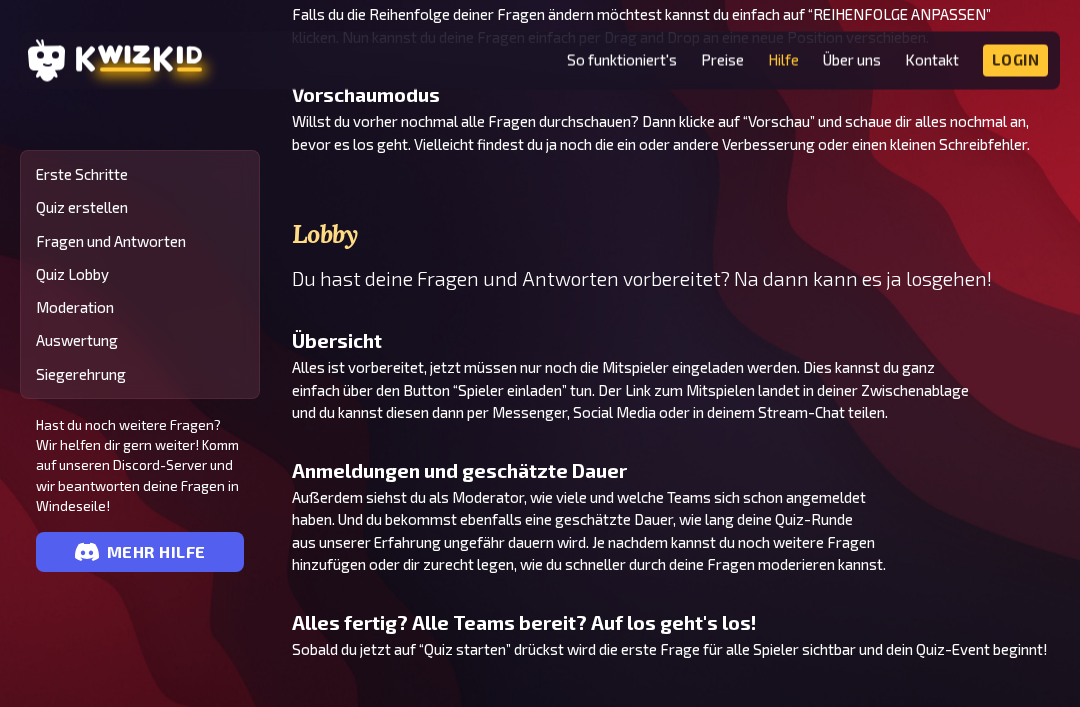 scroll, scrollTop: 3118, scrollLeft: 0, axis: vertical 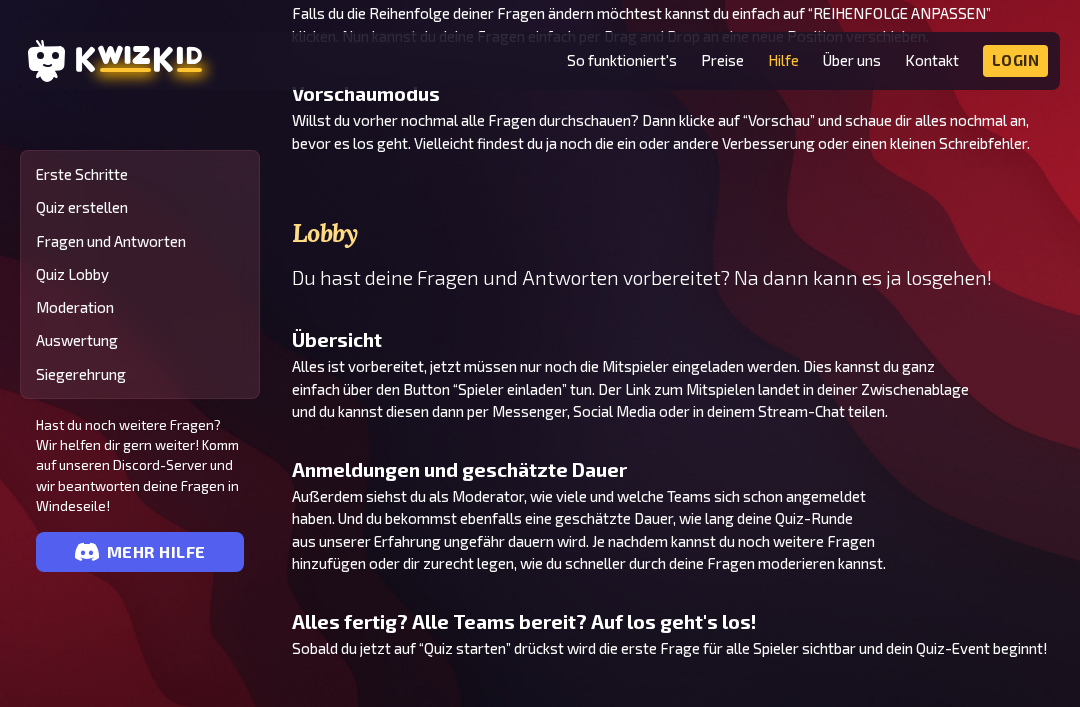click on "mehr Hilfe" at bounding box center (140, 552) 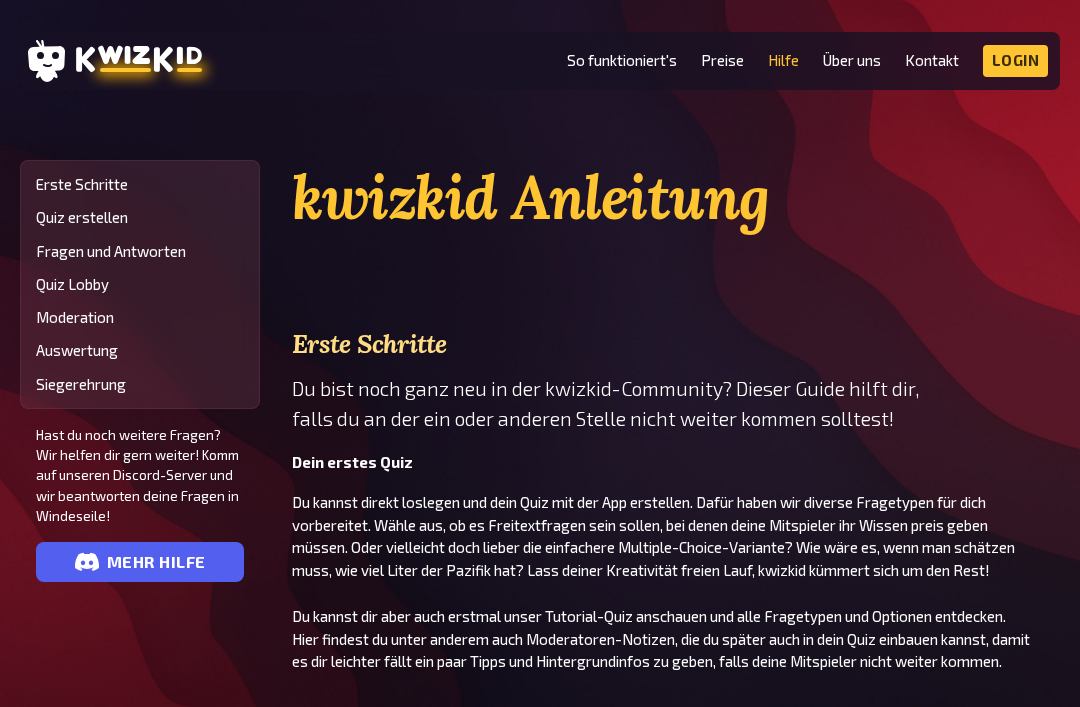 scroll, scrollTop: 3182, scrollLeft: 0, axis: vertical 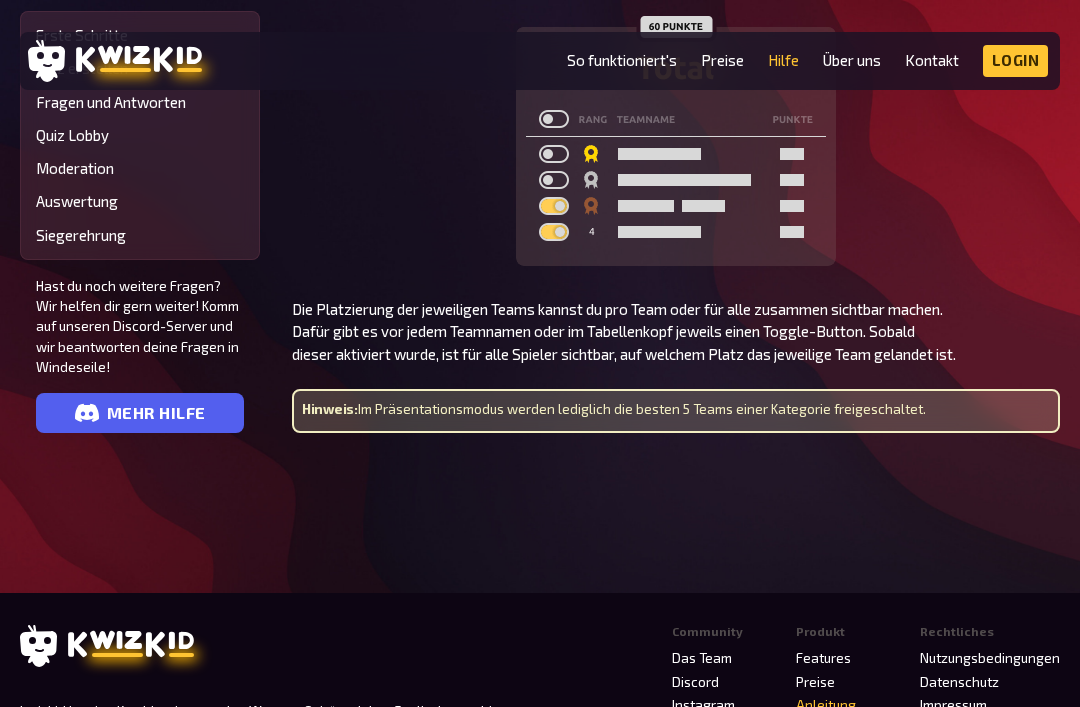 click on "Regeln" at bounding box center [818, 729] 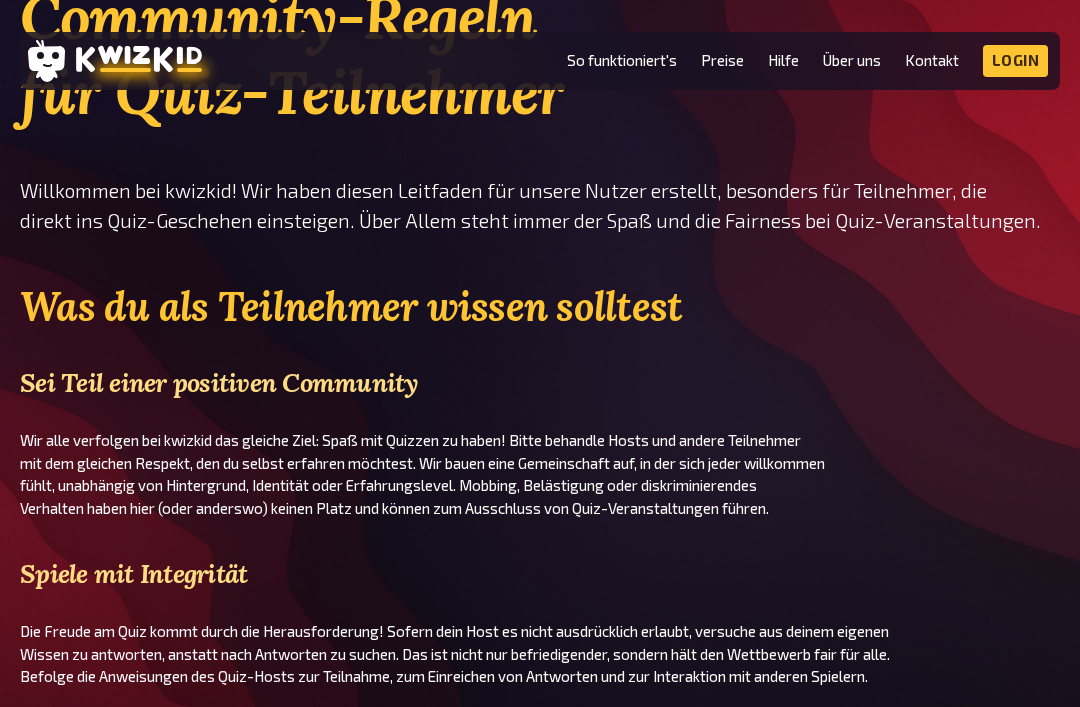 scroll, scrollTop: 0, scrollLeft: 0, axis: both 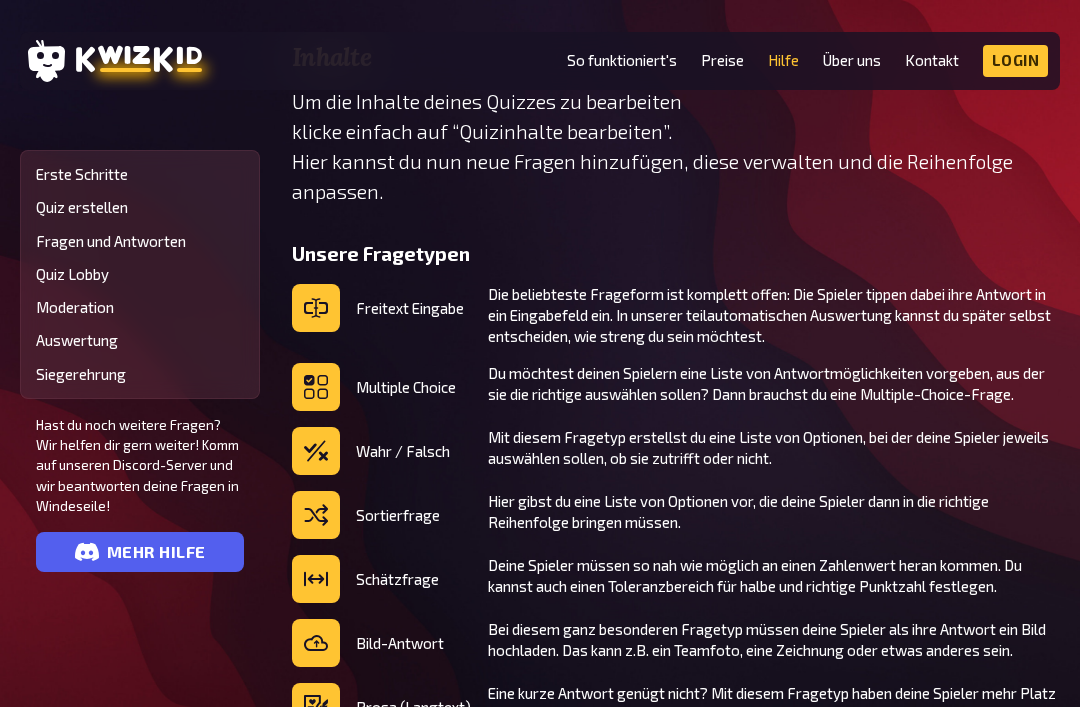 click 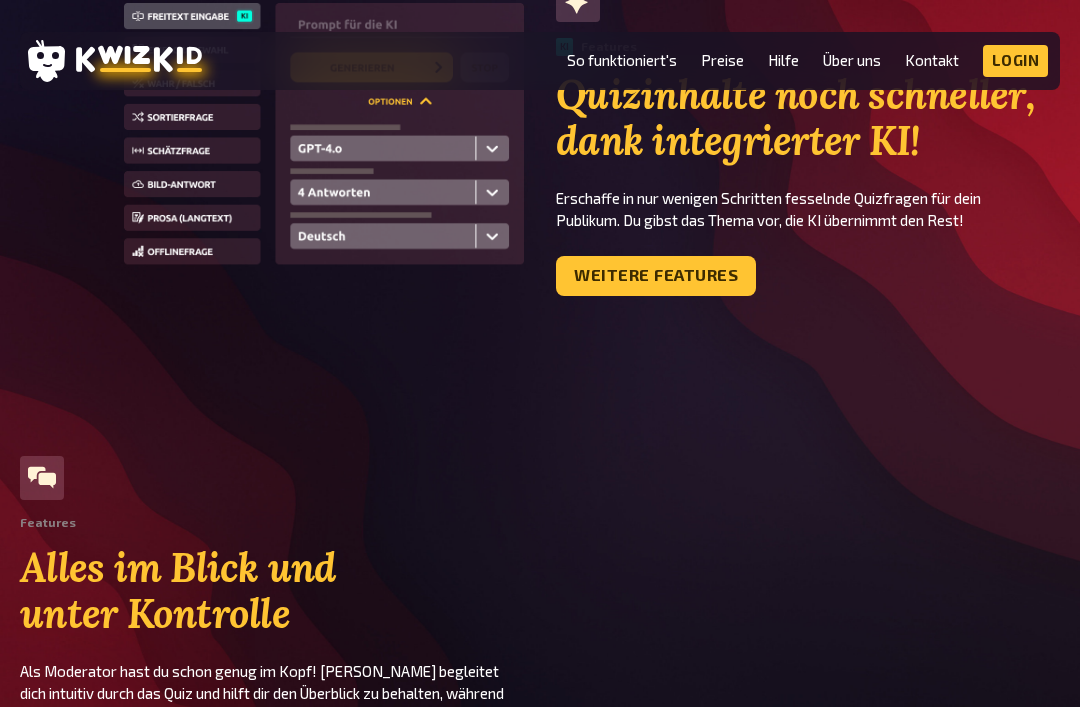 scroll, scrollTop: 0, scrollLeft: 0, axis: both 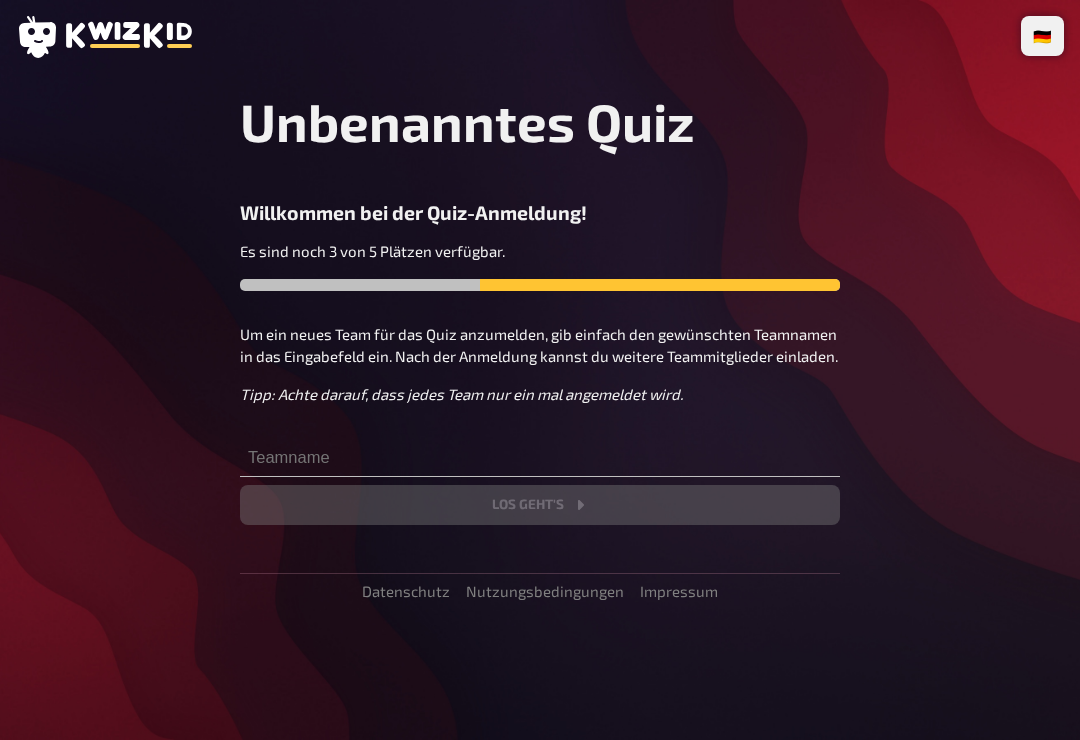 click on "Es sind noch 3 von 5 Plätzen verfügbar." at bounding box center (540, 251) 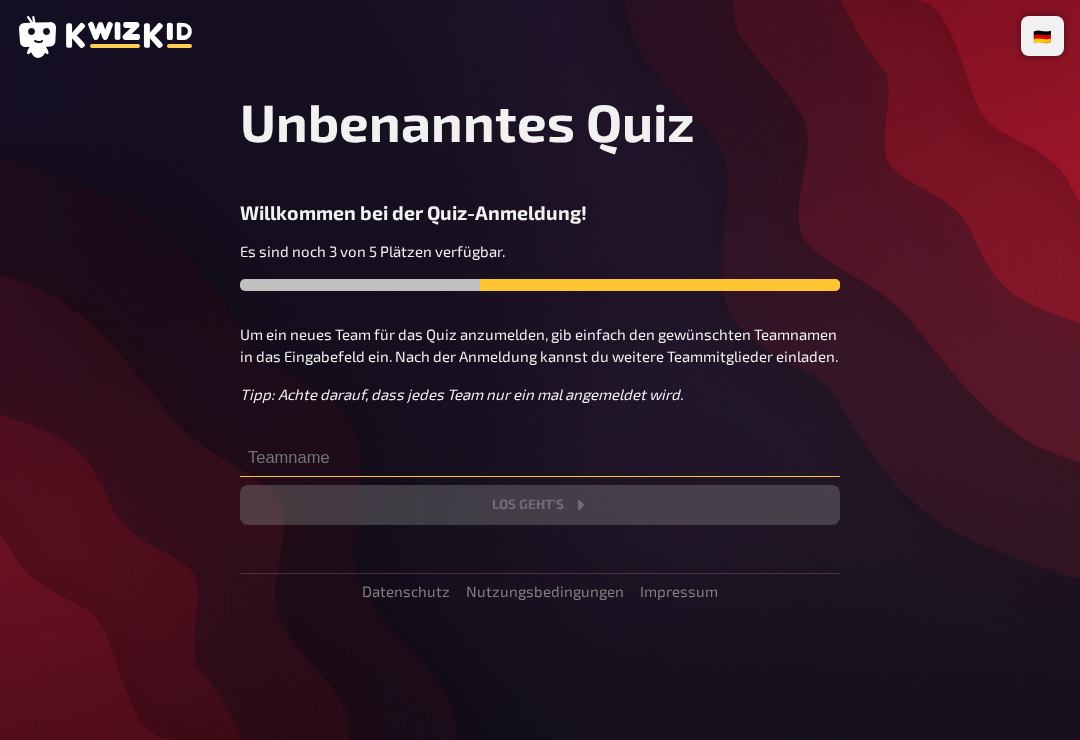 click at bounding box center [540, 457] 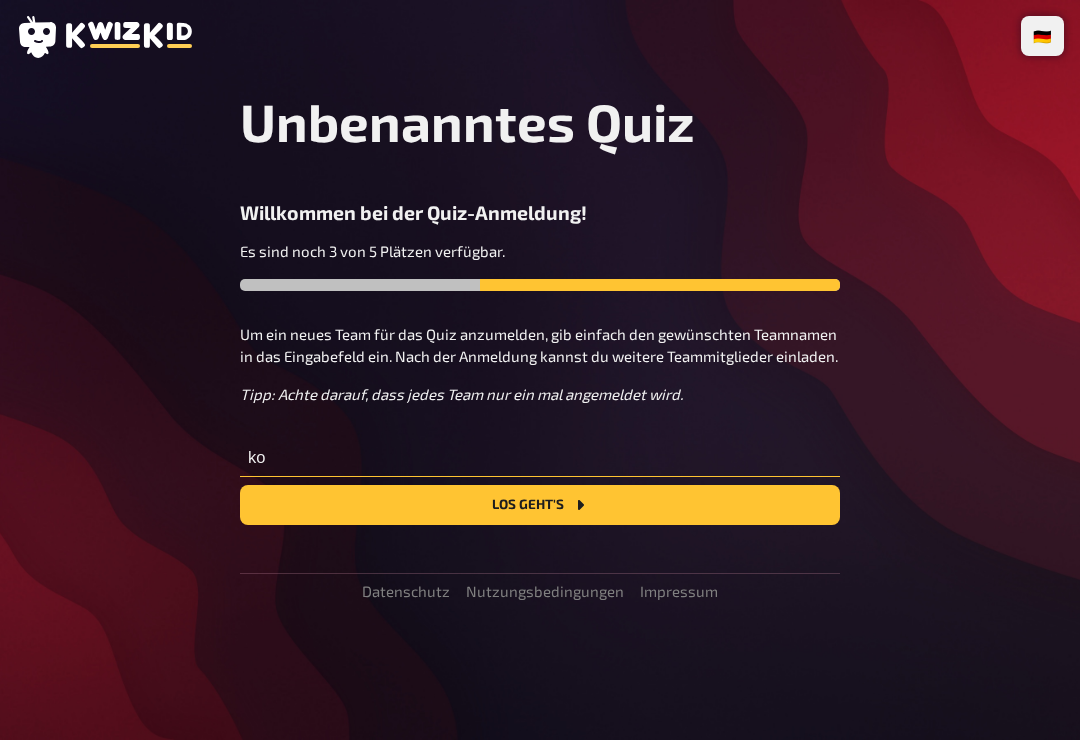 type on "k" 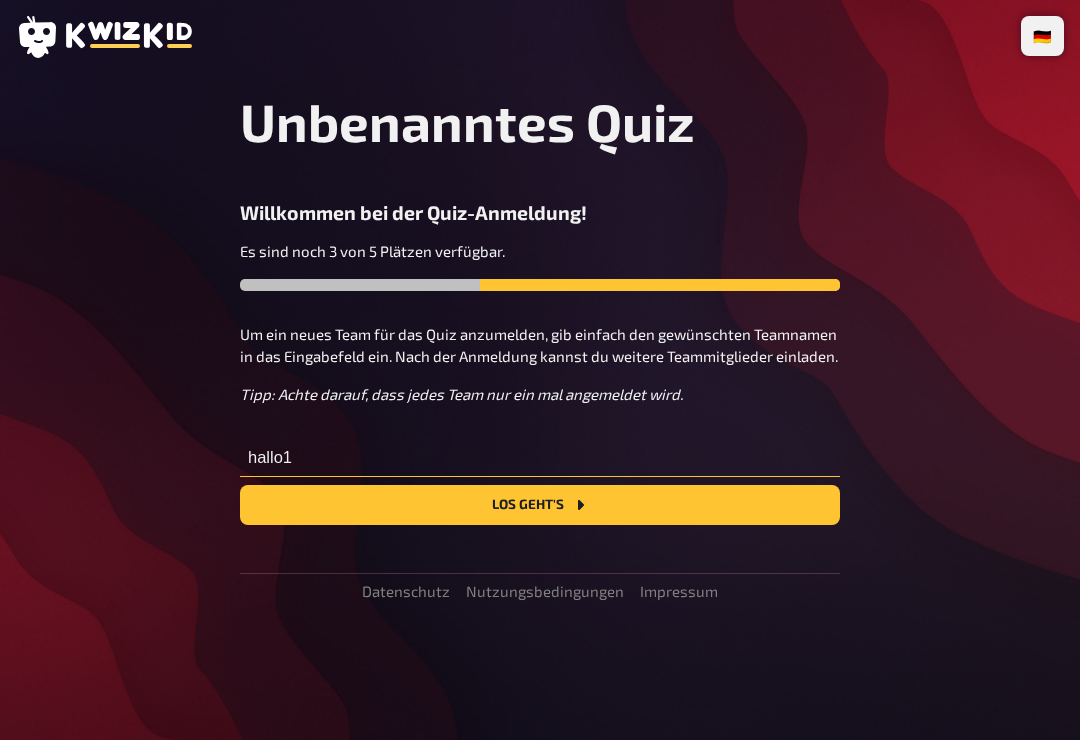 type on "hallo1" 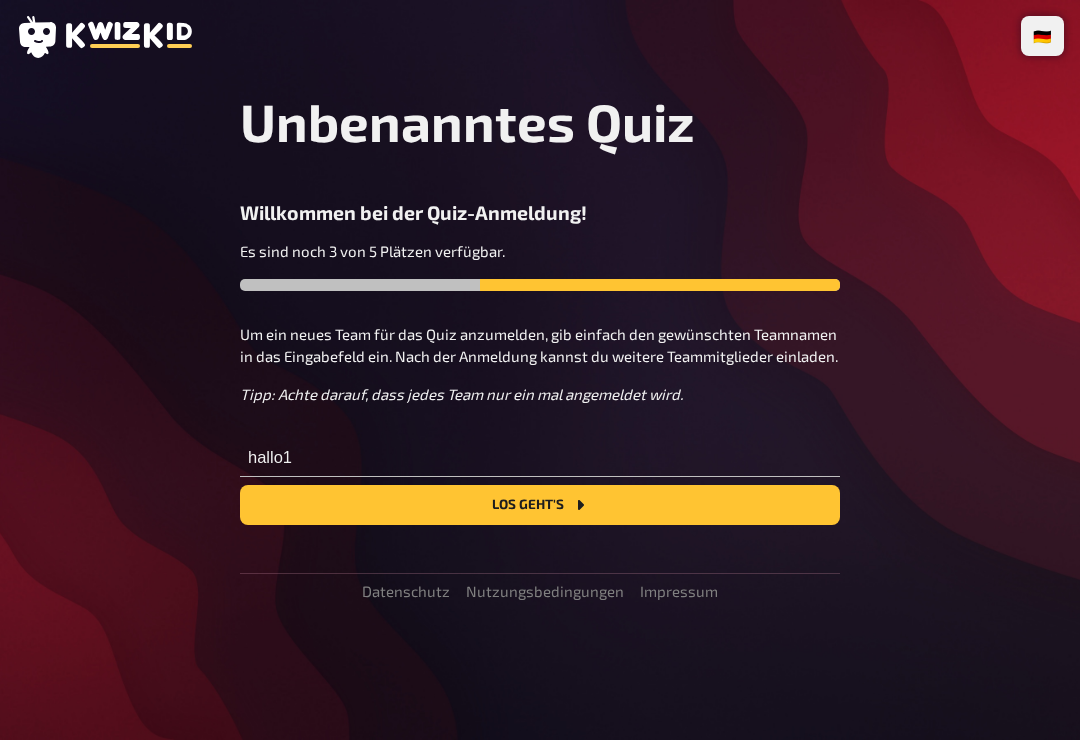click on "Los geht's" at bounding box center [540, 505] 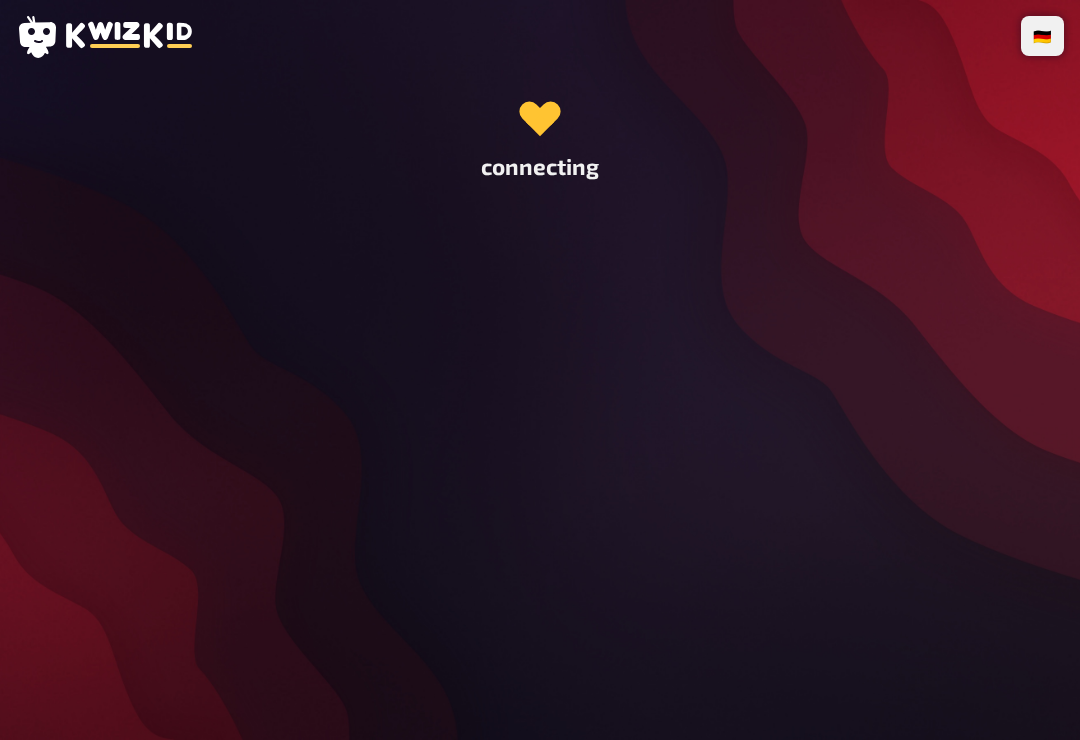scroll, scrollTop: 0, scrollLeft: 0, axis: both 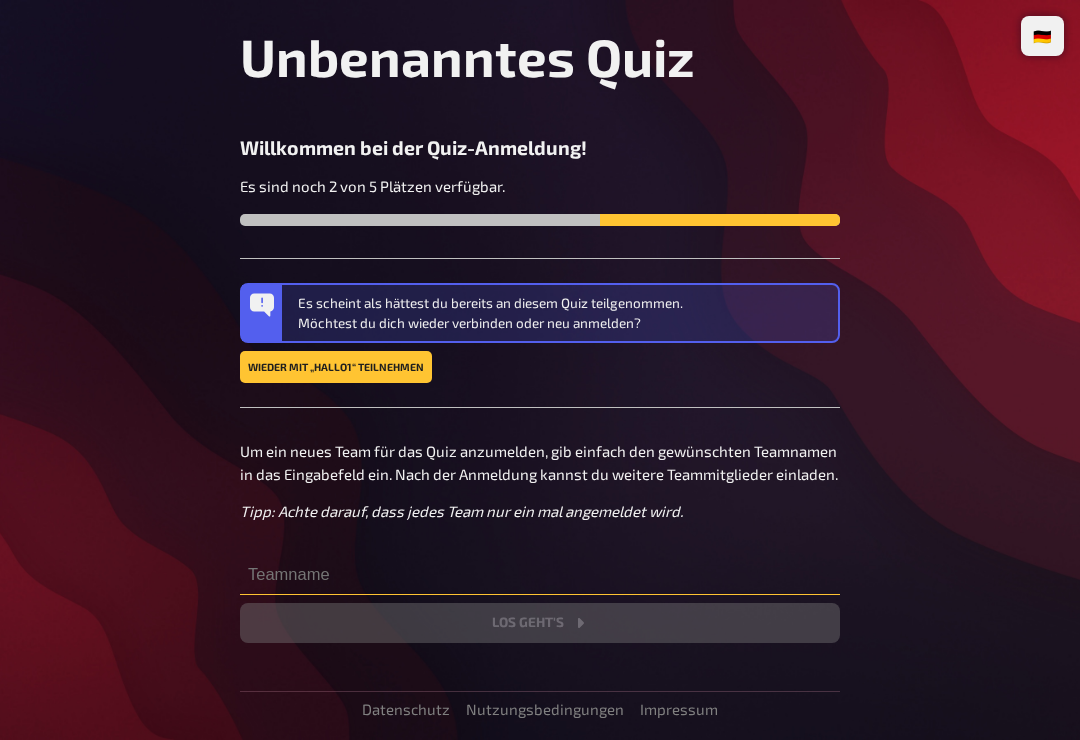 click at bounding box center (540, 575) 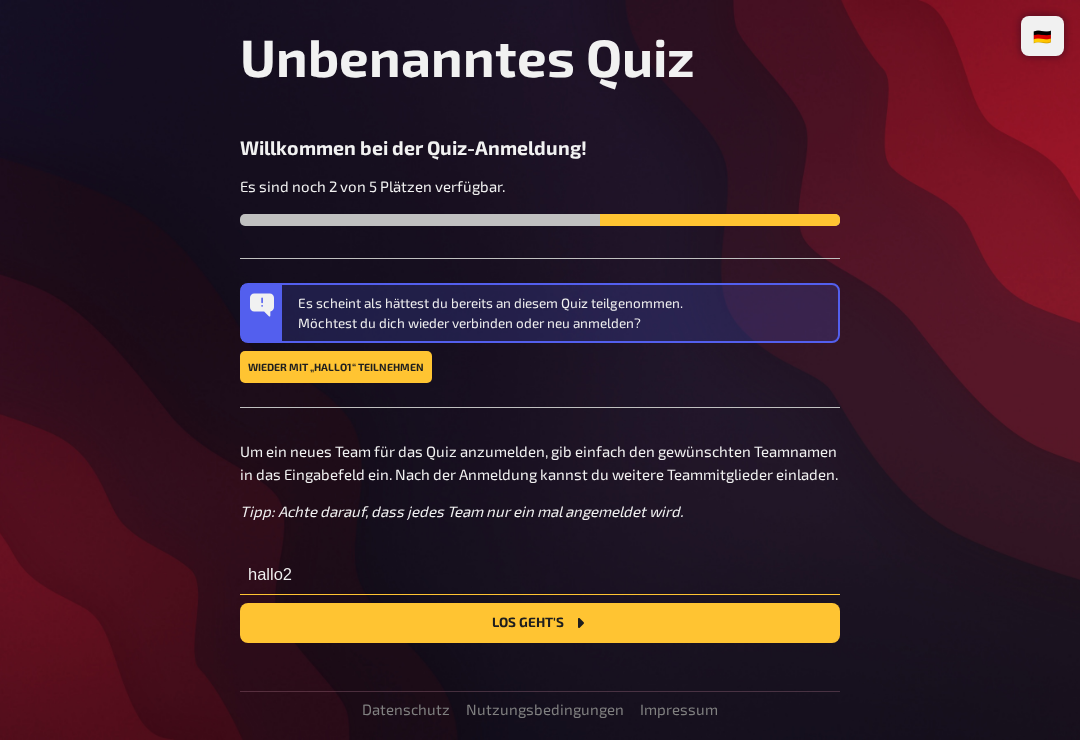 type on "hallo2" 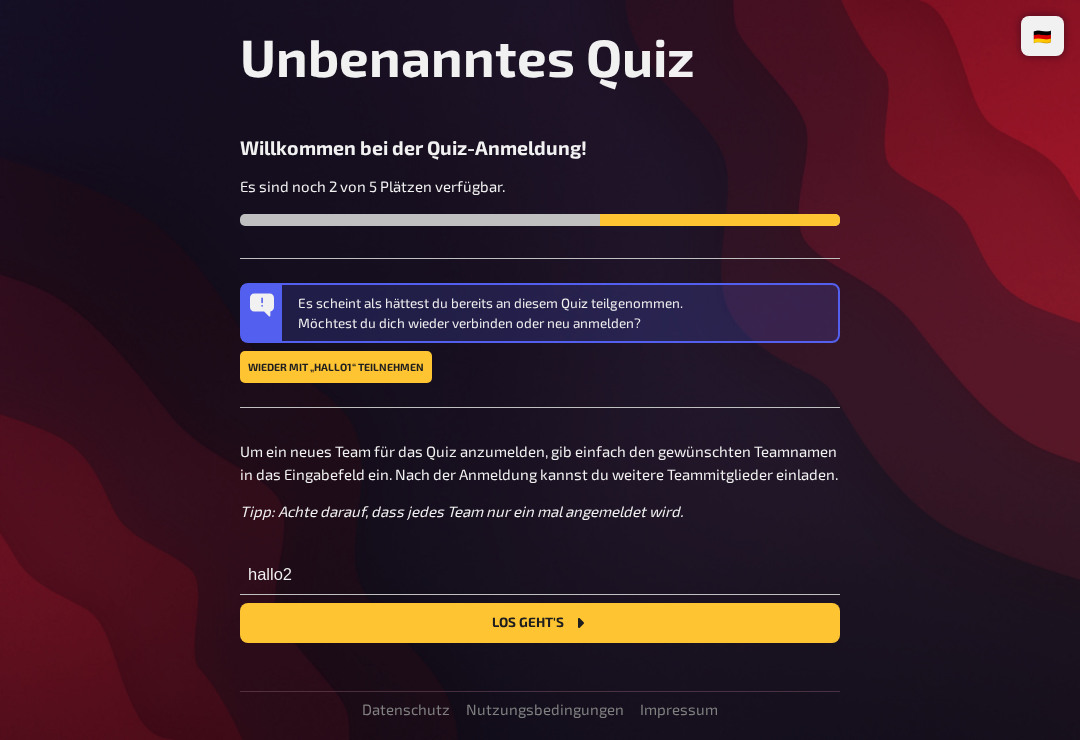 click on "Los geht's" at bounding box center (540, 623) 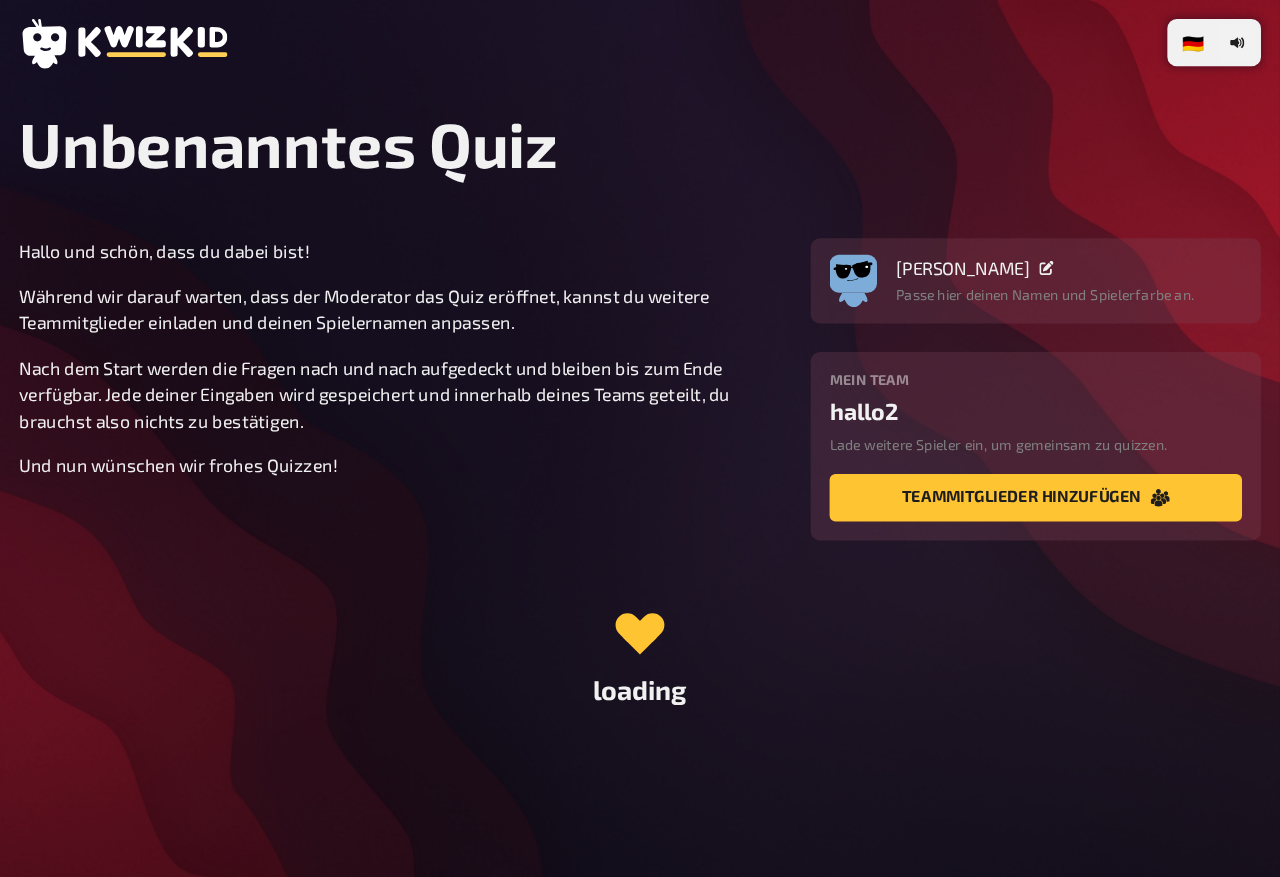 scroll, scrollTop: 0, scrollLeft: 0, axis: both 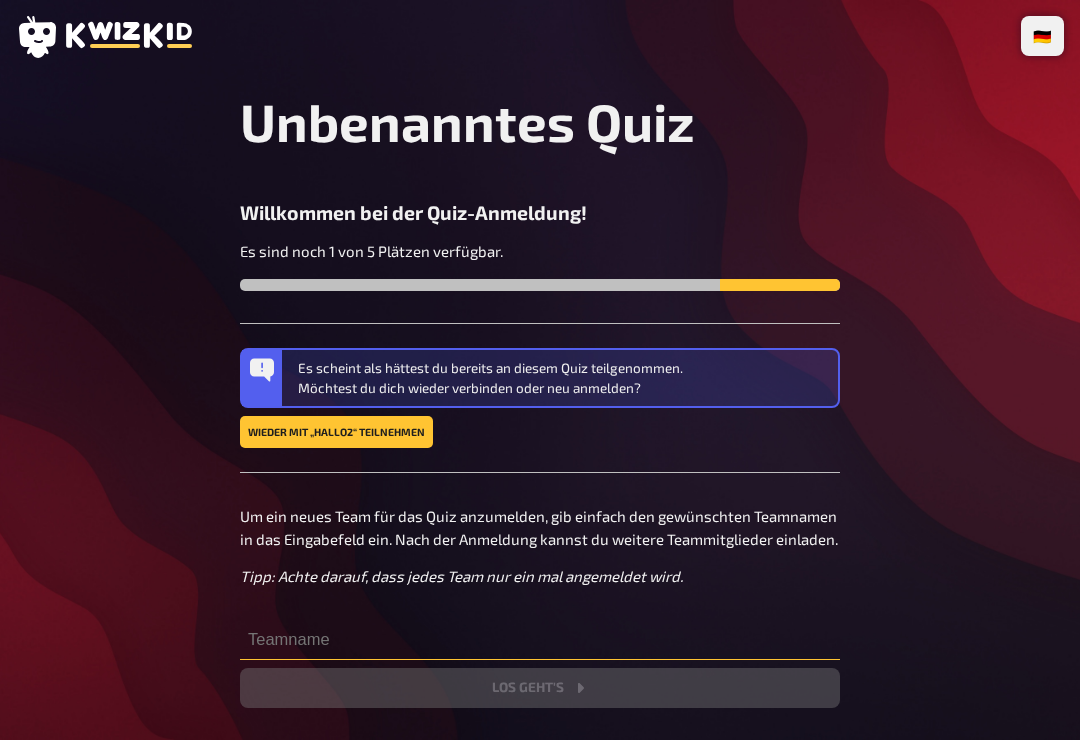 click at bounding box center (540, 640) 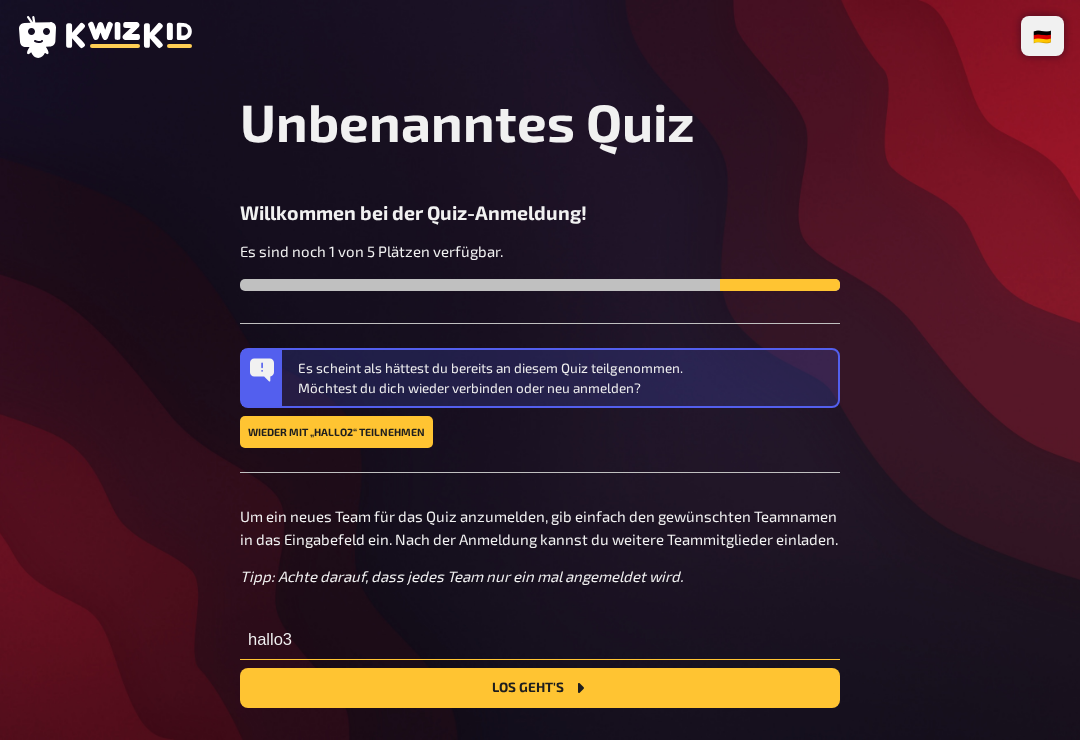 type on "hallo3" 